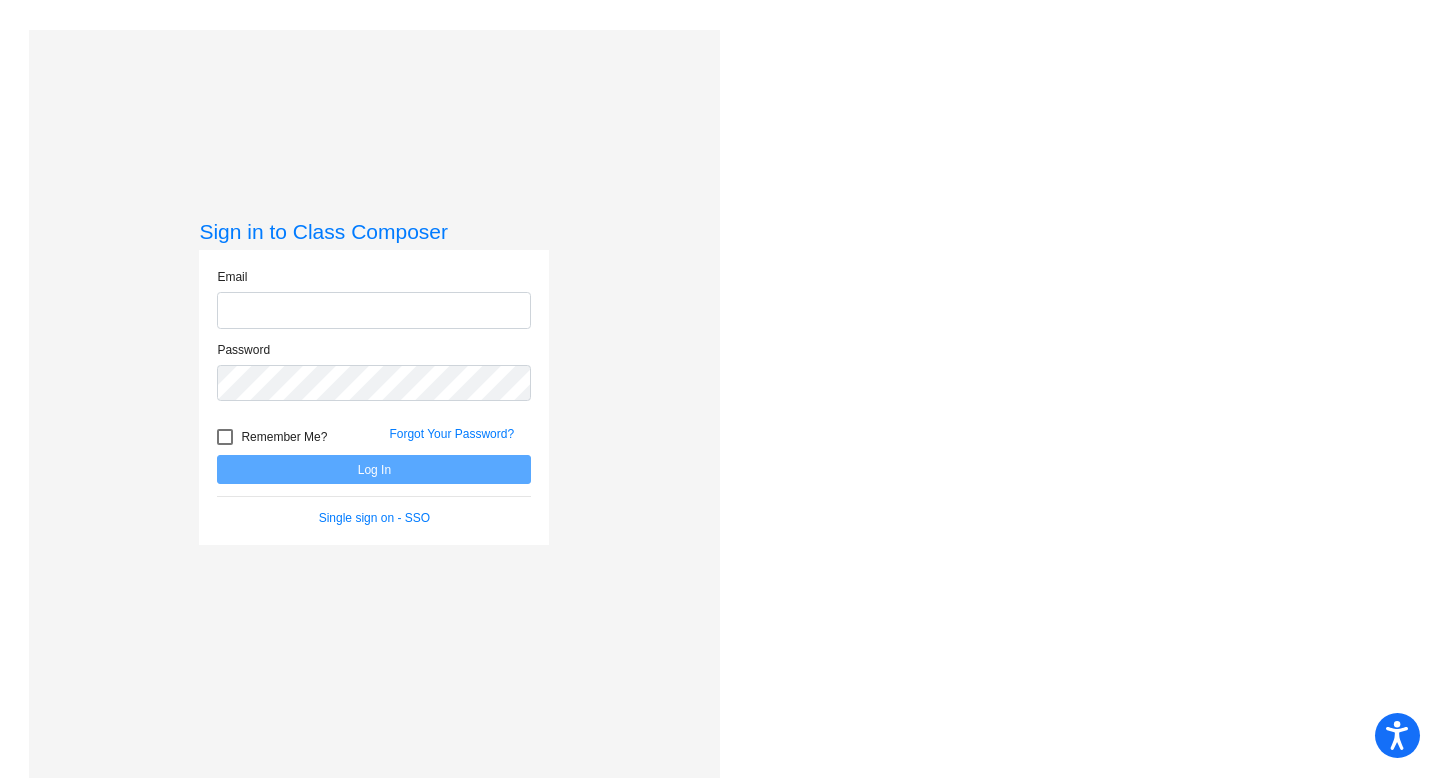 scroll, scrollTop: 0, scrollLeft: 0, axis: both 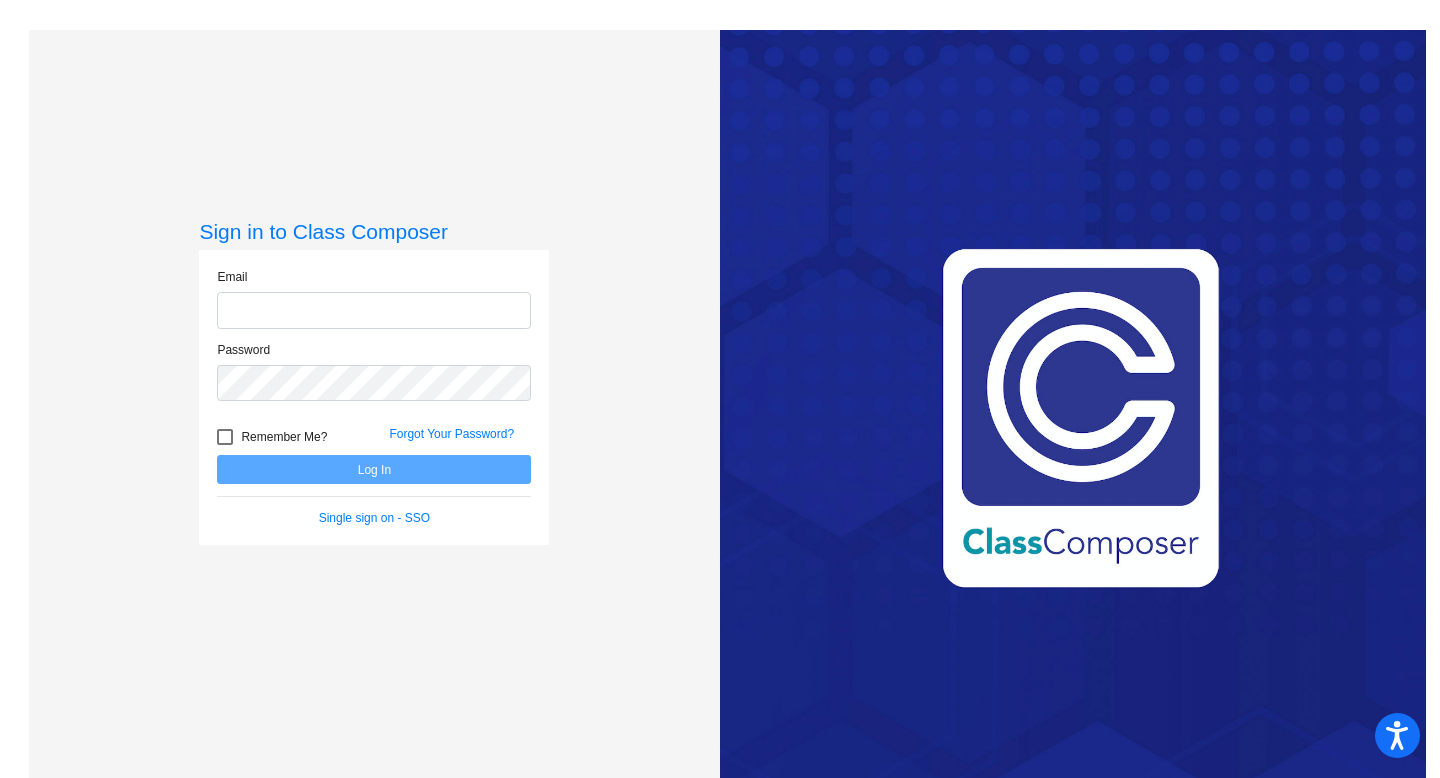 click 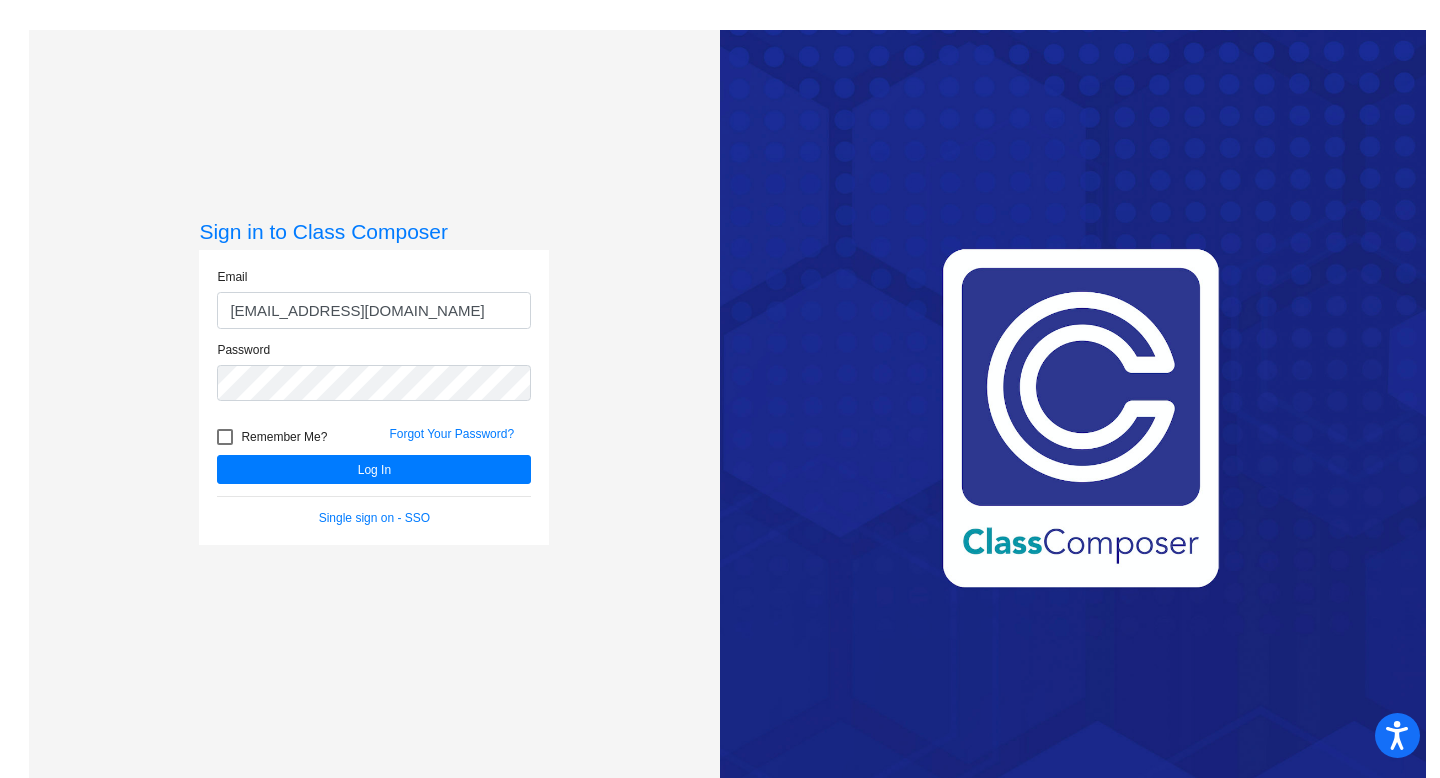 scroll, scrollTop: 0, scrollLeft: 0, axis: both 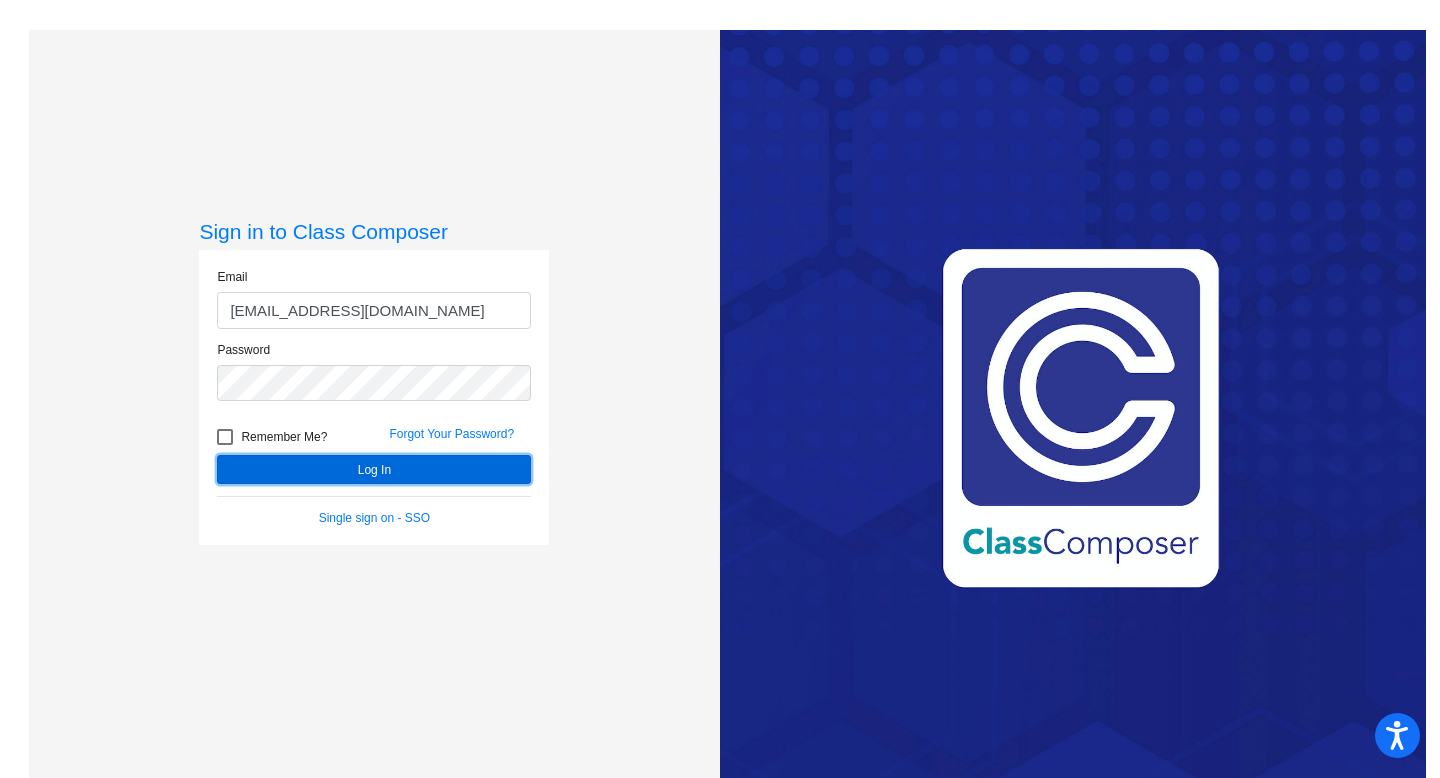 click on "Log In" 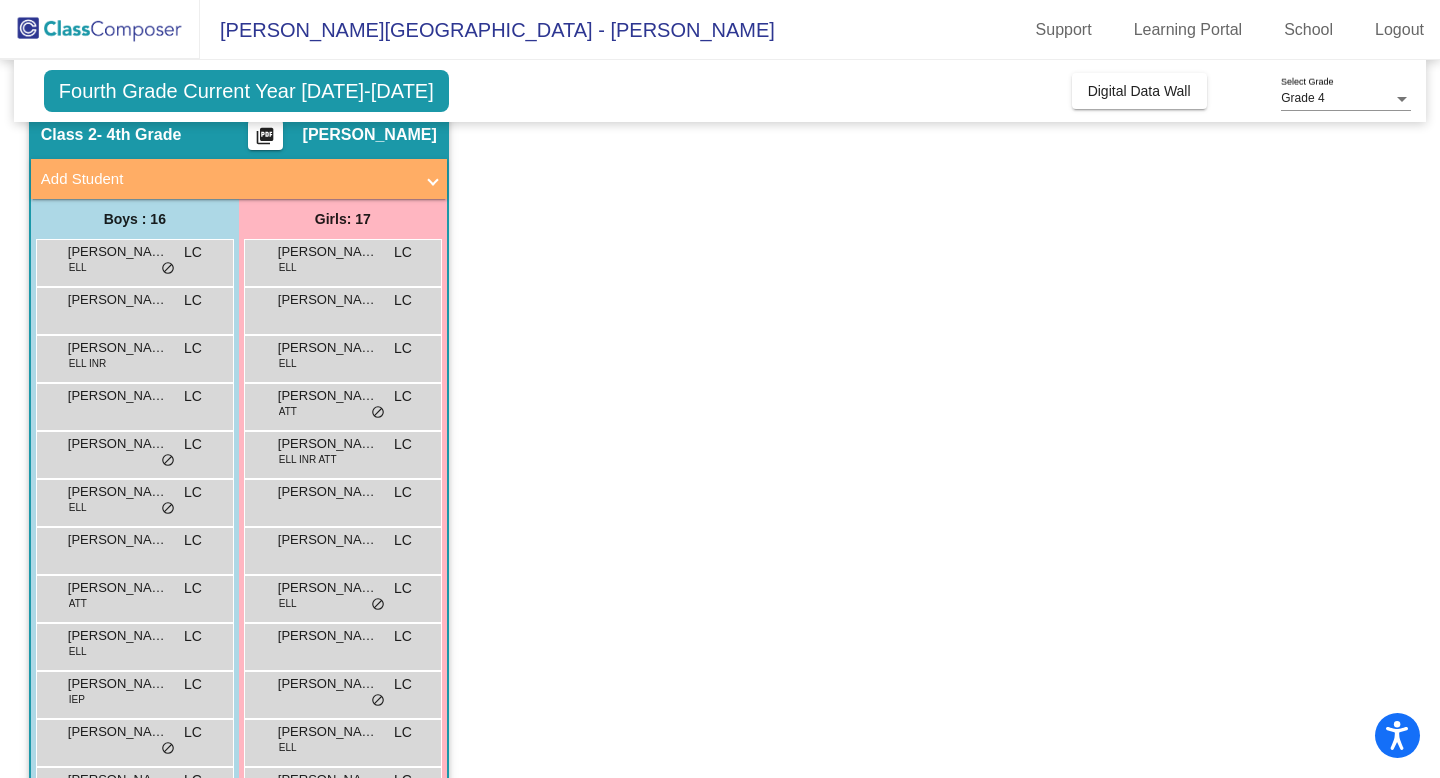 scroll, scrollTop: 0, scrollLeft: 0, axis: both 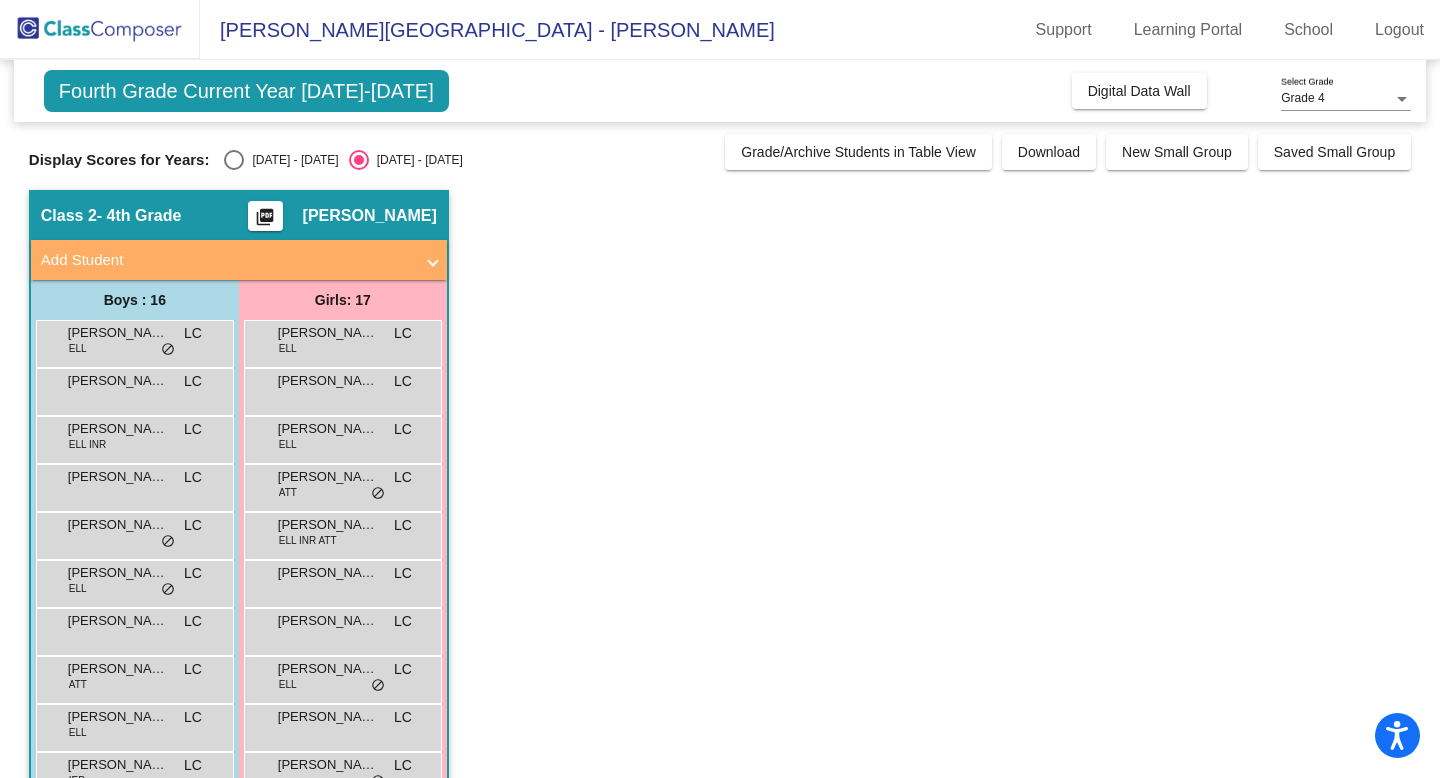 click at bounding box center [234, 160] 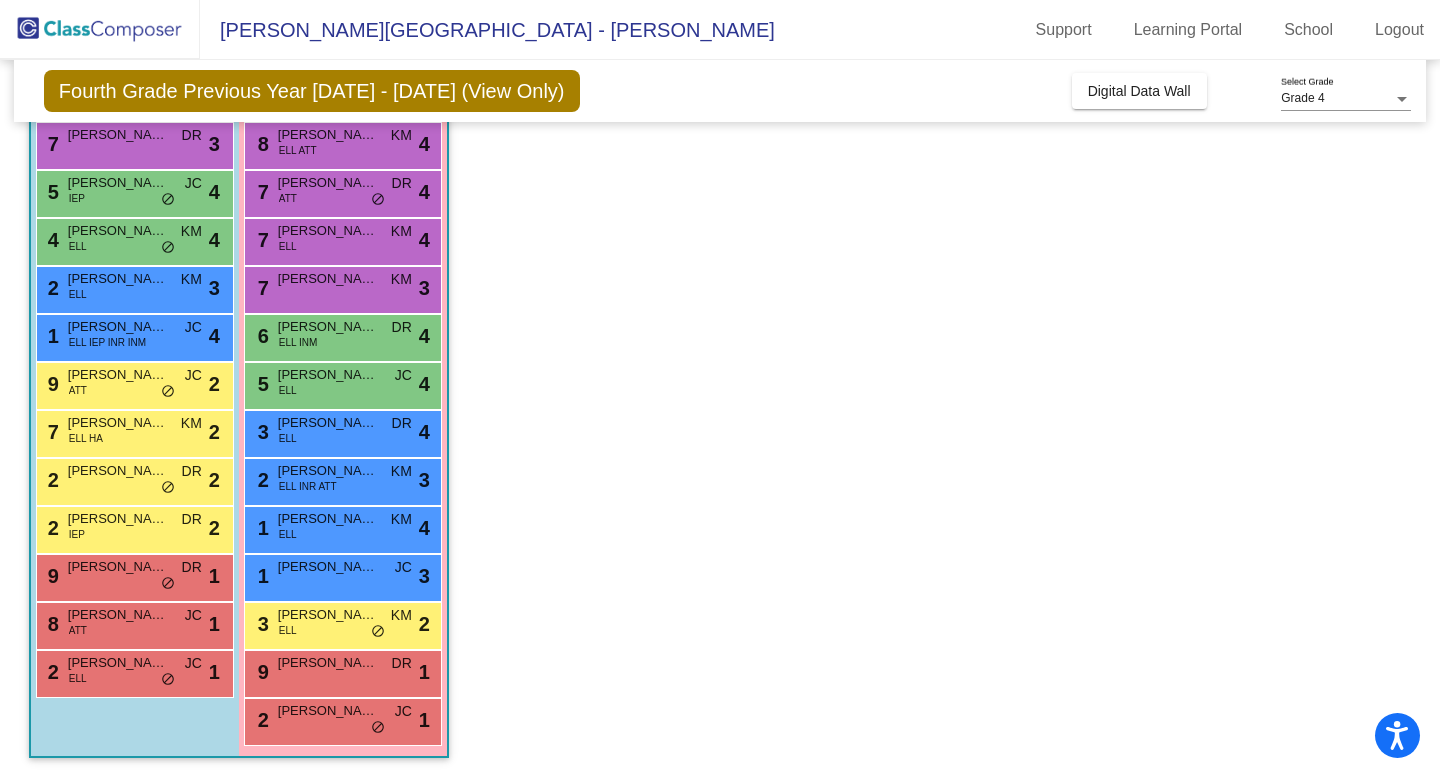scroll, scrollTop: 0, scrollLeft: 0, axis: both 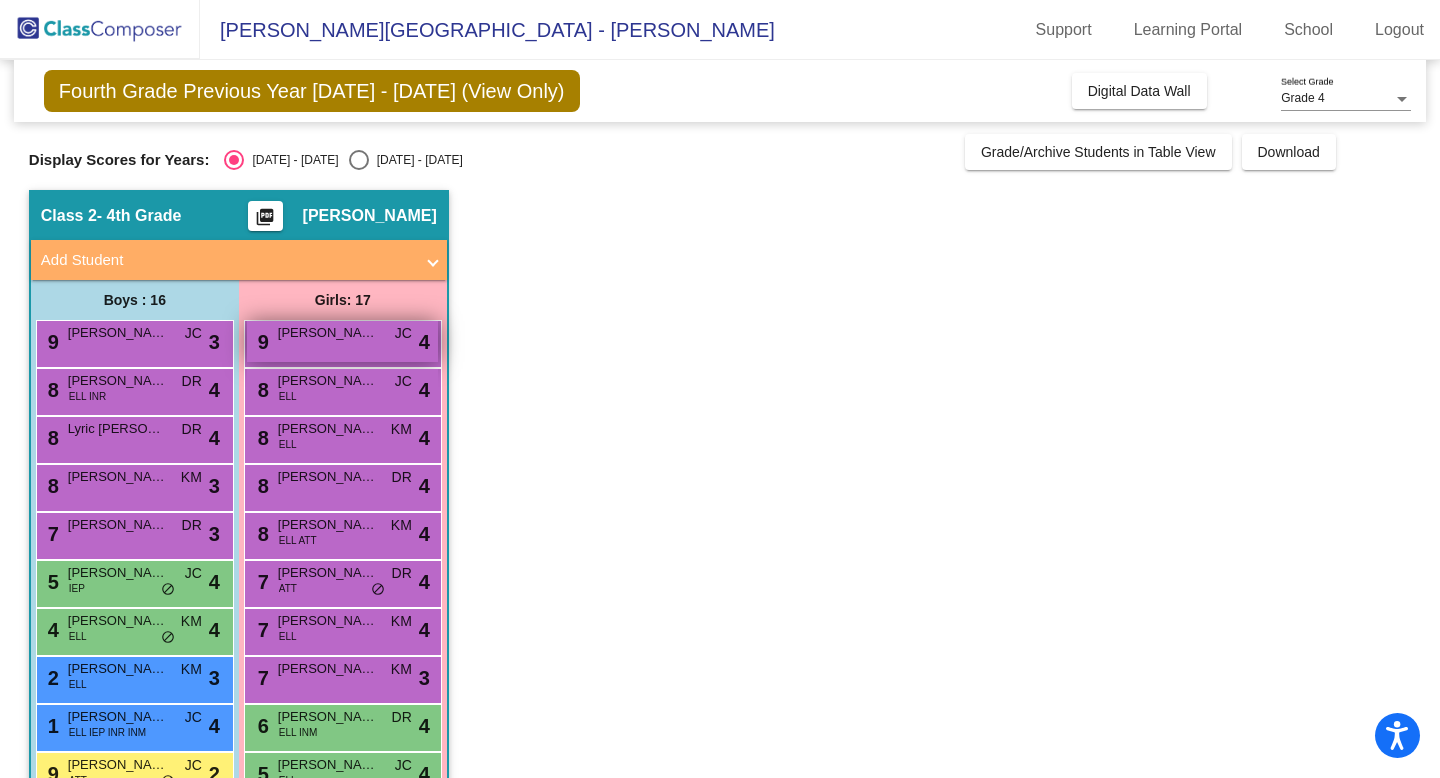 click on "9 [PERSON_NAME] [PERSON_NAME] lock do_not_disturb_alt 4" at bounding box center (342, 341) 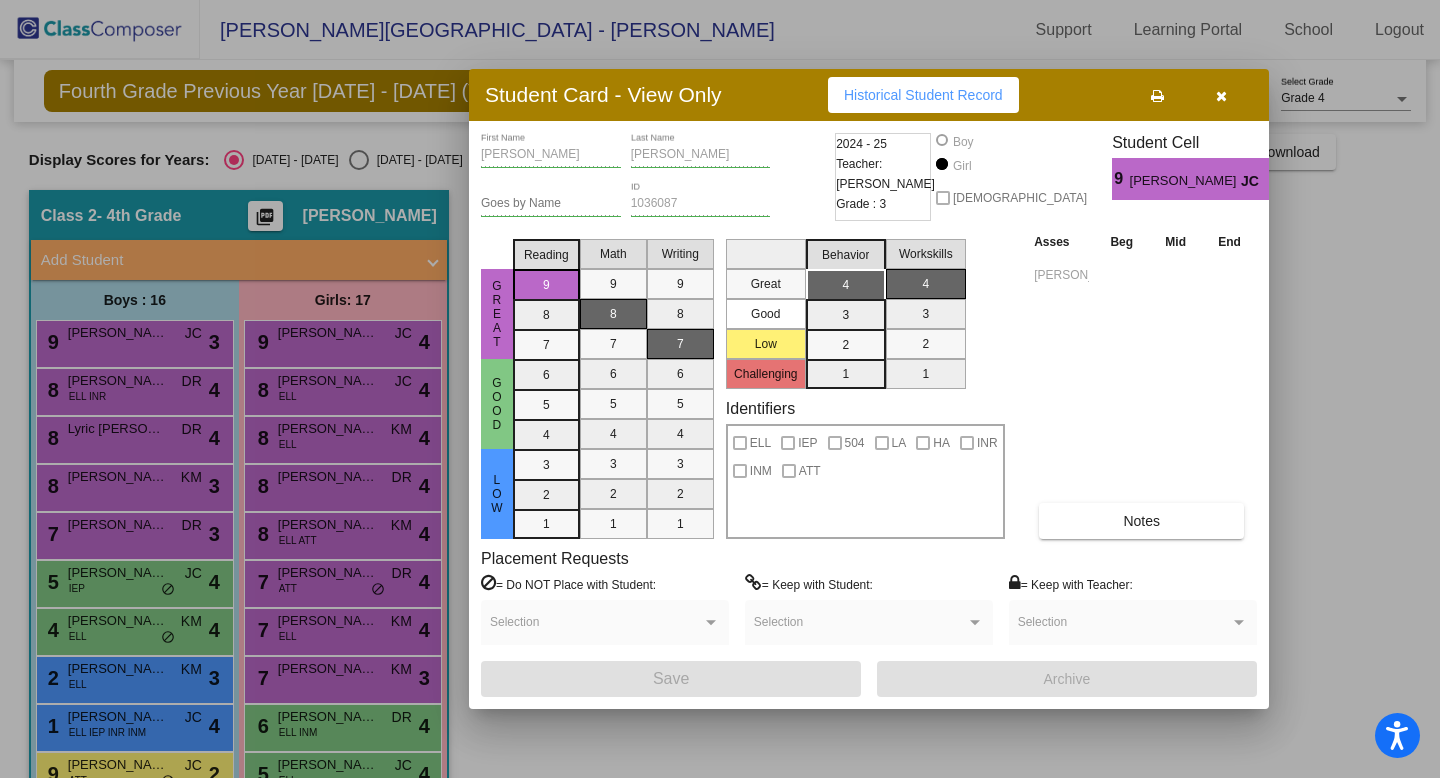 click at bounding box center [1221, 96] 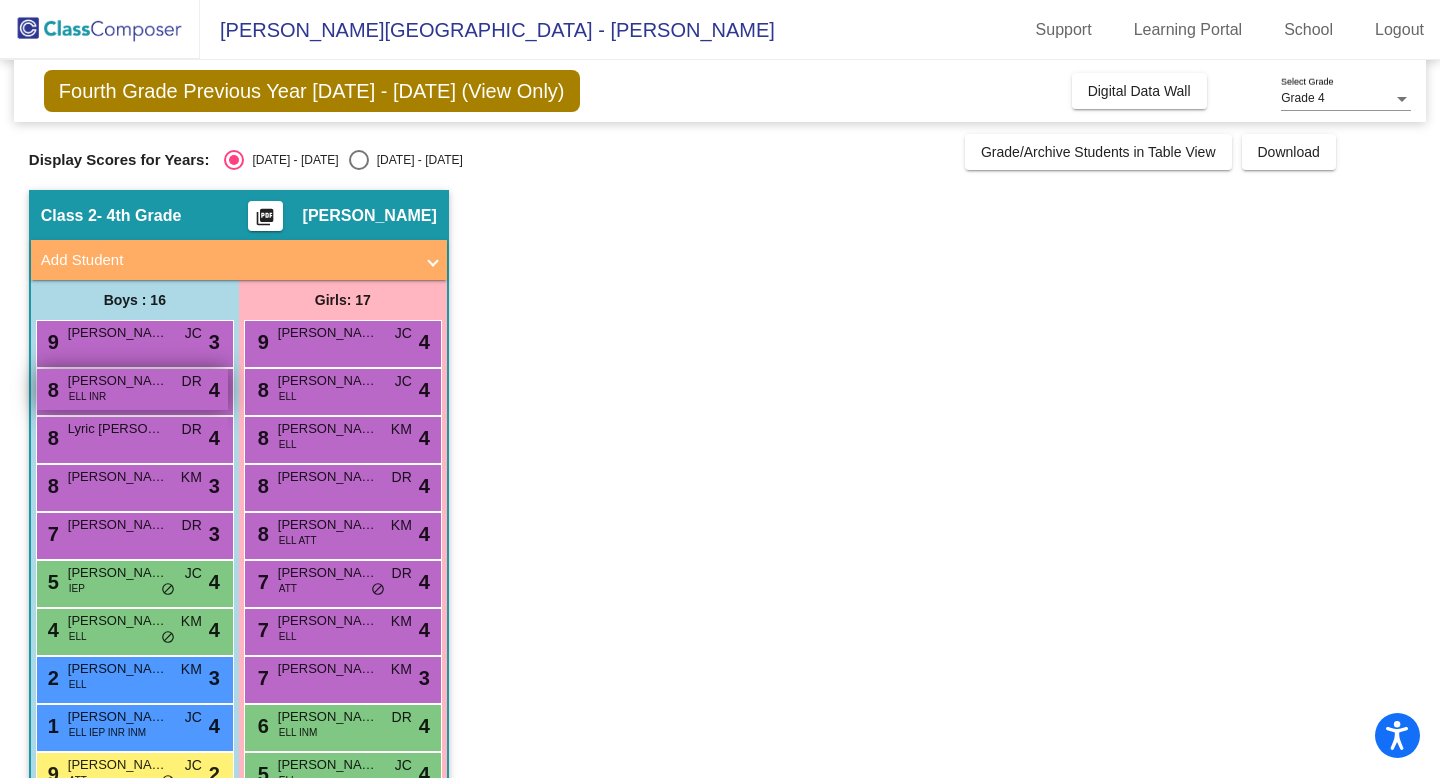 click on "8 [PERSON_NAME] ELL INR DR lock do_not_disturb_alt 4" at bounding box center [132, 389] 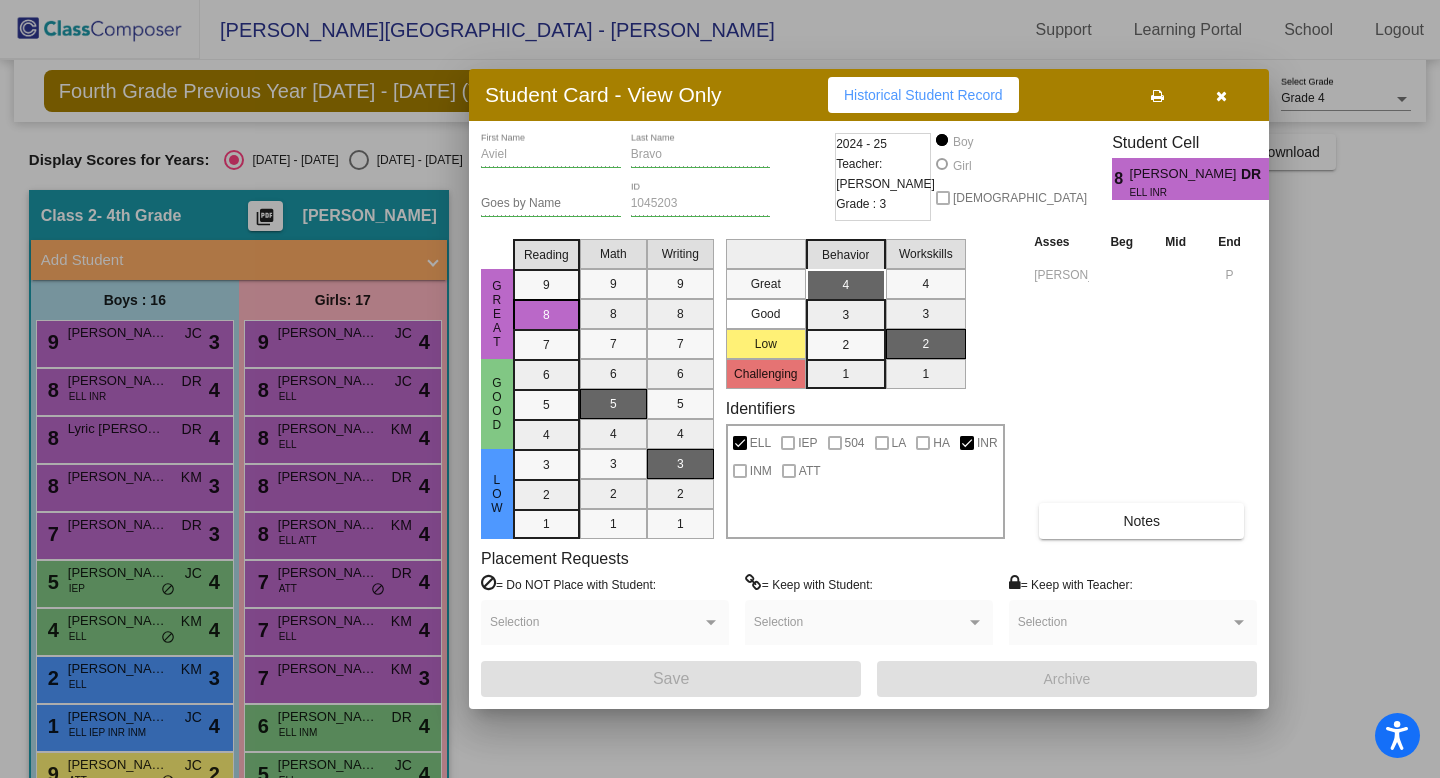click at bounding box center [1221, 96] 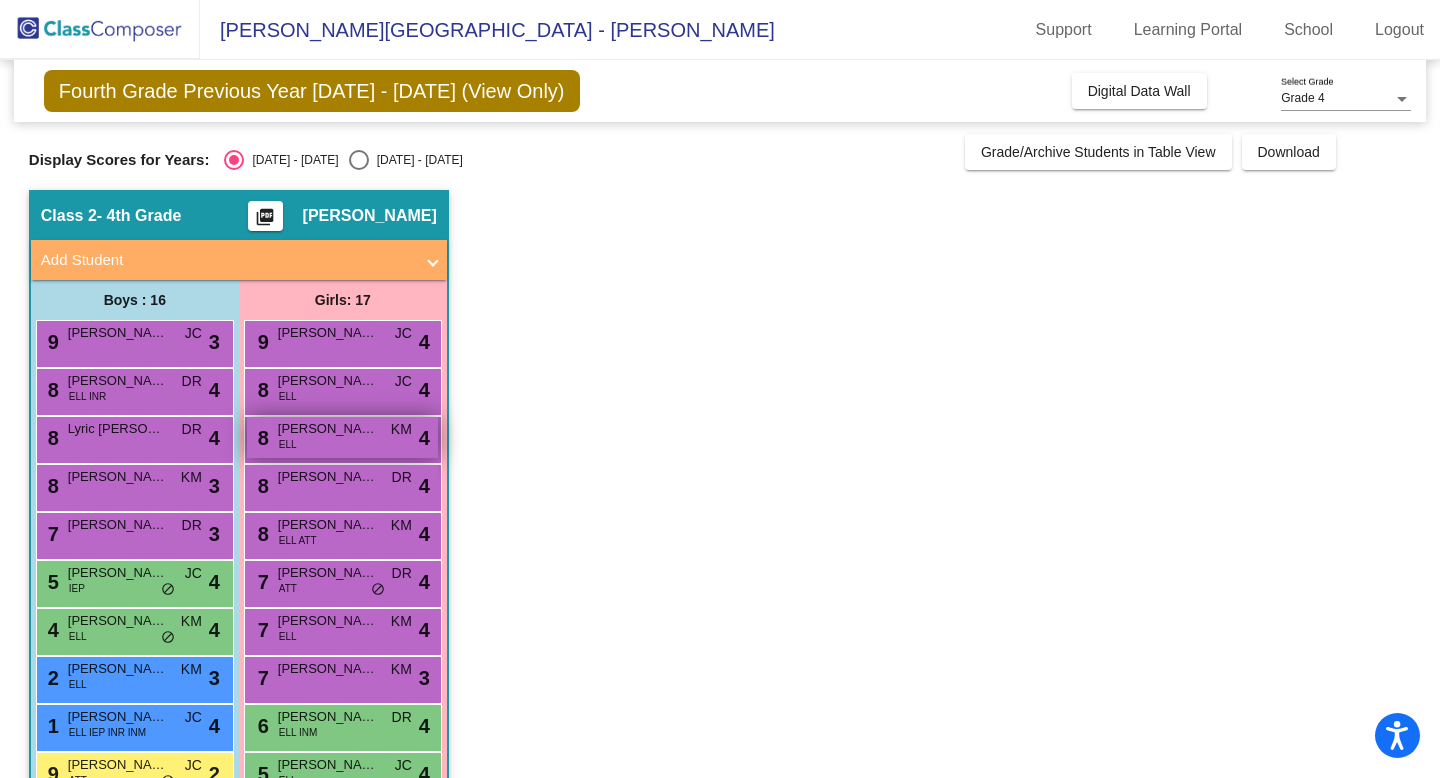 click on "[PERSON_NAME]" at bounding box center (328, 429) 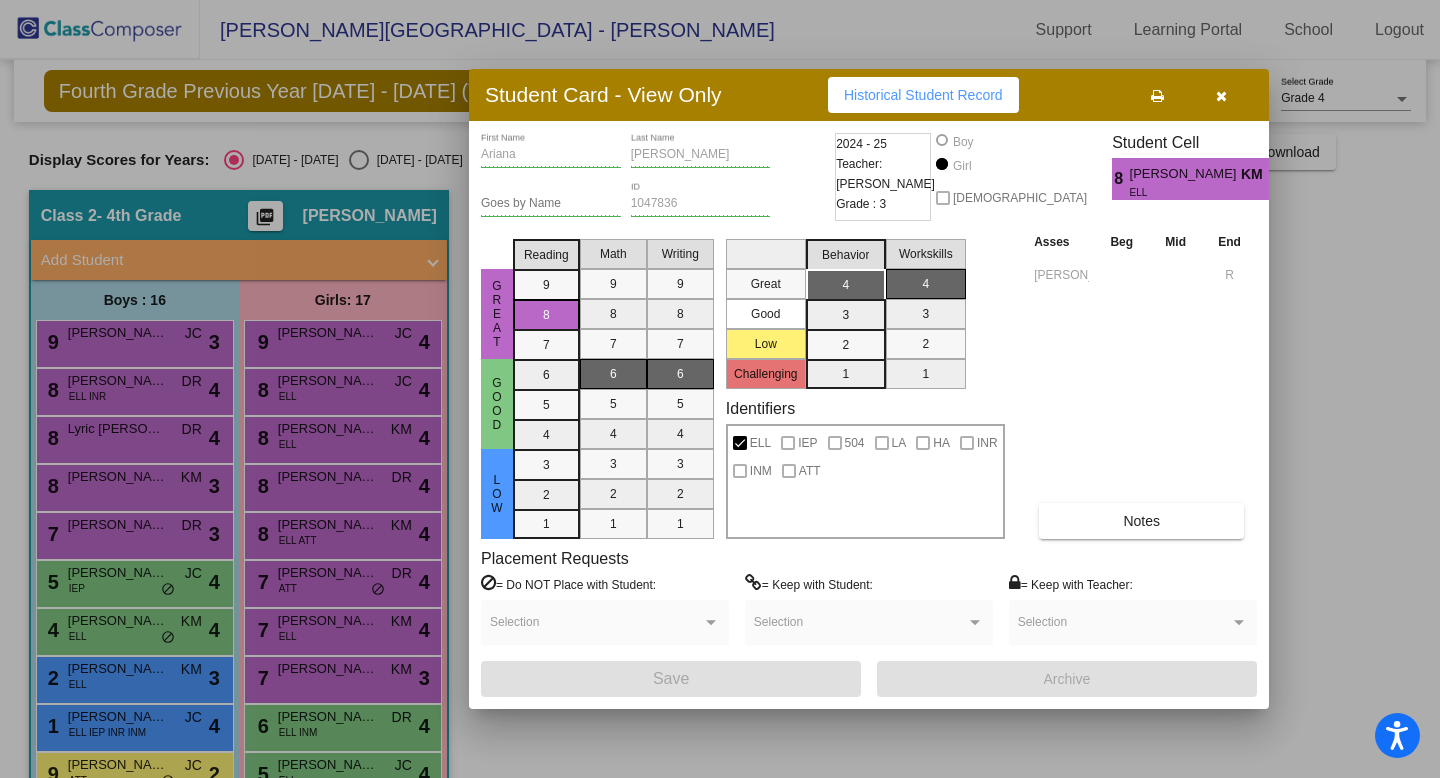 click at bounding box center (1221, 95) 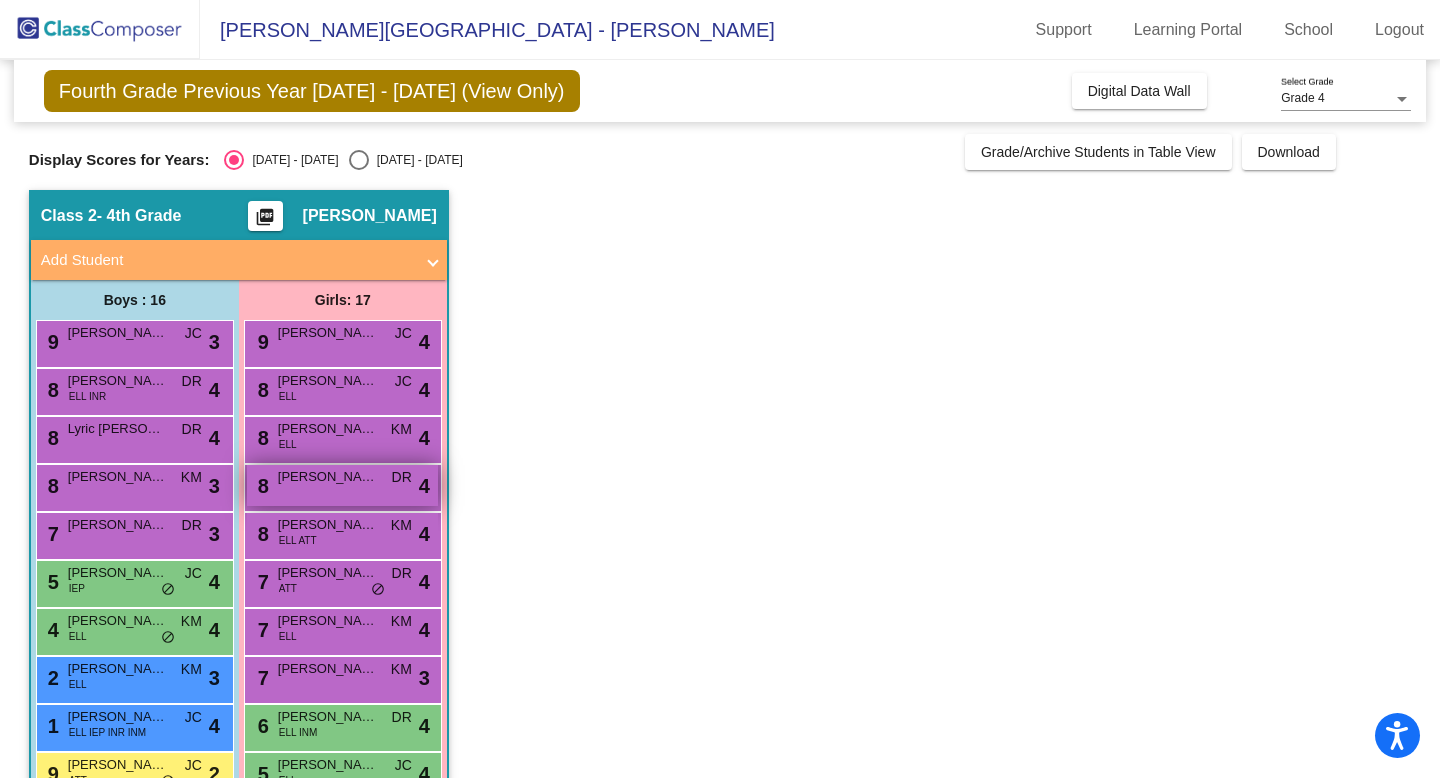 click on "8 [PERSON_NAME] DR lock do_not_disturb_alt 4" at bounding box center [342, 485] 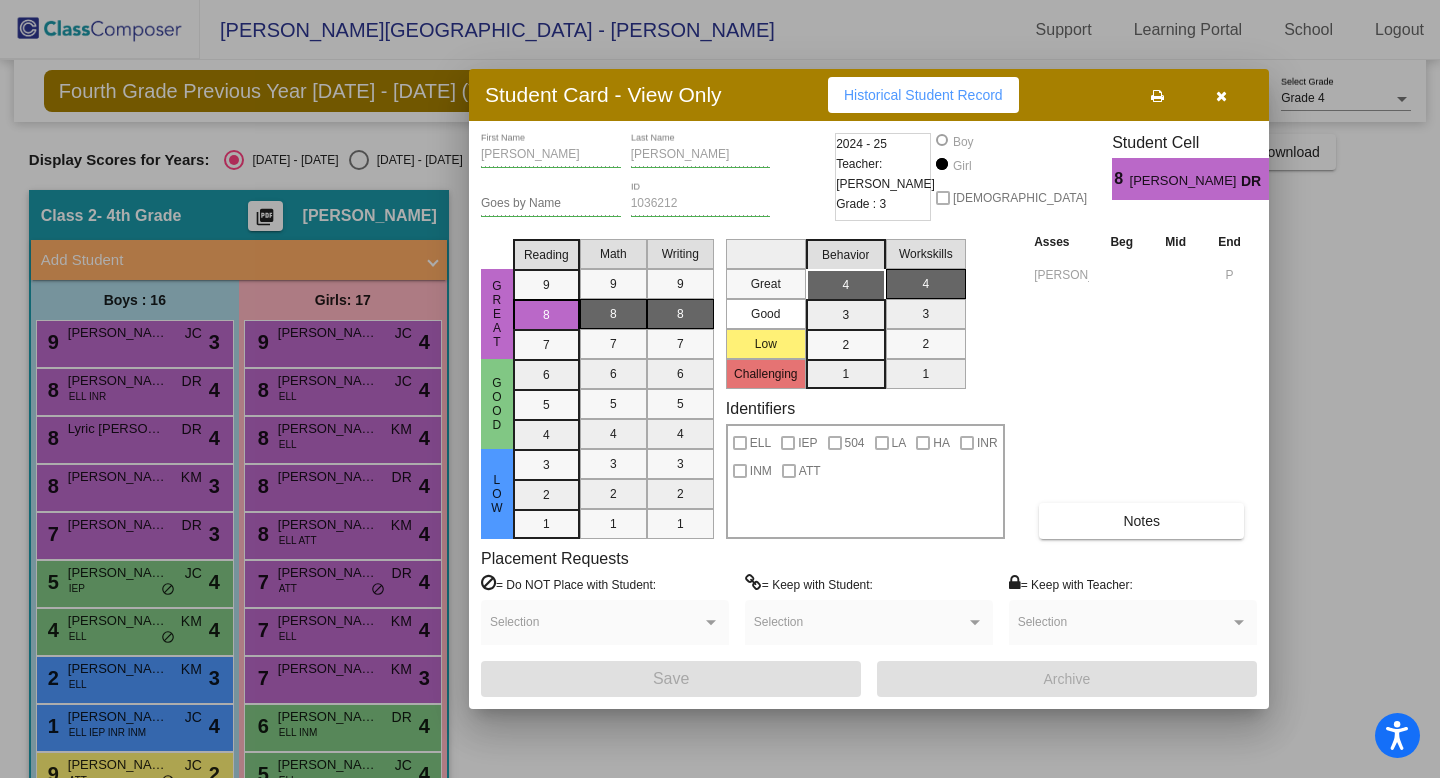 click at bounding box center [1221, 95] 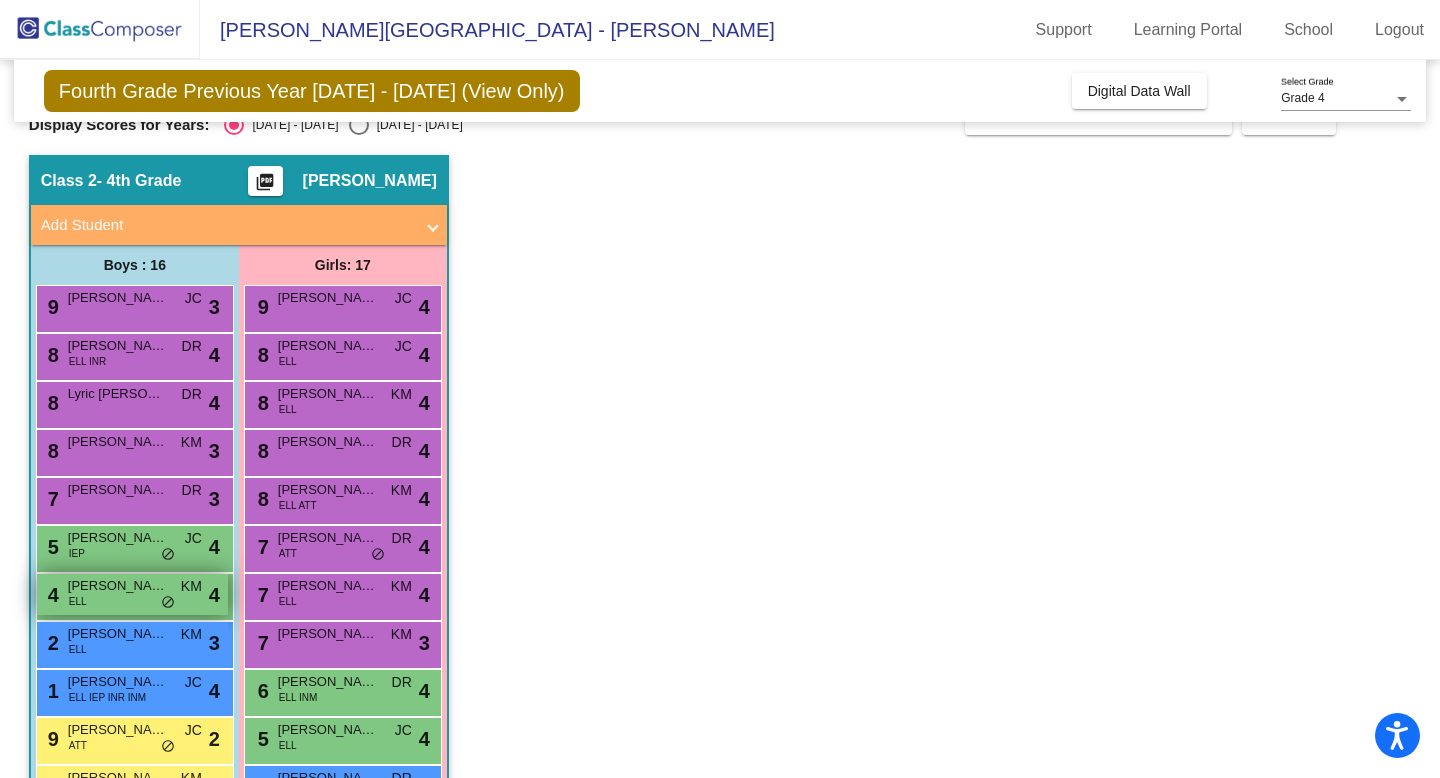 scroll, scrollTop: 31, scrollLeft: 0, axis: vertical 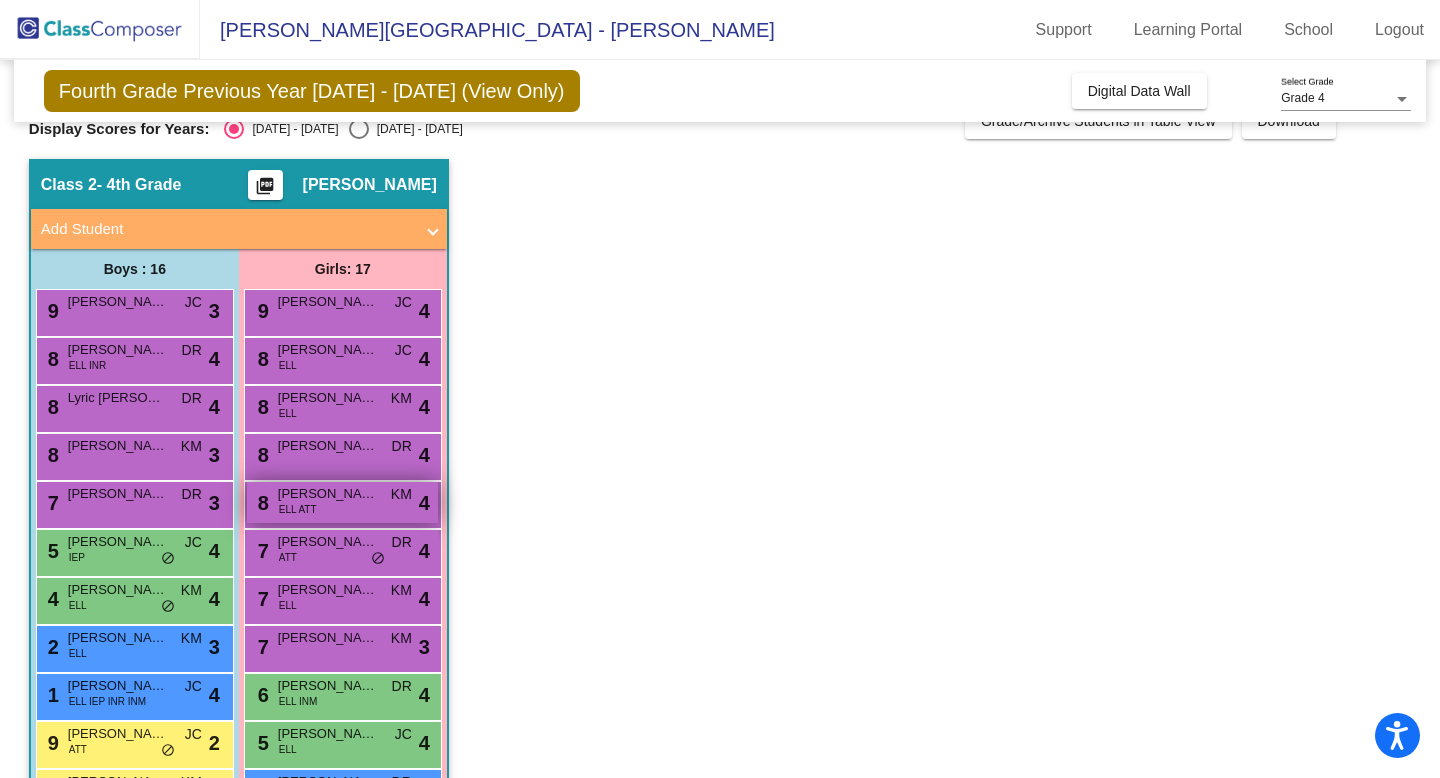 click on "ELL ATT" at bounding box center [298, 509] 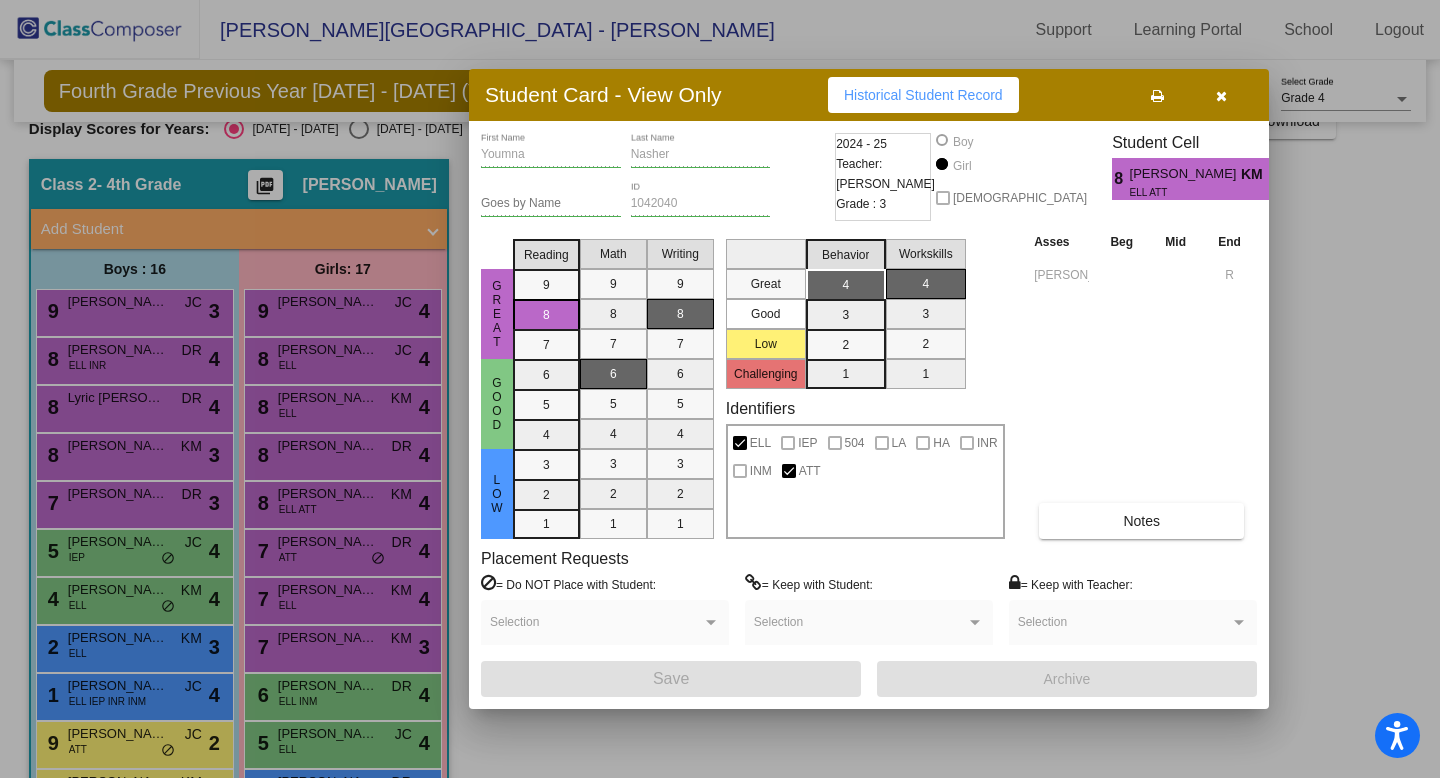 click at bounding box center (1221, 96) 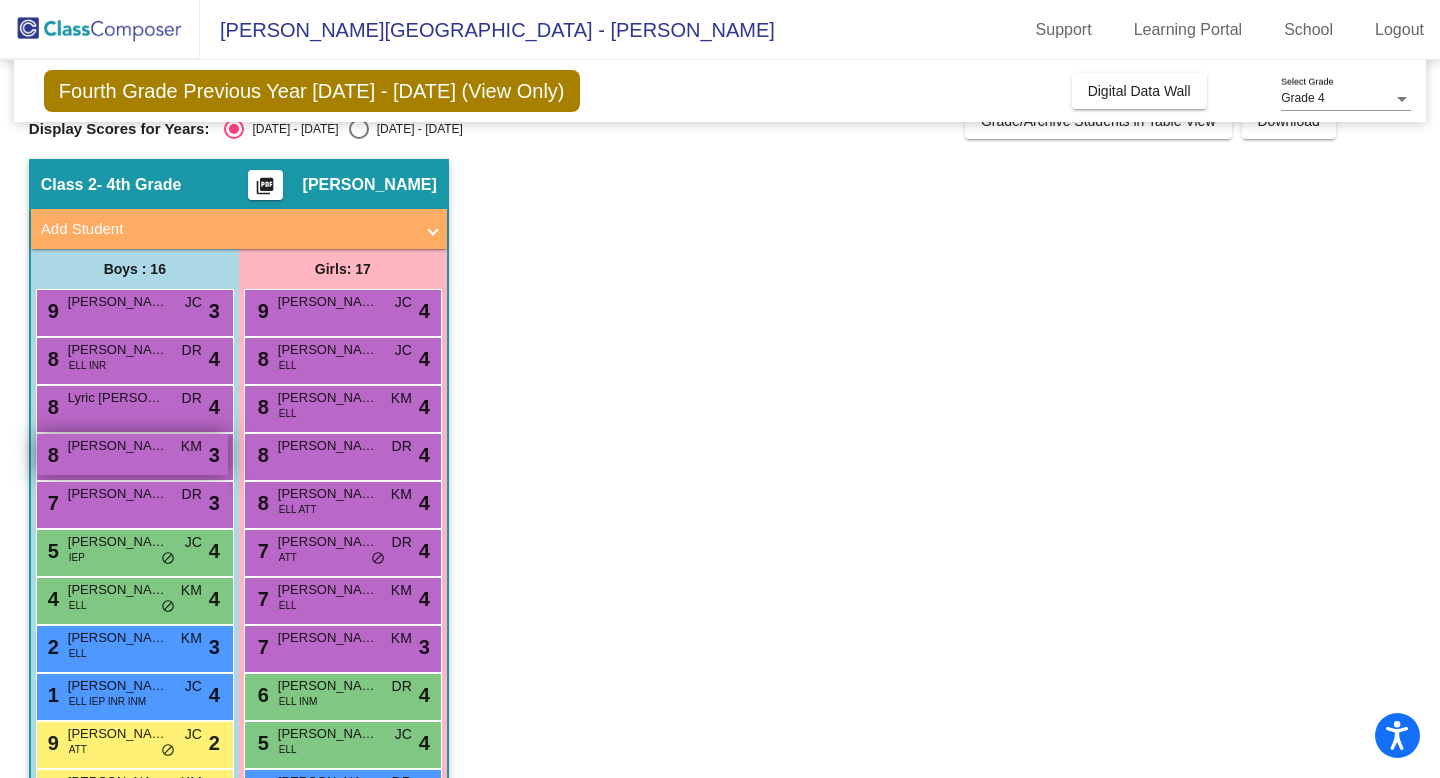 click on "8 [PERSON_NAME] KM lock do_not_disturb_alt 3" at bounding box center (132, 454) 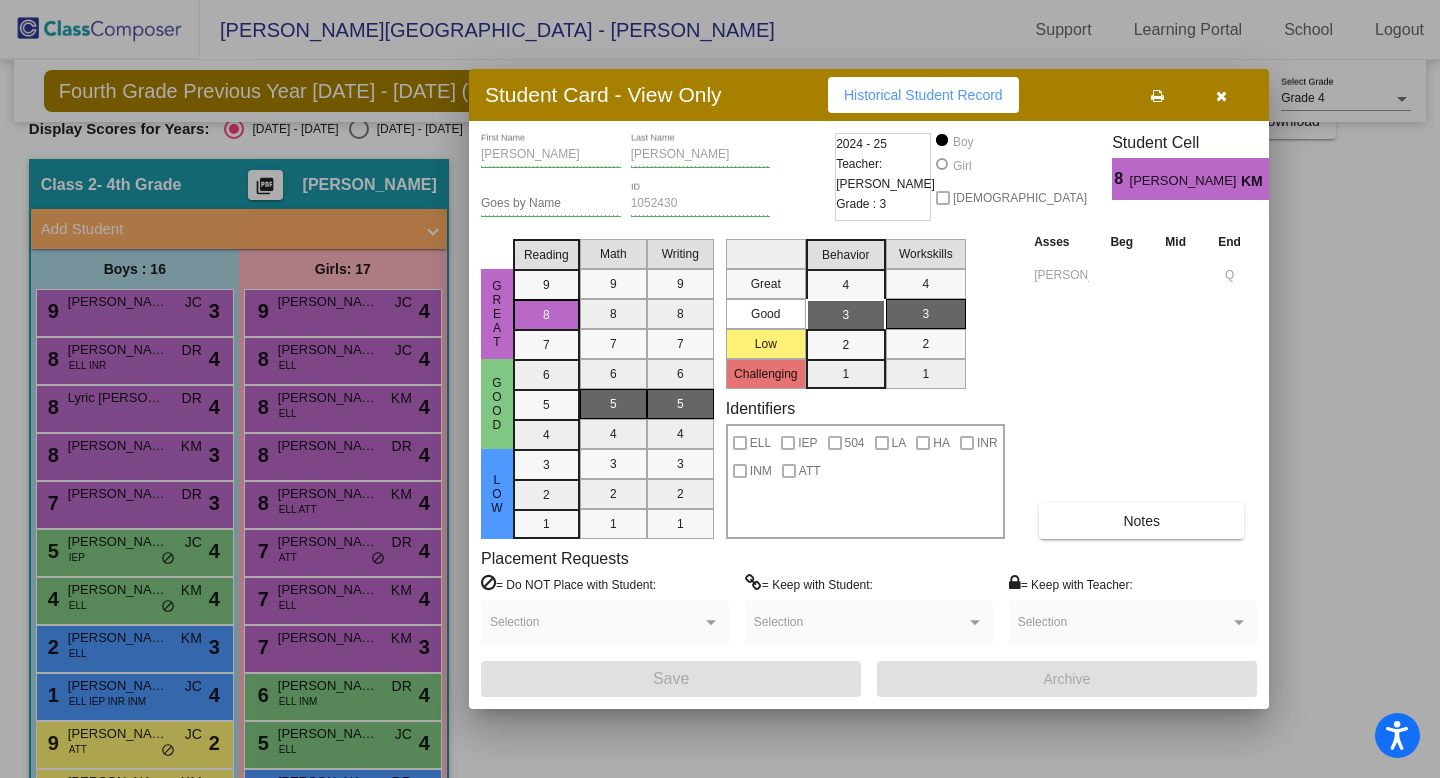 click at bounding box center [1221, 96] 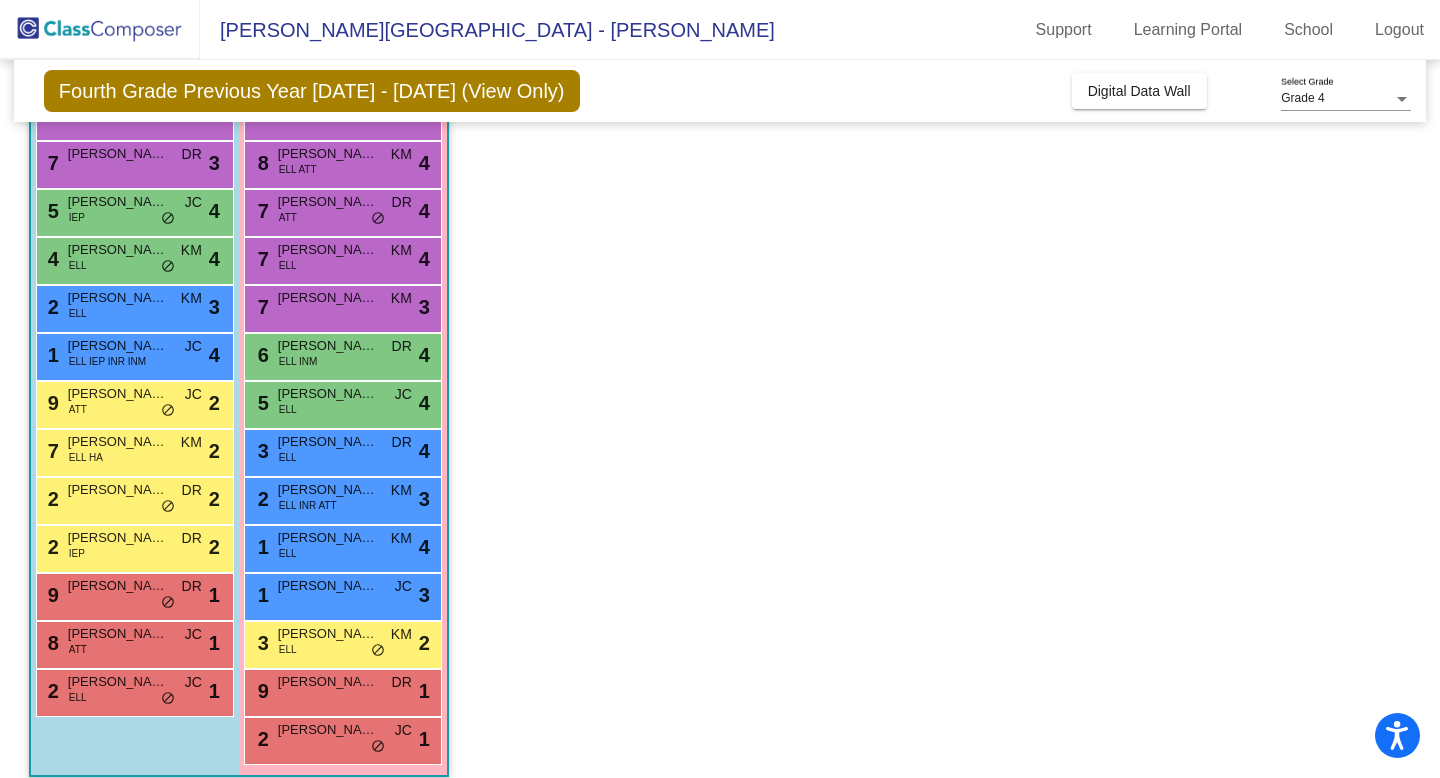 scroll, scrollTop: 390, scrollLeft: 0, axis: vertical 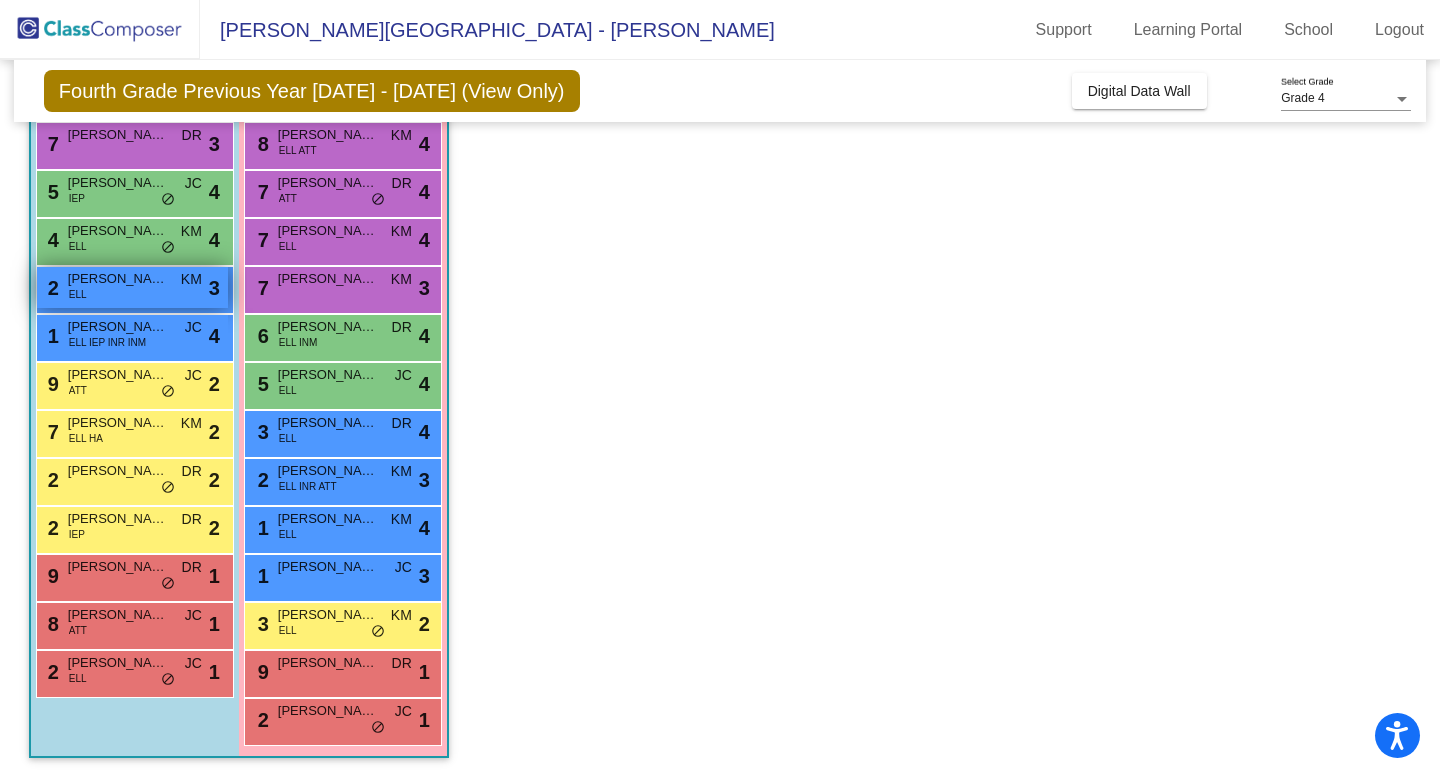 click on "[PERSON_NAME]" at bounding box center [118, 279] 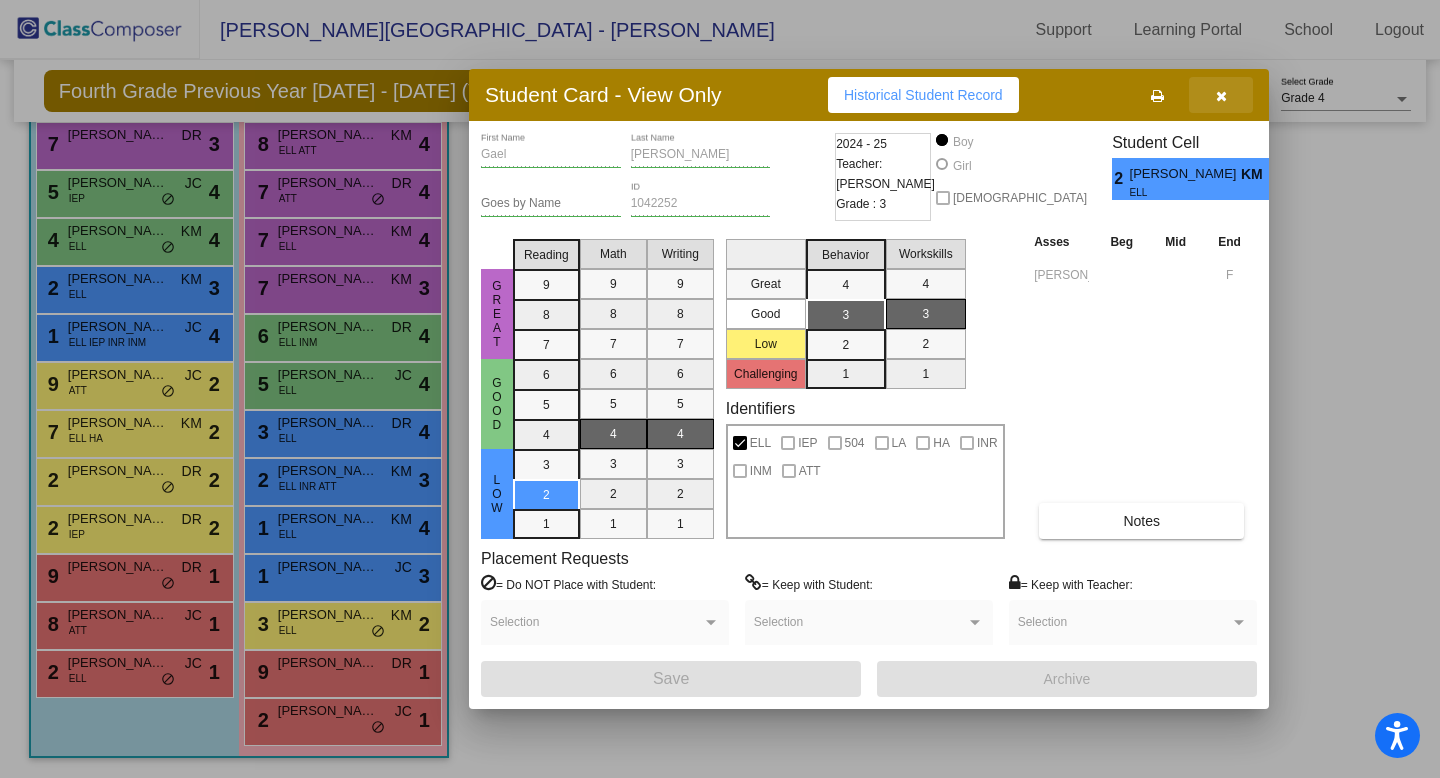 click at bounding box center [1221, 96] 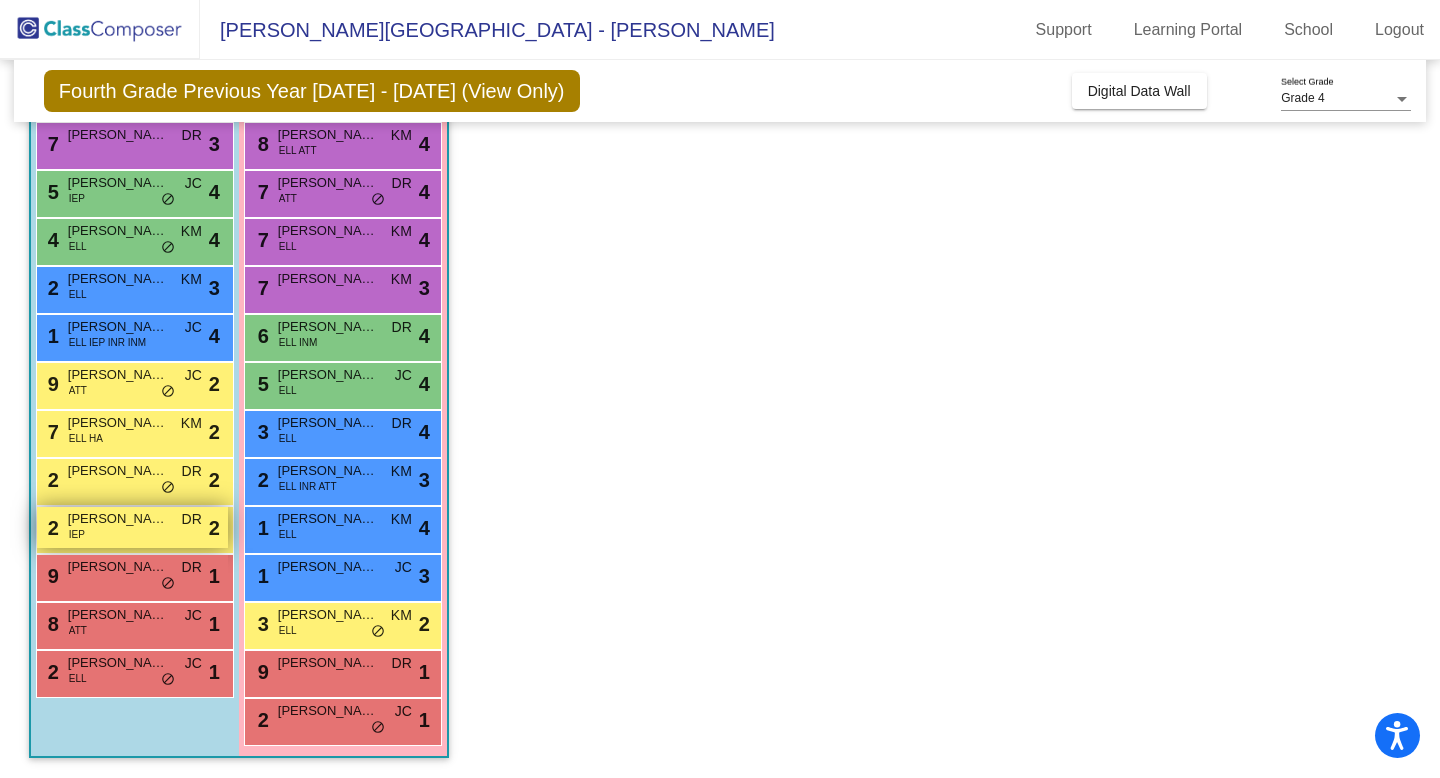 click on "IEP" at bounding box center [77, 534] 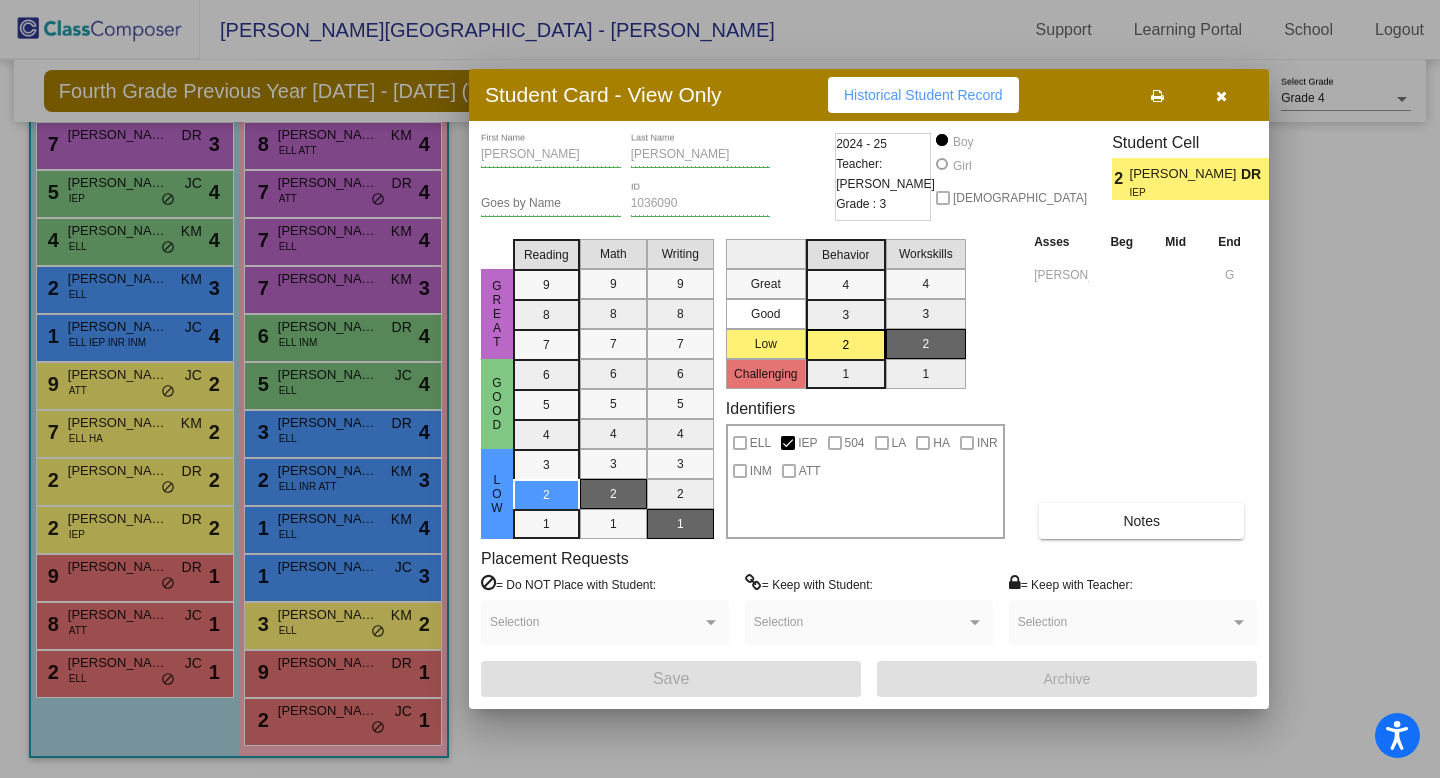 click at bounding box center [1221, 95] 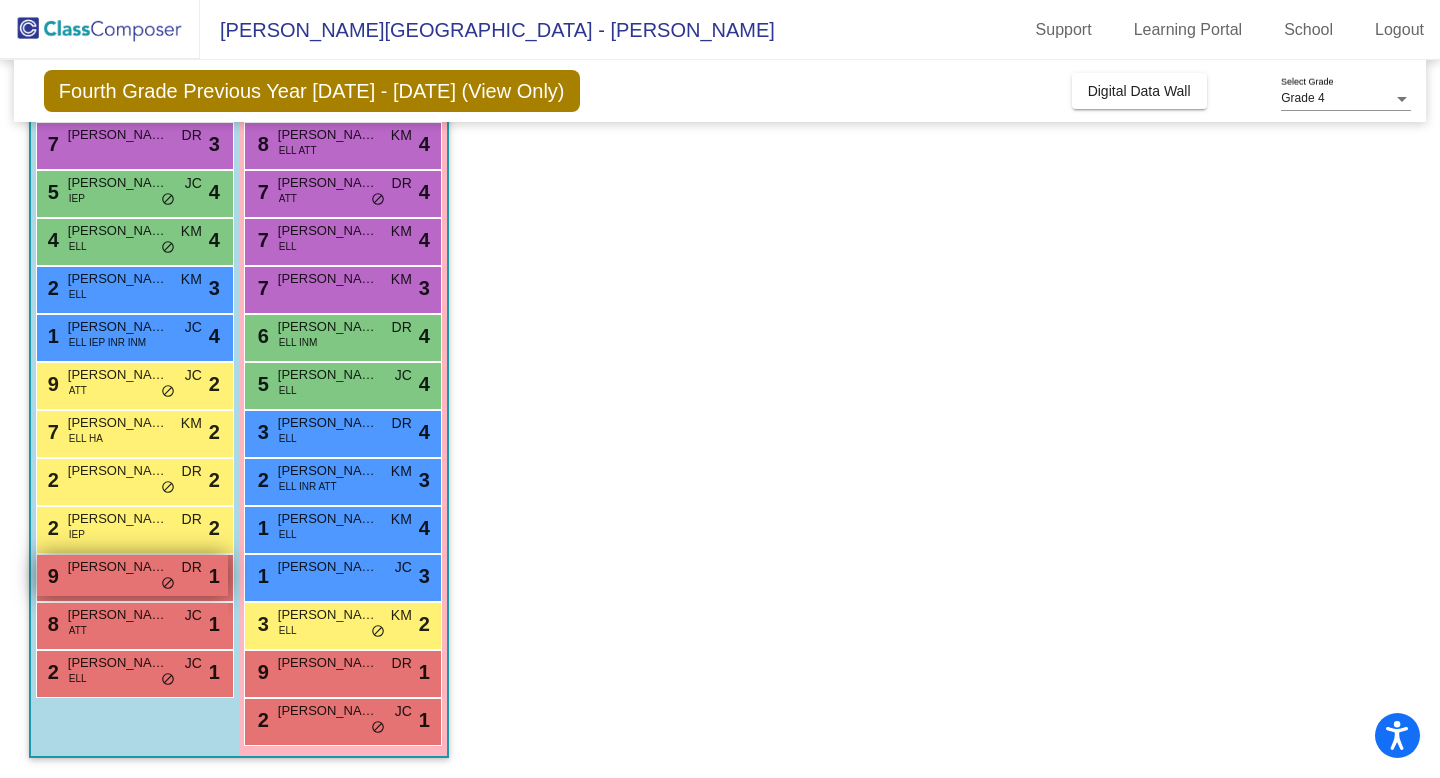 click on "9 [PERSON_NAME] DR lock do_not_disturb_alt 1" at bounding box center [132, 575] 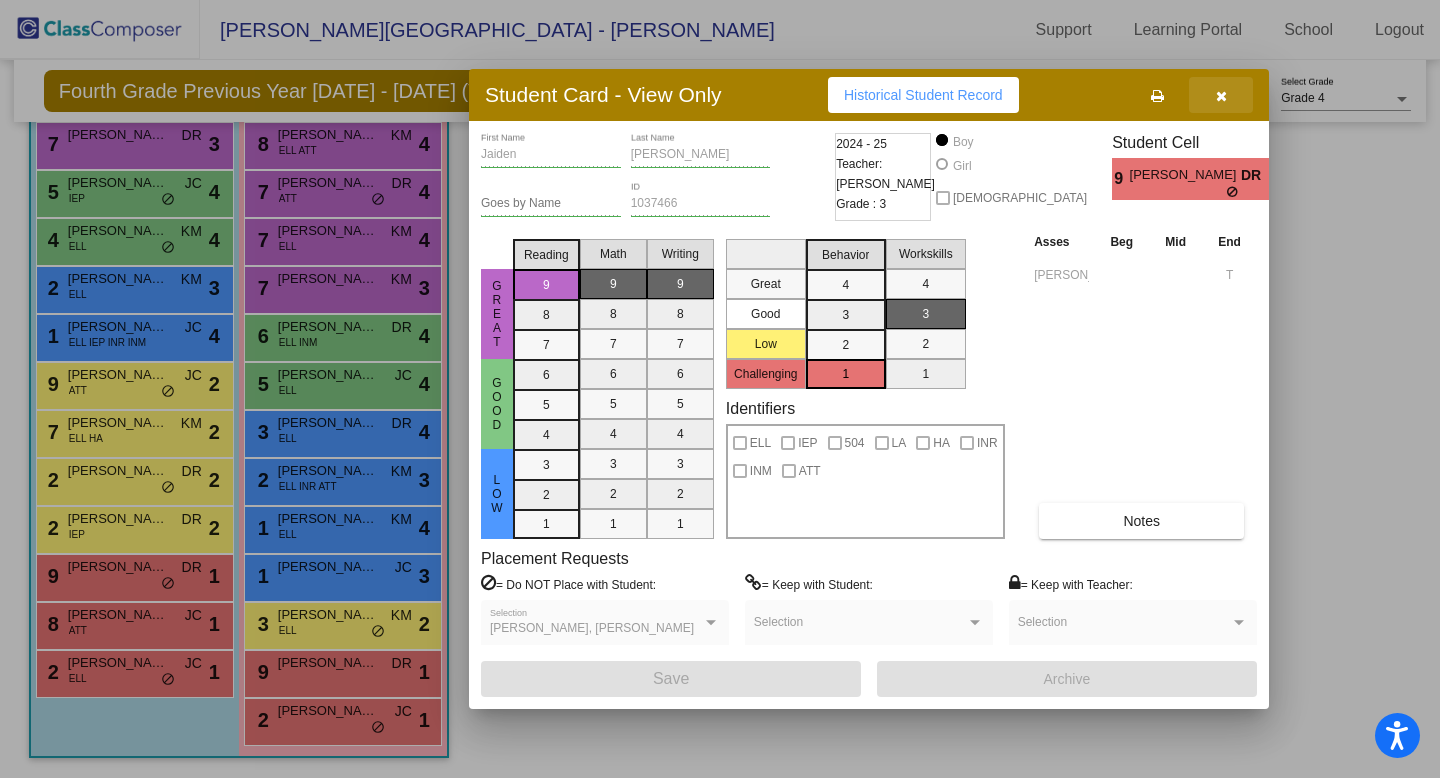 click at bounding box center [1221, 95] 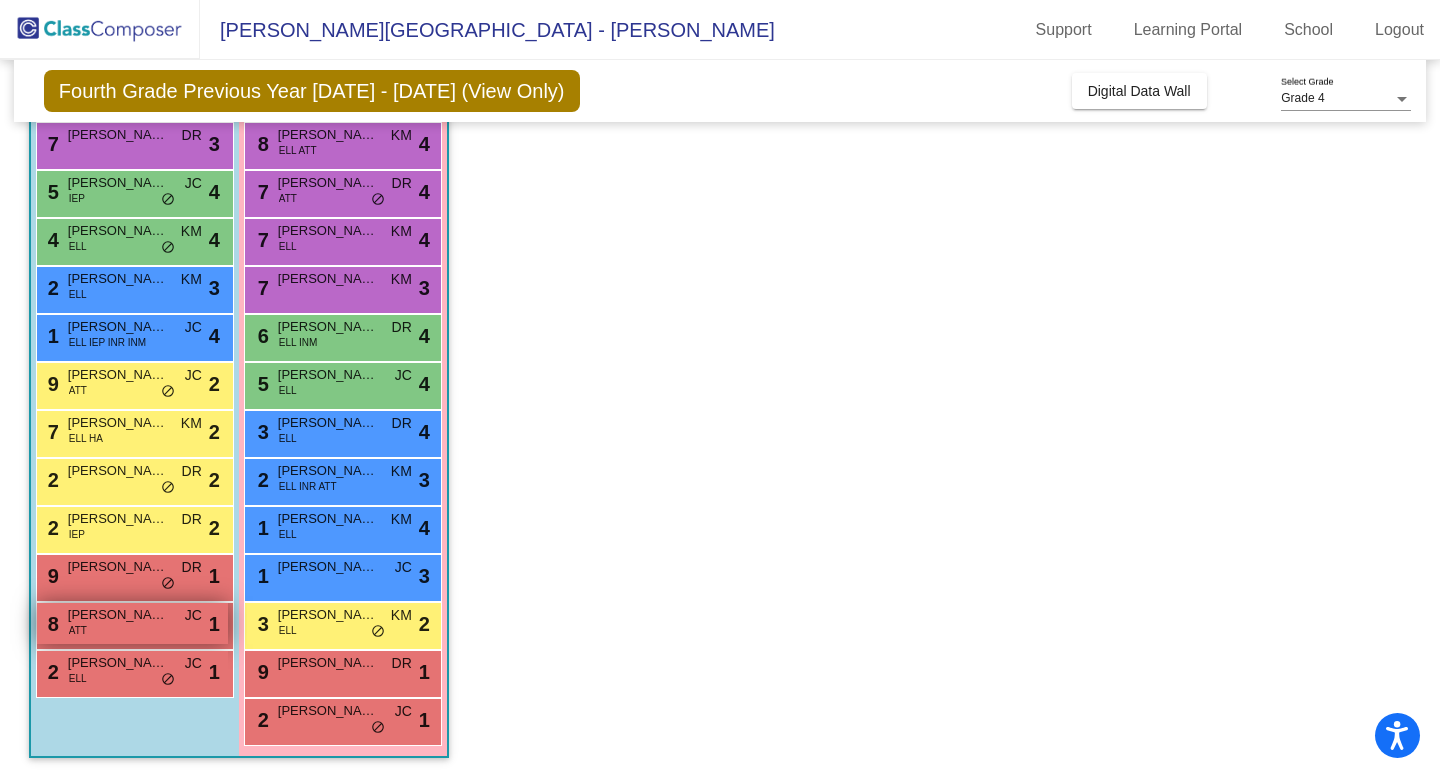 click on "8 [PERSON_NAME] ATT JC lock do_not_disturb_alt 1" at bounding box center (132, 623) 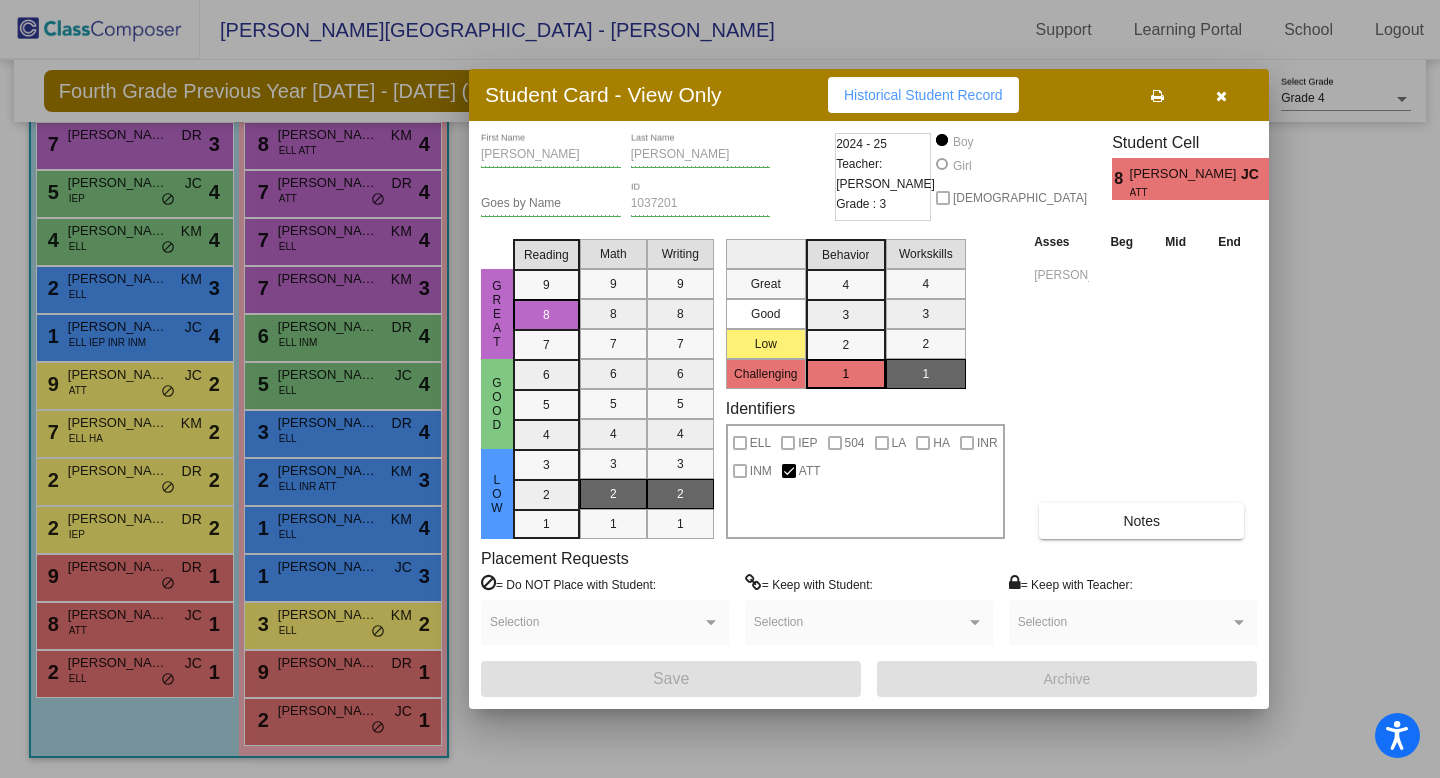 click at bounding box center (1221, 96) 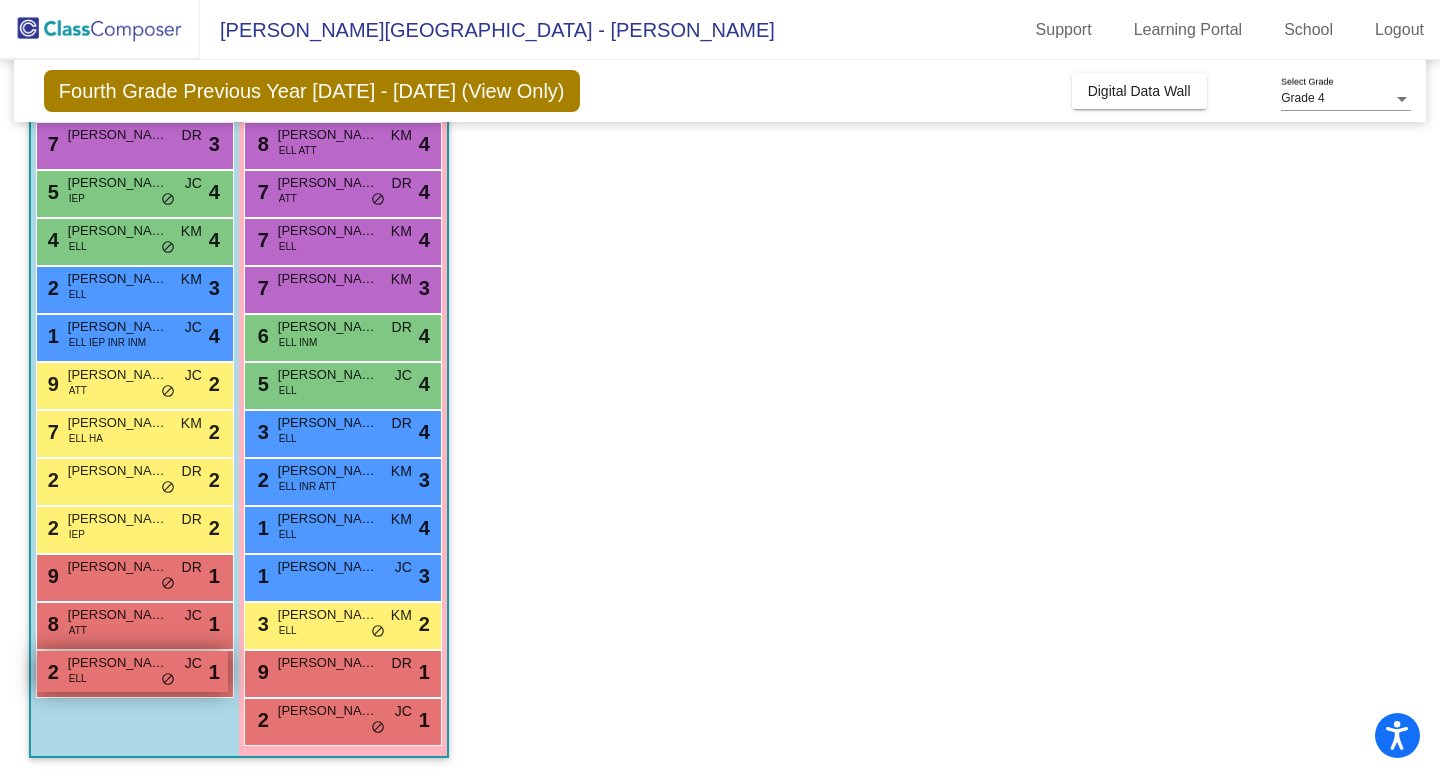 click on "2 [PERSON_NAME] [PERSON_NAME] [PERSON_NAME] lock do_not_disturb_alt 1" at bounding box center [132, 671] 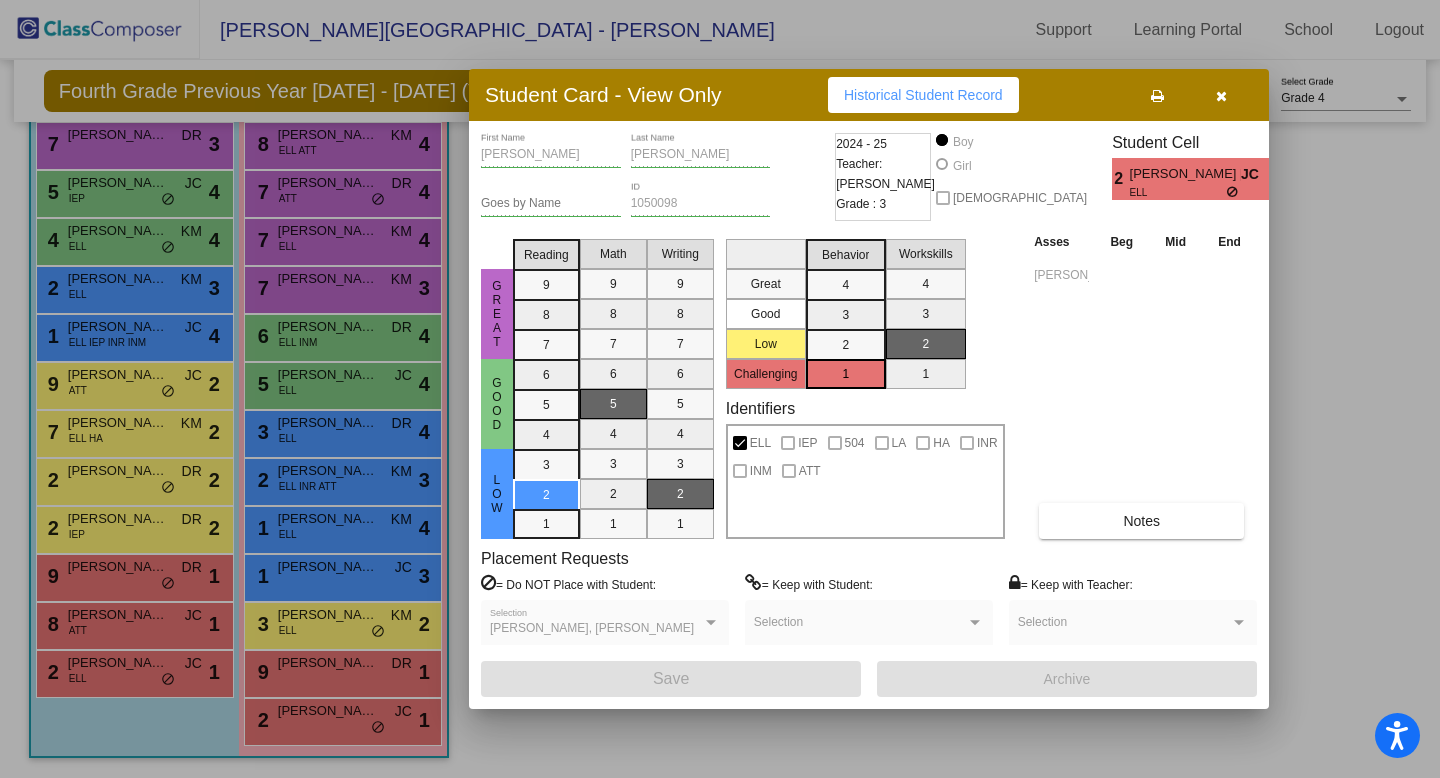 click at bounding box center [1221, 96] 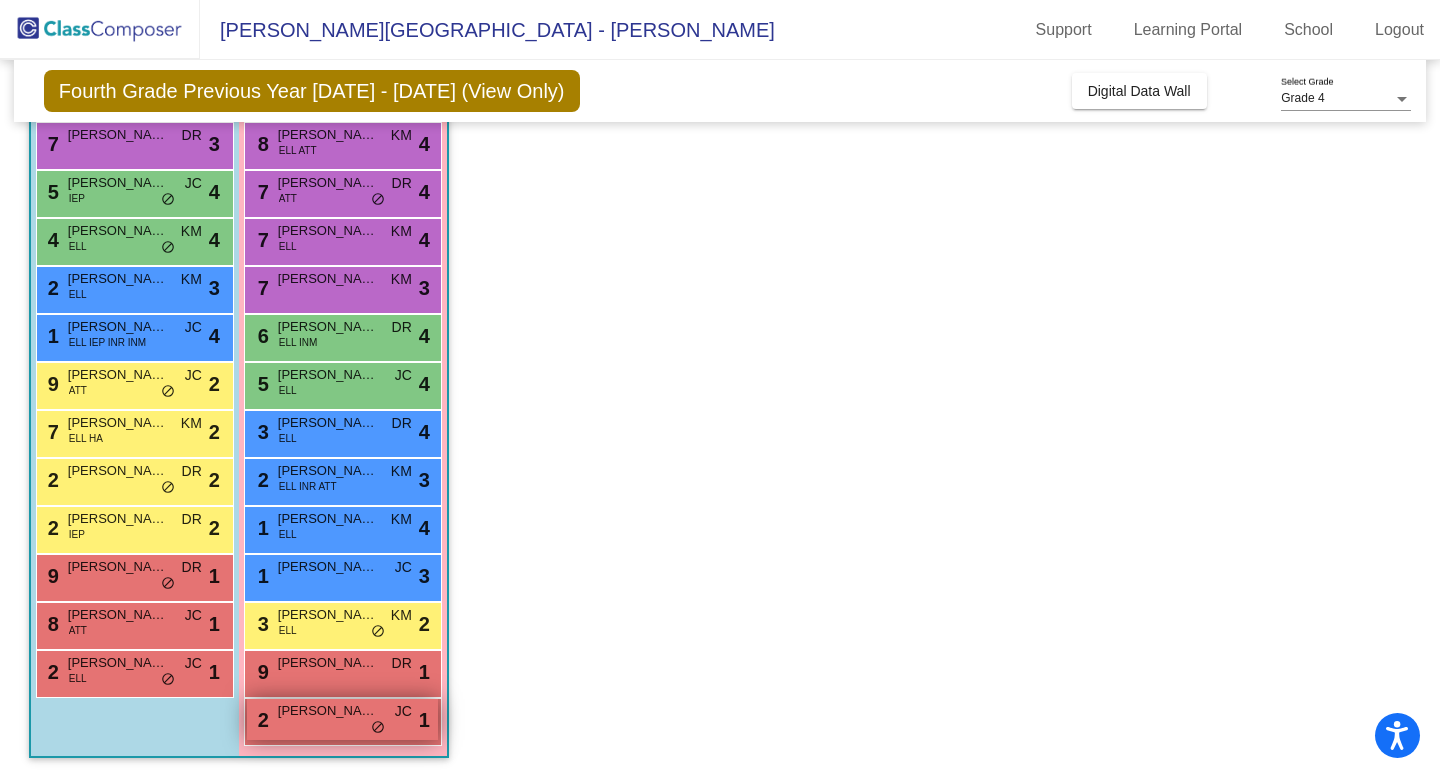 click on "2 [PERSON_NAME] lock do_not_disturb_alt 1" at bounding box center [342, 719] 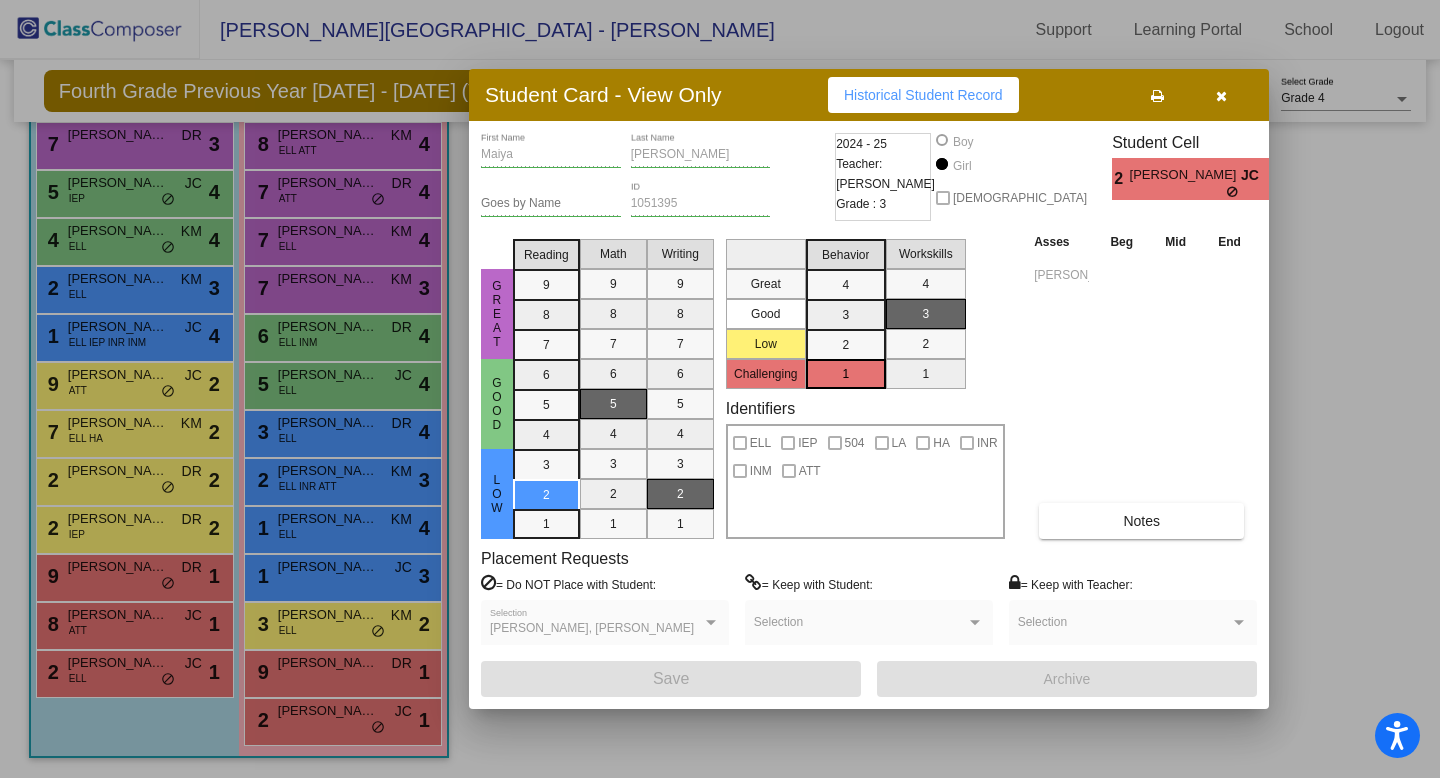 click at bounding box center (1221, 95) 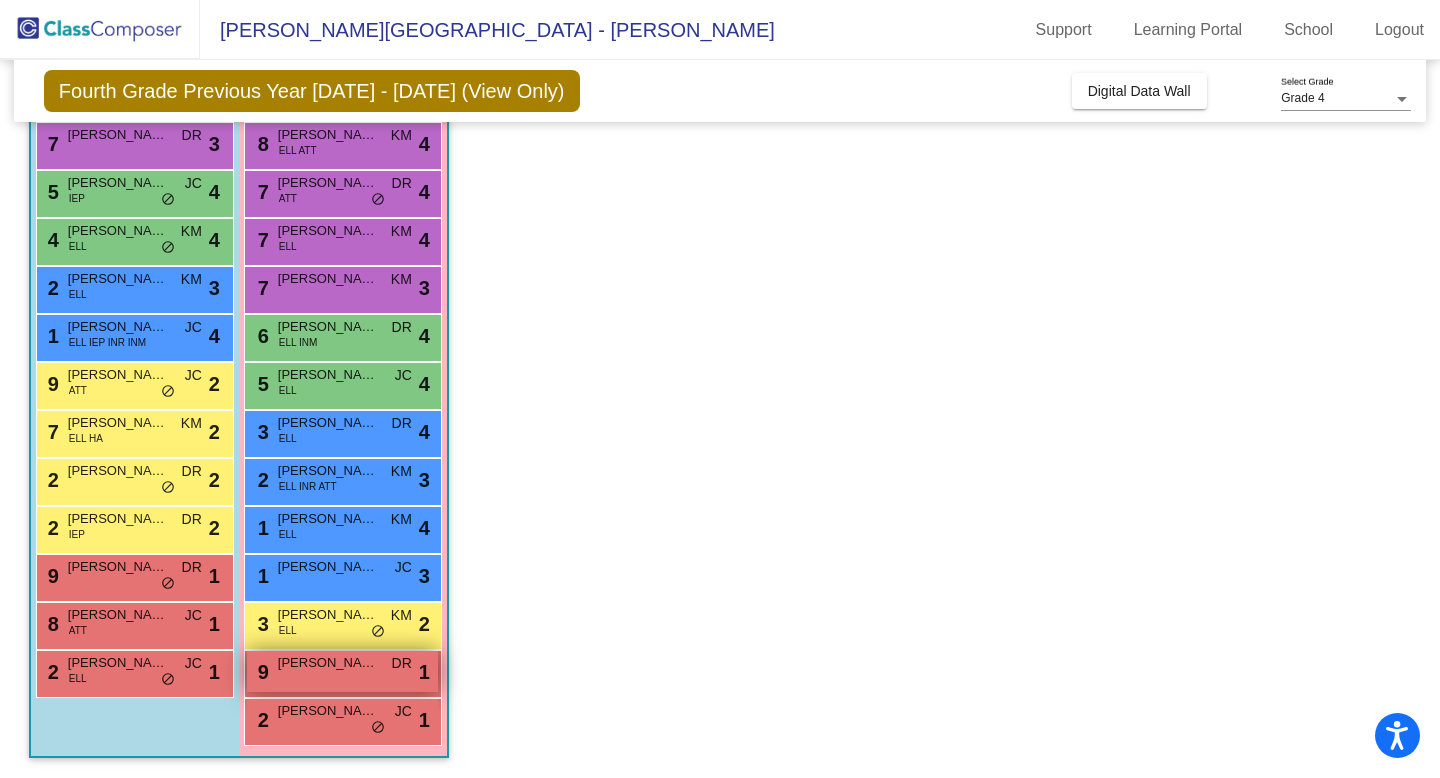 click on "[PERSON_NAME]" at bounding box center [328, 663] 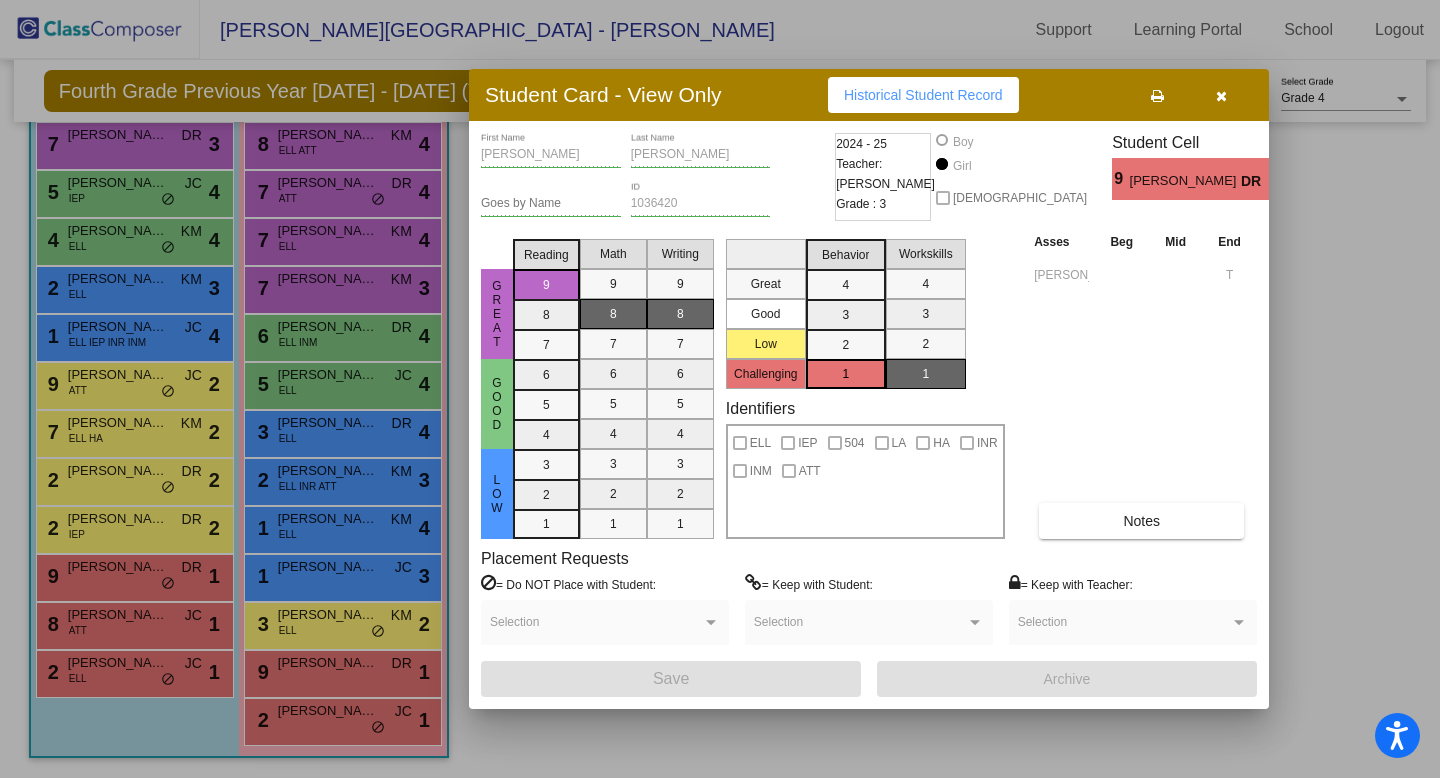 click at bounding box center (1221, 95) 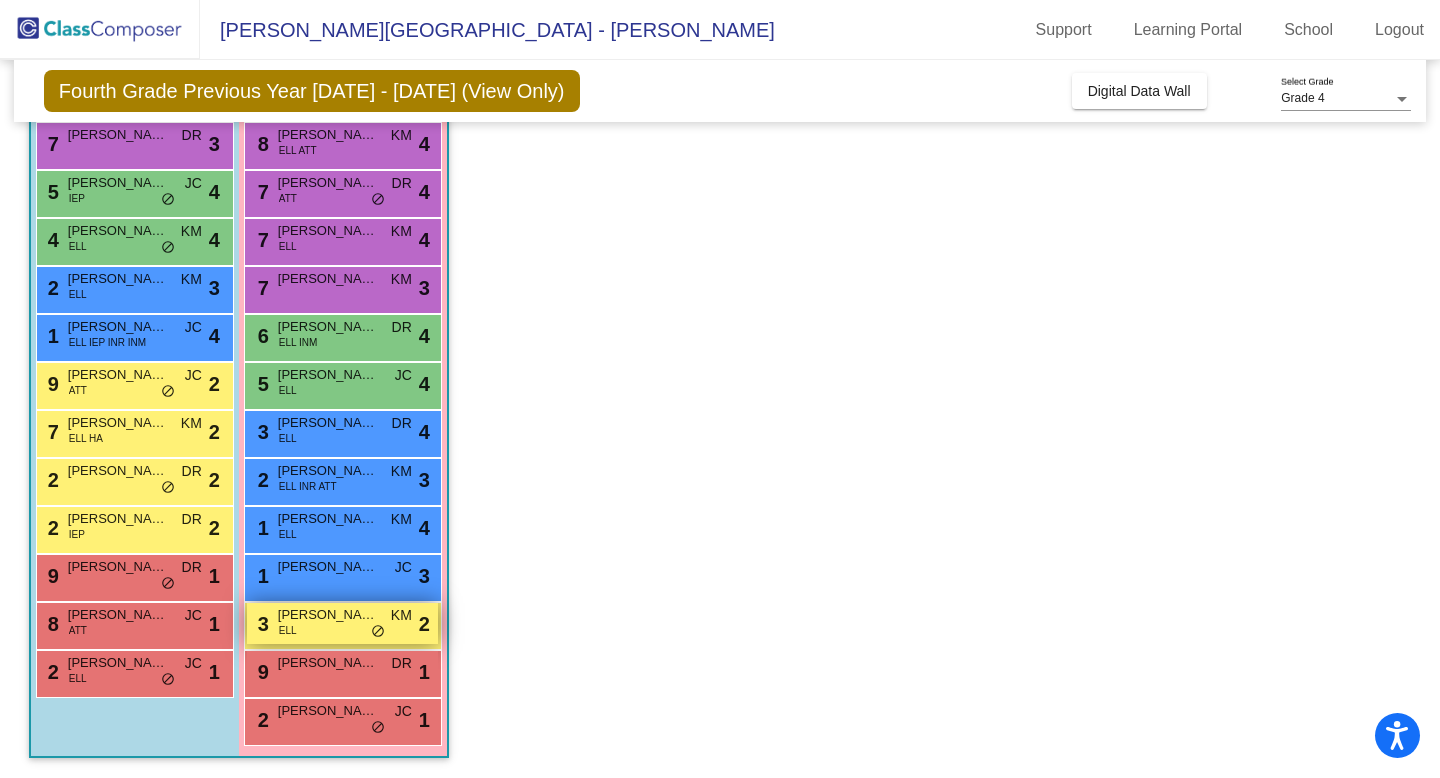 click on "3 [PERSON_NAME] [PERSON_NAME] KM lock do_not_disturb_alt 2" at bounding box center (342, 623) 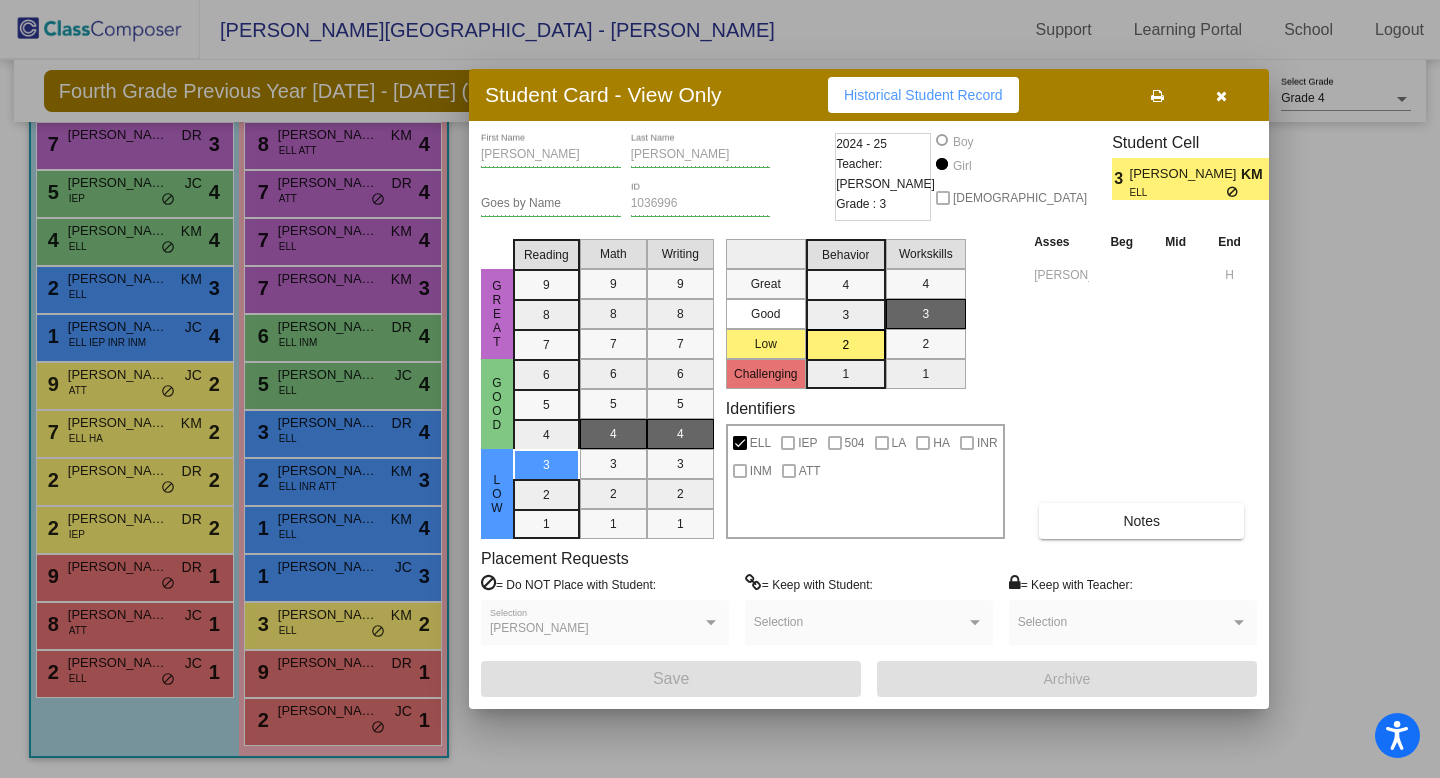 click at bounding box center [1221, 95] 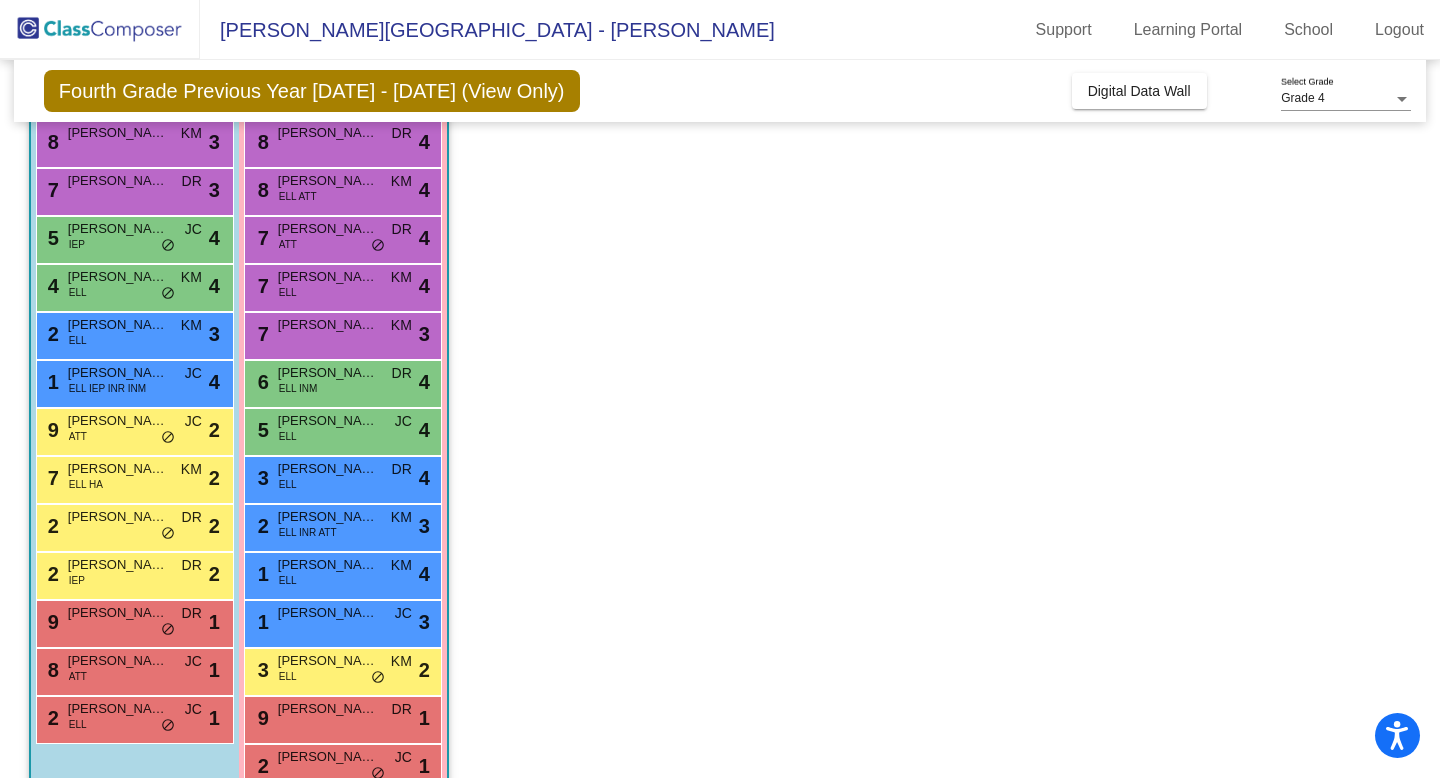 scroll, scrollTop: 372, scrollLeft: 0, axis: vertical 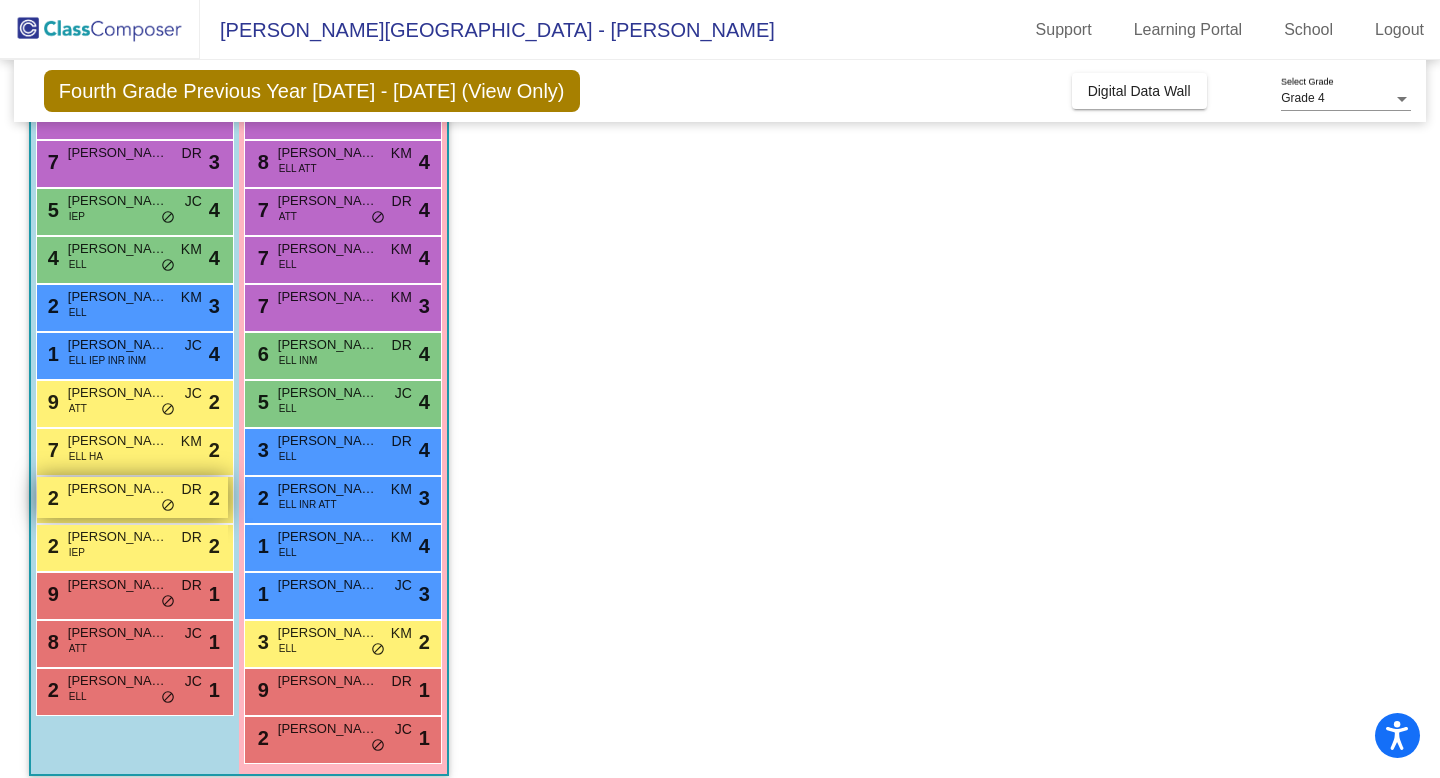 click on "2 [PERSON_NAME] DR lock do_not_disturb_alt 2" at bounding box center [132, 497] 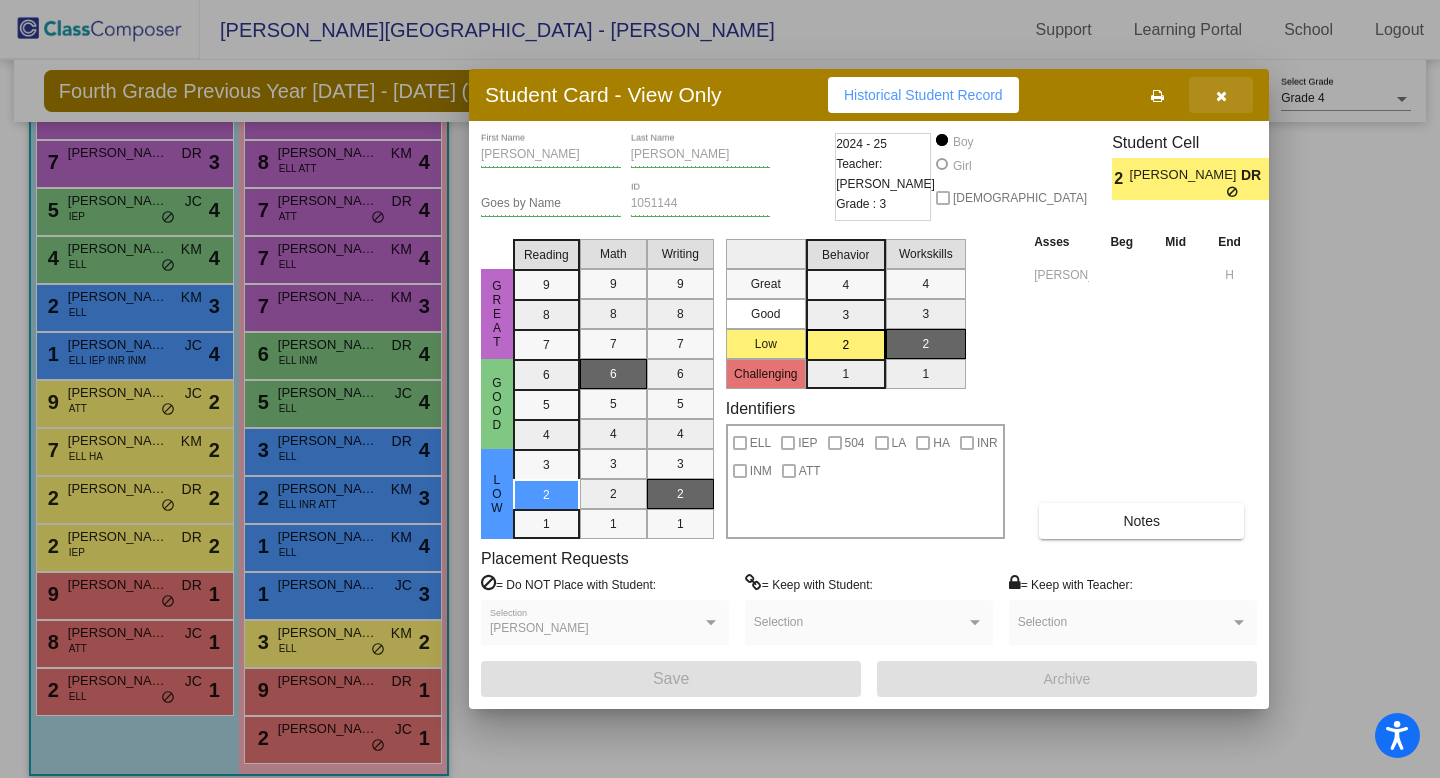 click at bounding box center (1221, 95) 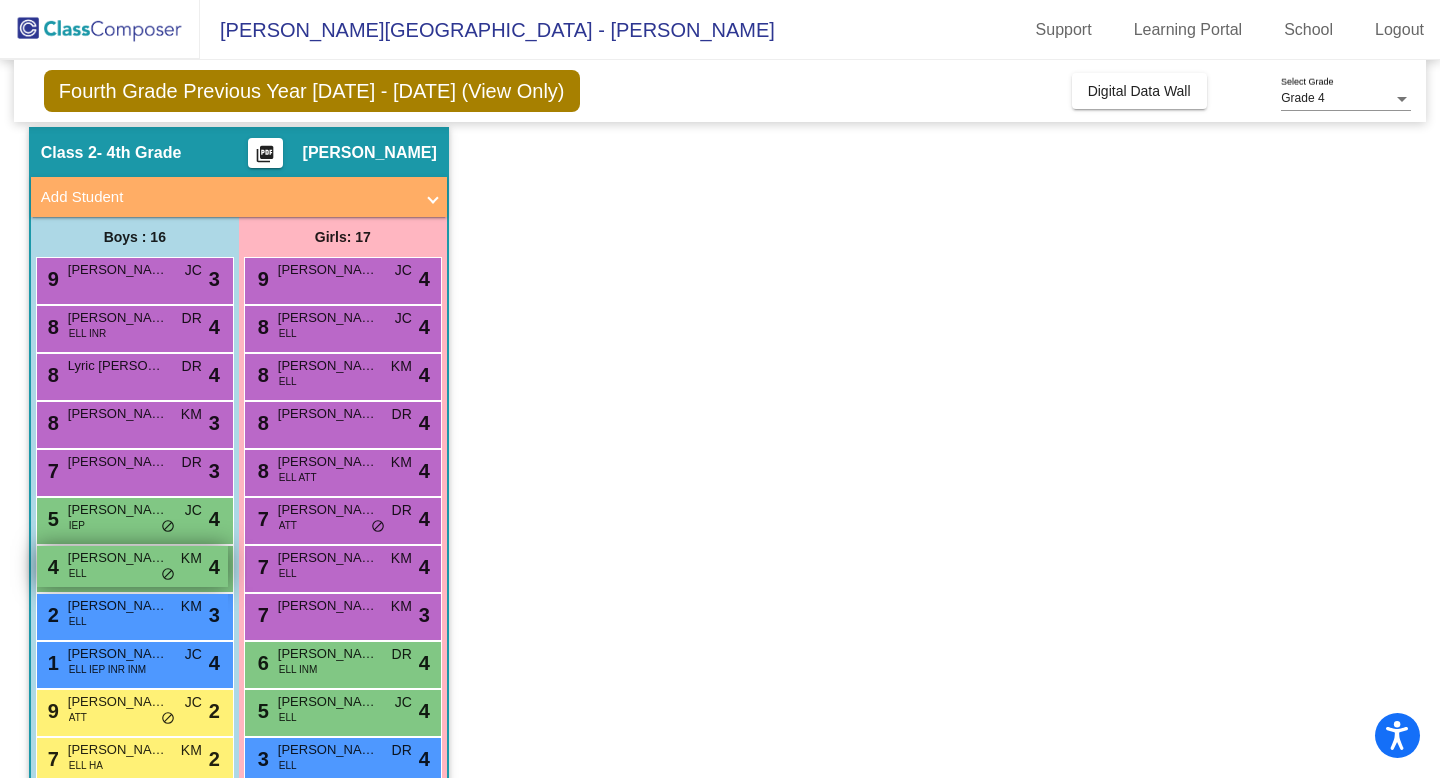 scroll, scrollTop: 45, scrollLeft: 0, axis: vertical 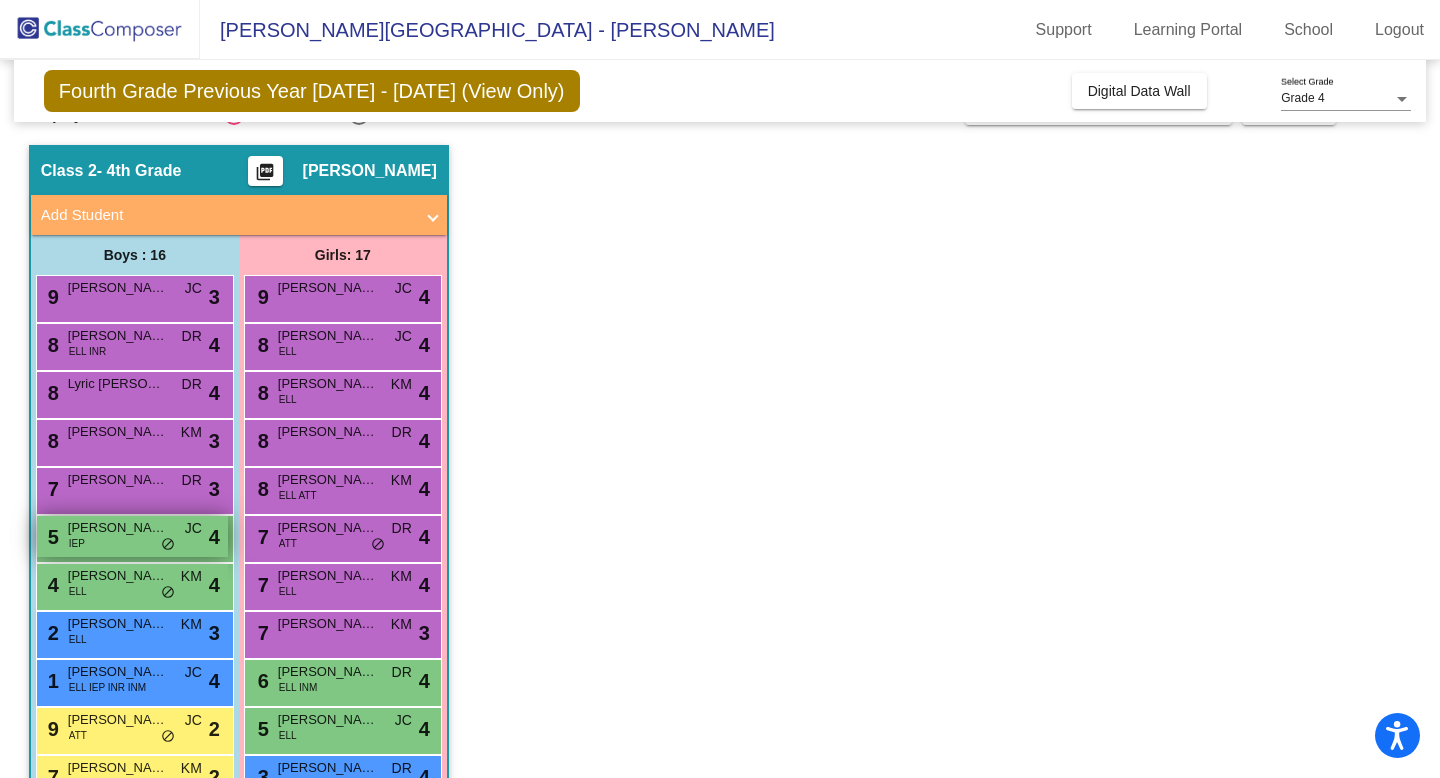 click on "5 [PERSON_NAME] IEP JC lock do_not_disturb_alt 4" at bounding box center (132, 536) 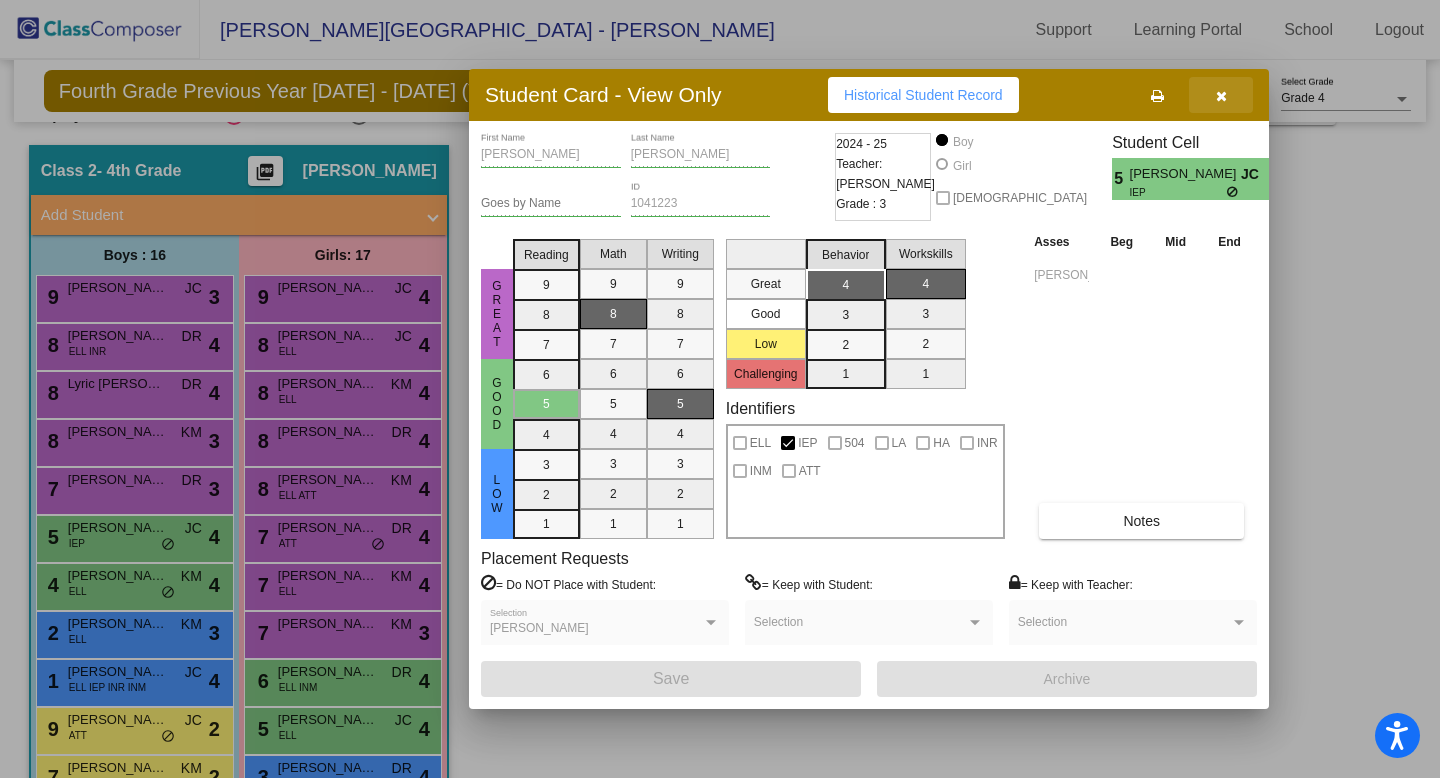 click at bounding box center [1221, 95] 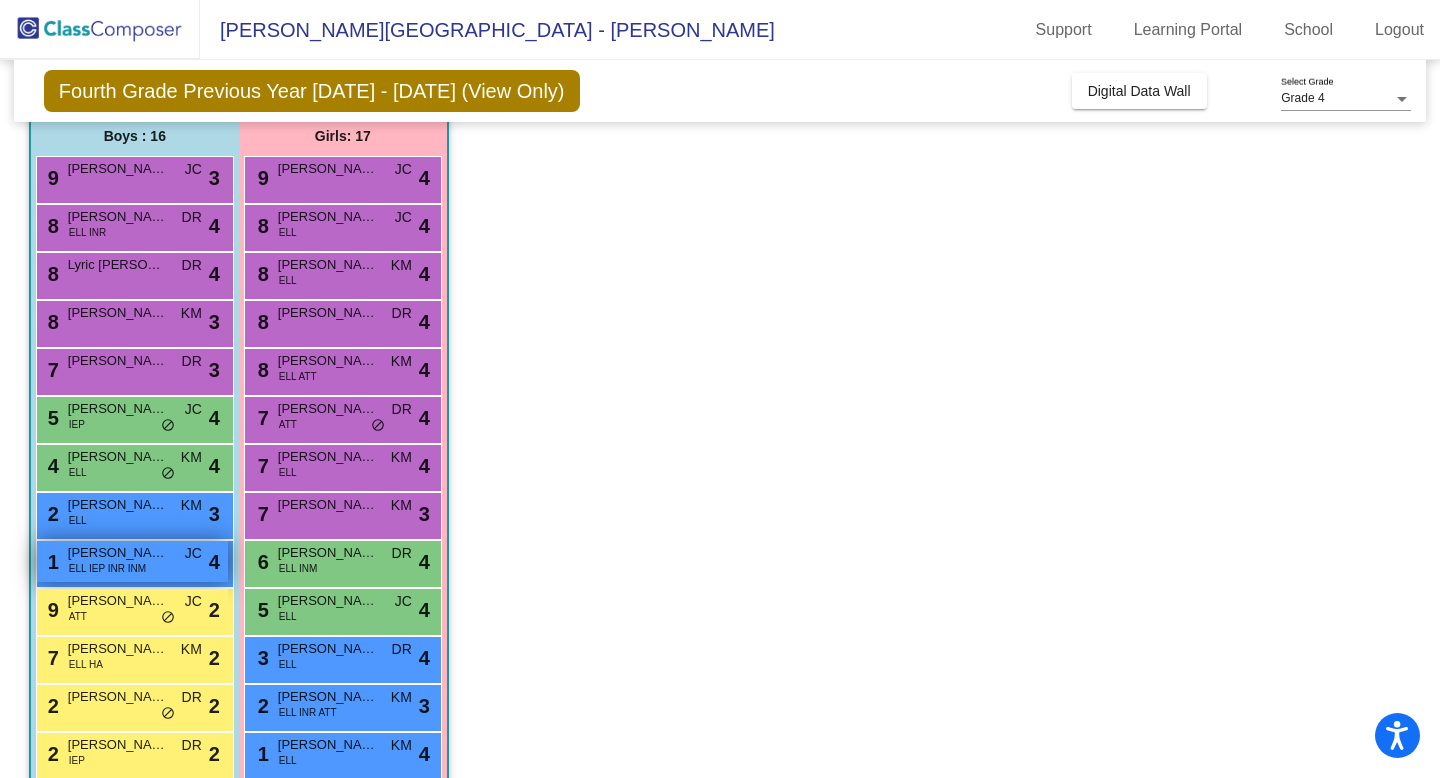 scroll, scrollTop: 175, scrollLeft: 0, axis: vertical 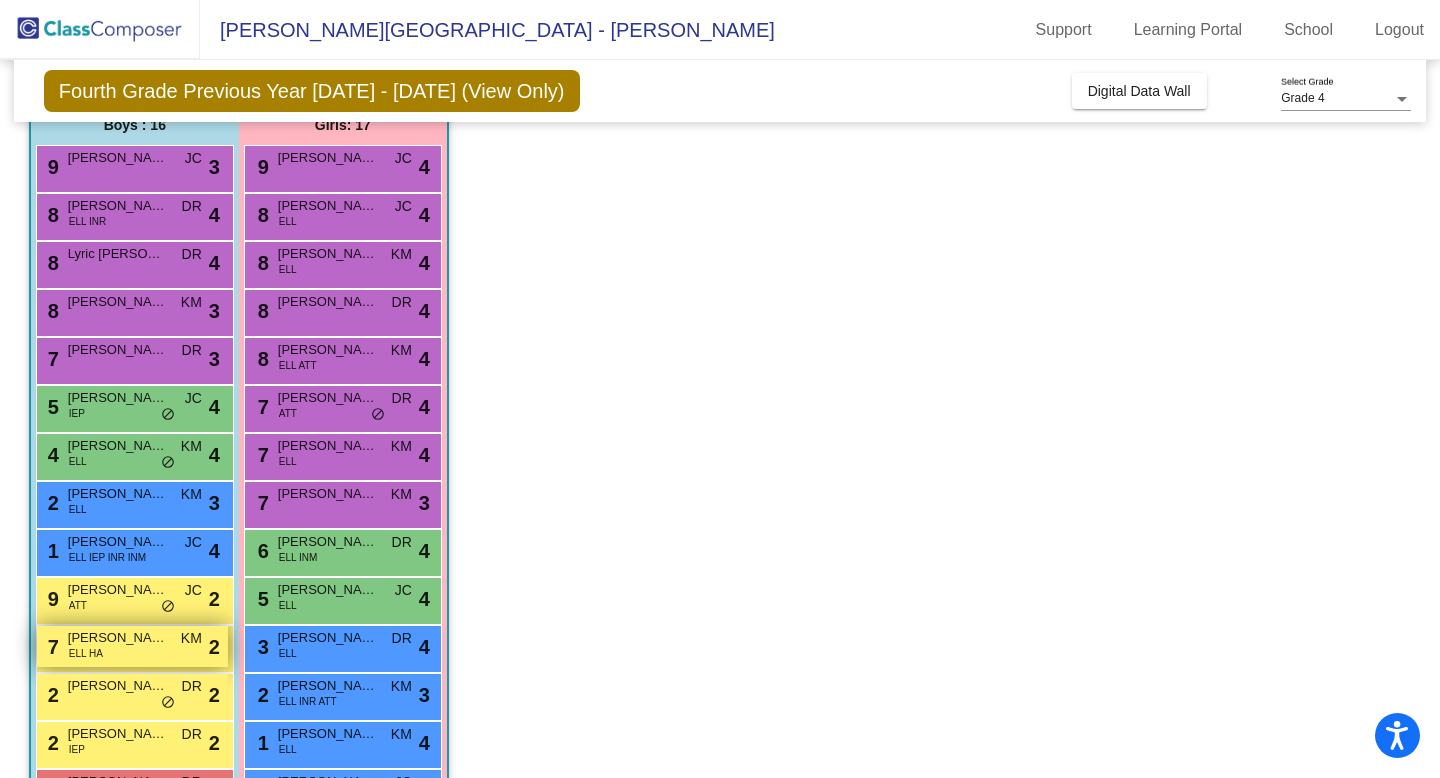 click on "[PERSON_NAME]" at bounding box center [118, 638] 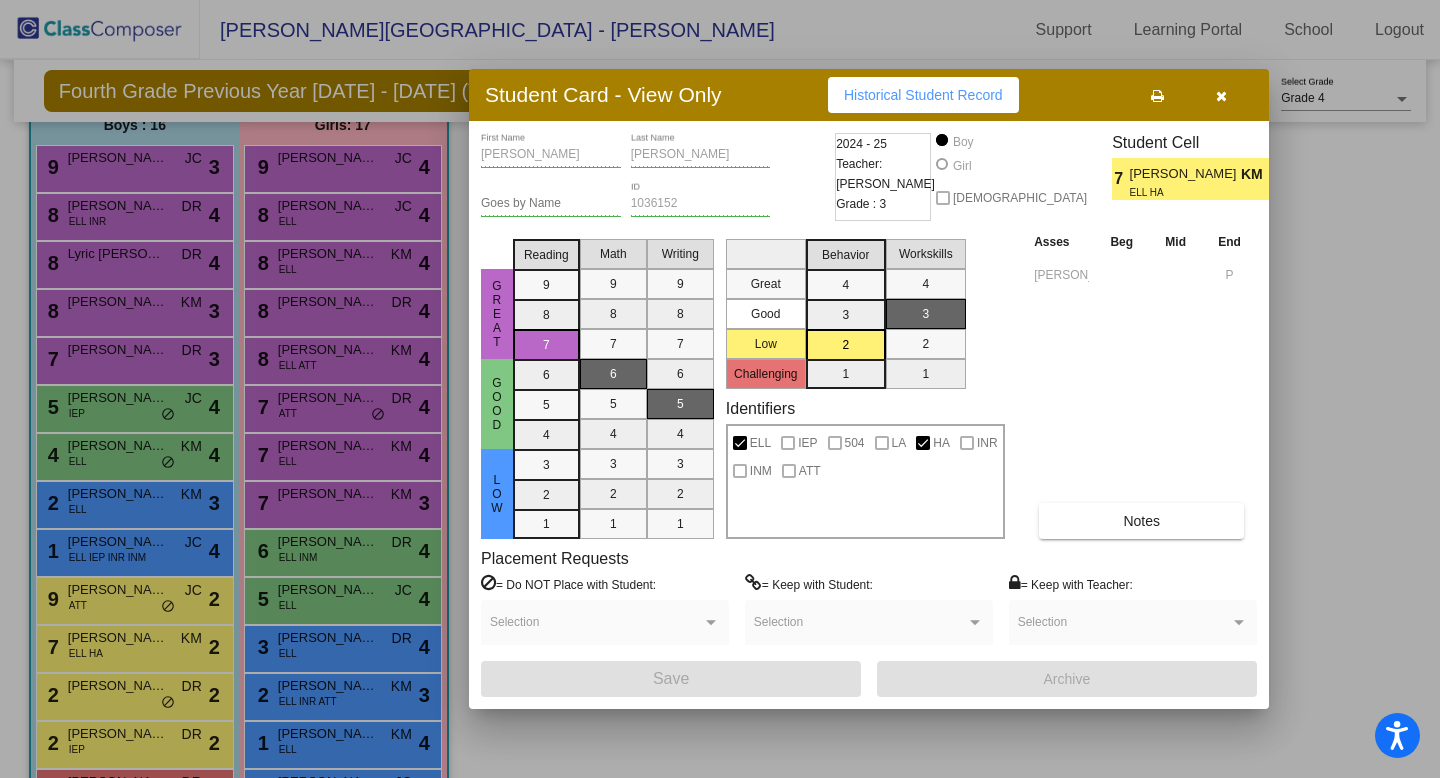 click on "ELL HA" at bounding box center [1178, 192] 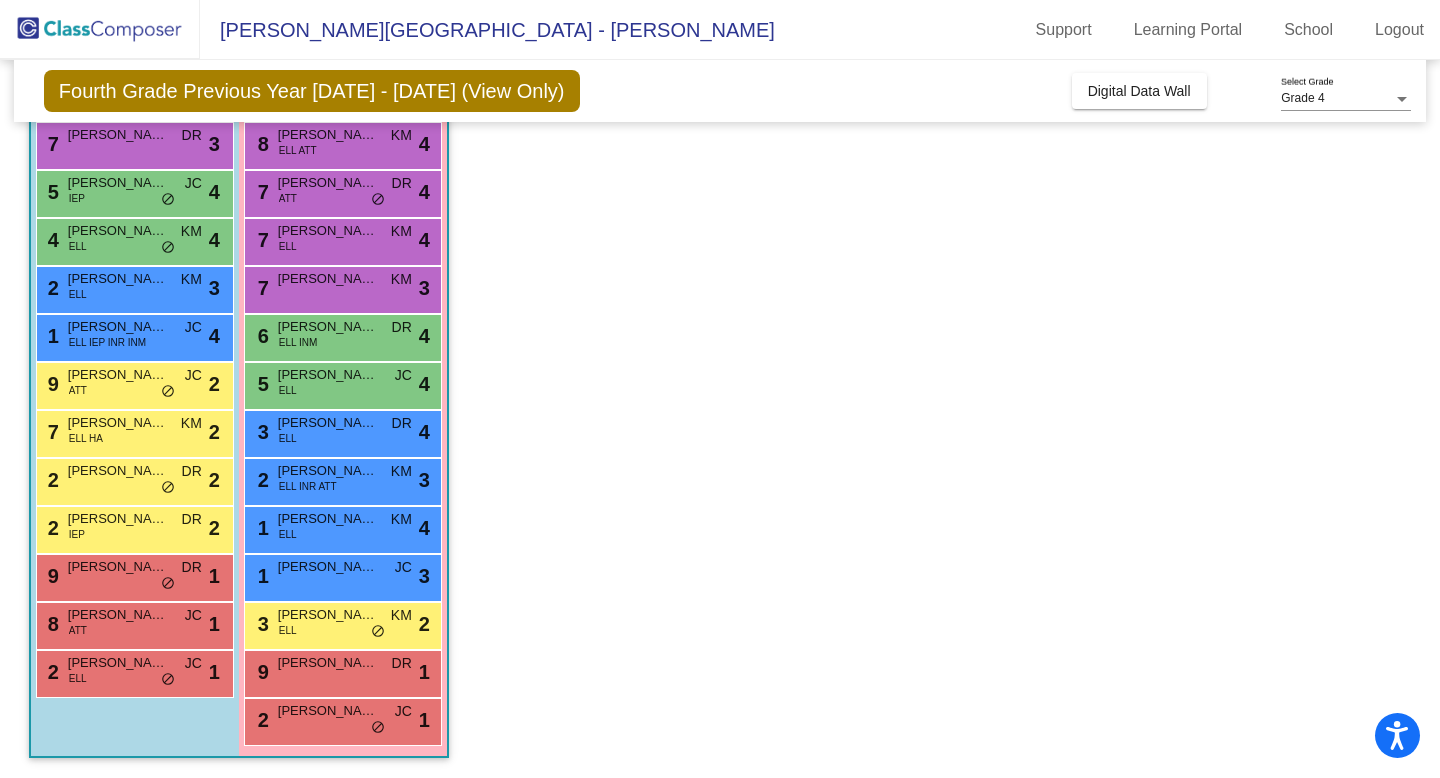 scroll, scrollTop: 0, scrollLeft: 0, axis: both 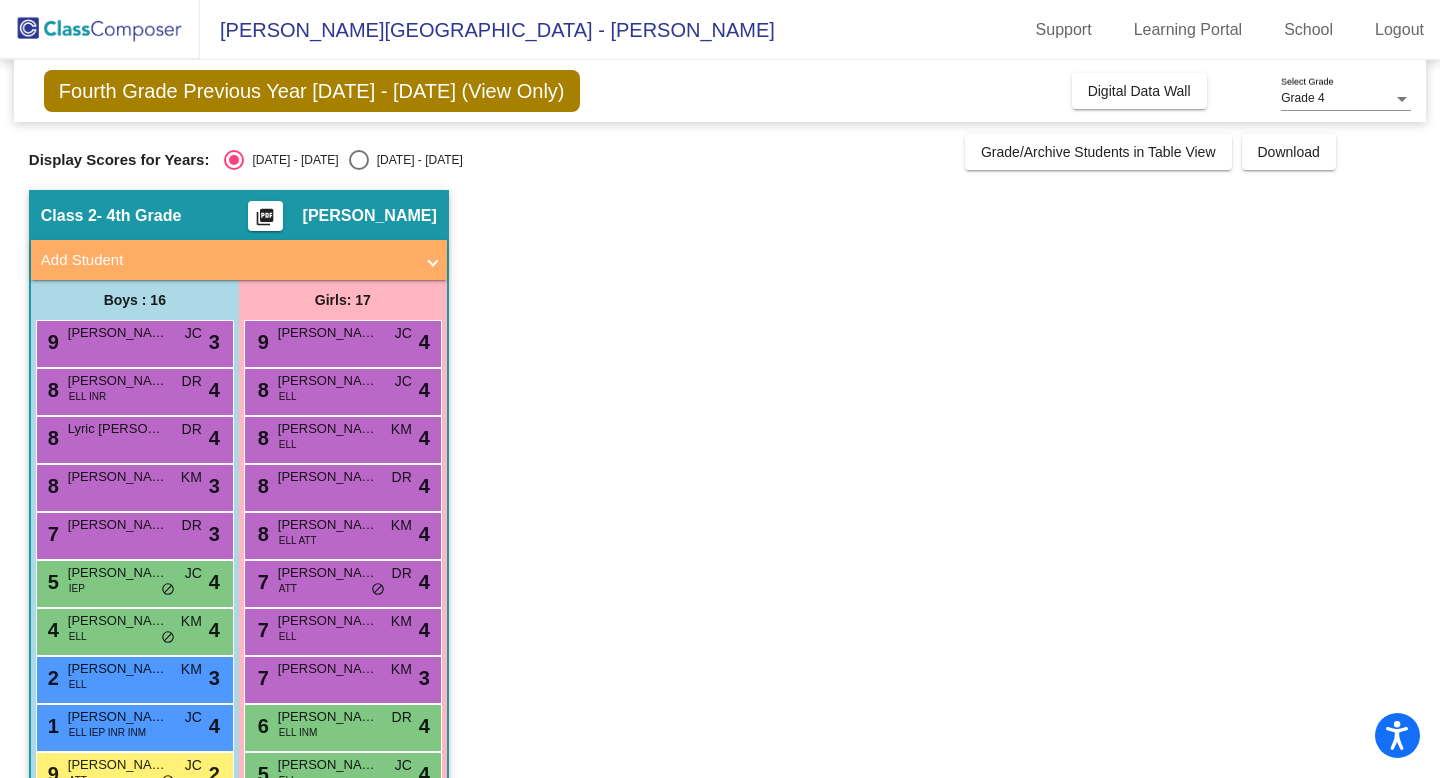 click at bounding box center (359, 160) 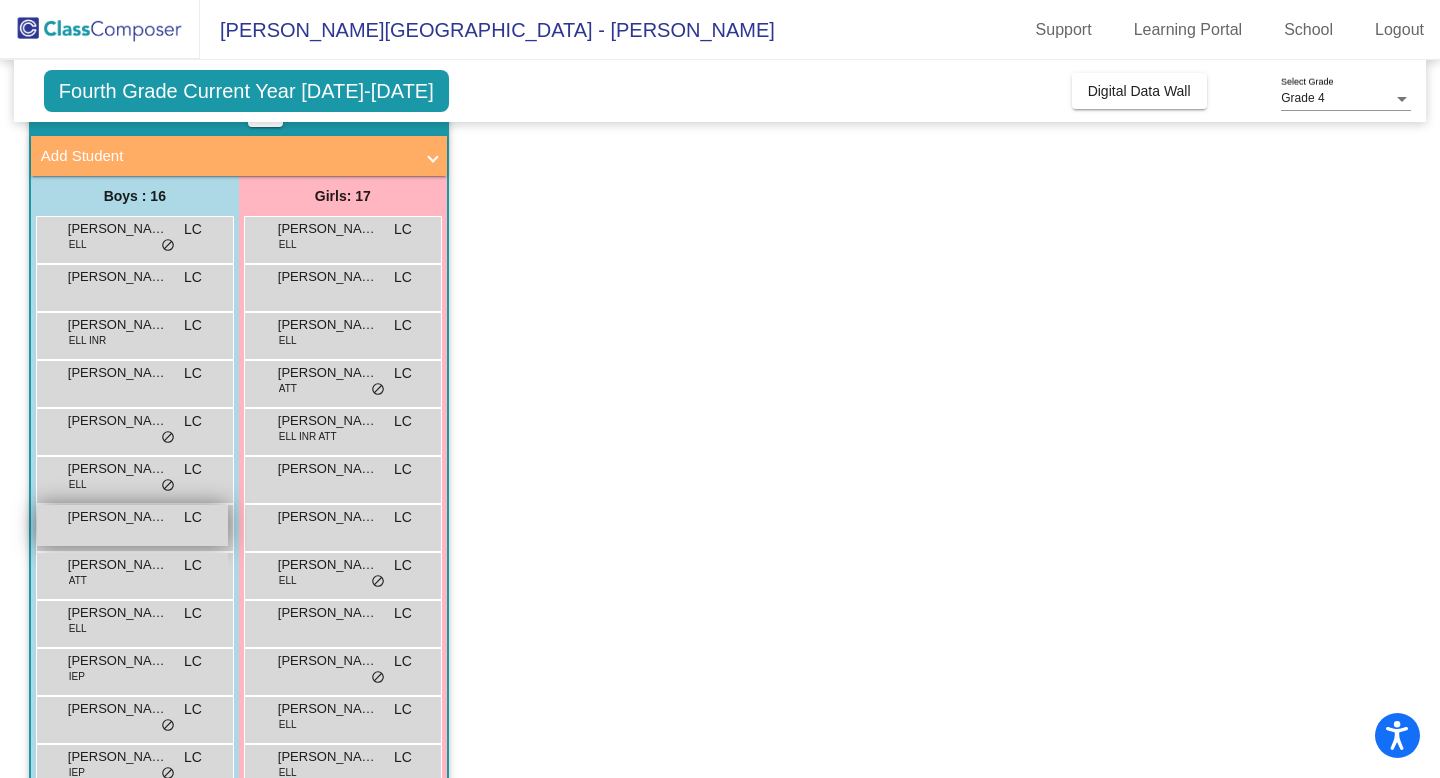 scroll, scrollTop: 0, scrollLeft: 0, axis: both 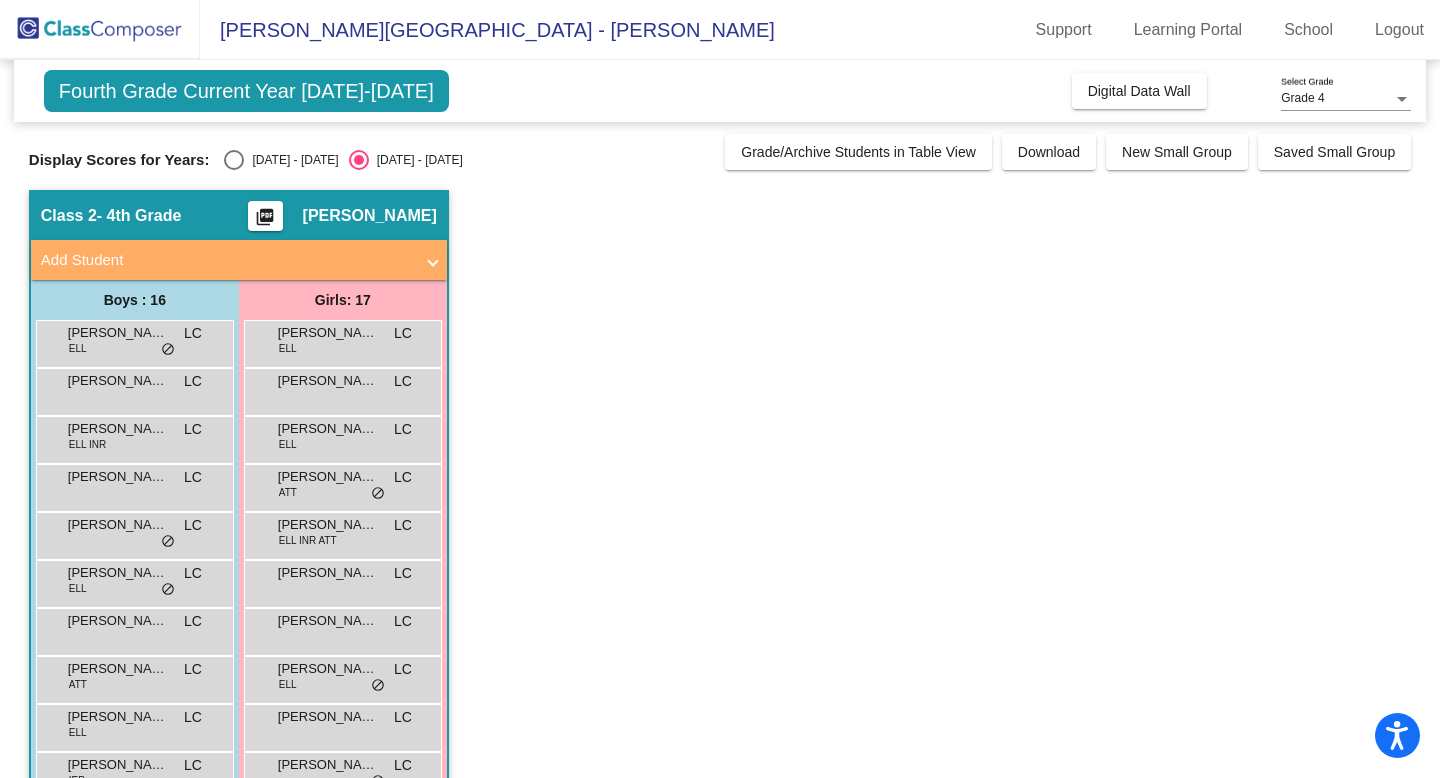click on "Fourth Grade Current Year [DATE]-[DATE]  Add, Move, or Retain Students Off   On  Incoming   Digital Data Wall    Display Scores for Years:   [DATE] - [DATE]   [DATE] - [DATE]  Grade/Archive Students in Table View   Download   New Small Group   Saved Small Group   Notes   Download Class List   Import Students   New Small Group   Saved Small Group  Display Scores for Years:   [DATE] - [DATE]   [DATE] - [DATE] Hallway   - Hallway Class  picture_as_pdf  Add Student  First Name Last Name Student Id  (Recommended)   Boy   Girl   [DEMOGRAPHIC_DATA] Add Close  Boys : 0    No Students   Girls: 8 [PERSON_NAME] lock do_not_disturb_alt [PERSON_NAME] [PERSON_NAME] INM lock do_not_disturb_alt [PERSON_NAME] lock do_not_disturb_alt Destiny De La [PERSON_NAME] ELL ATT lock do_not_disturb_alt [PERSON_NAME] lock do_not_disturb_alt [PERSON_NAME] ELL lock do_not_disturb_alt [PERSON_NAME] INR ATT lock do_not_disturb_alt [PERSON_NAME] ELL INR lock do_not_disturb_alt Class 1   - 4th Grade  picture_as_pdf Ashorina O Betsamo" 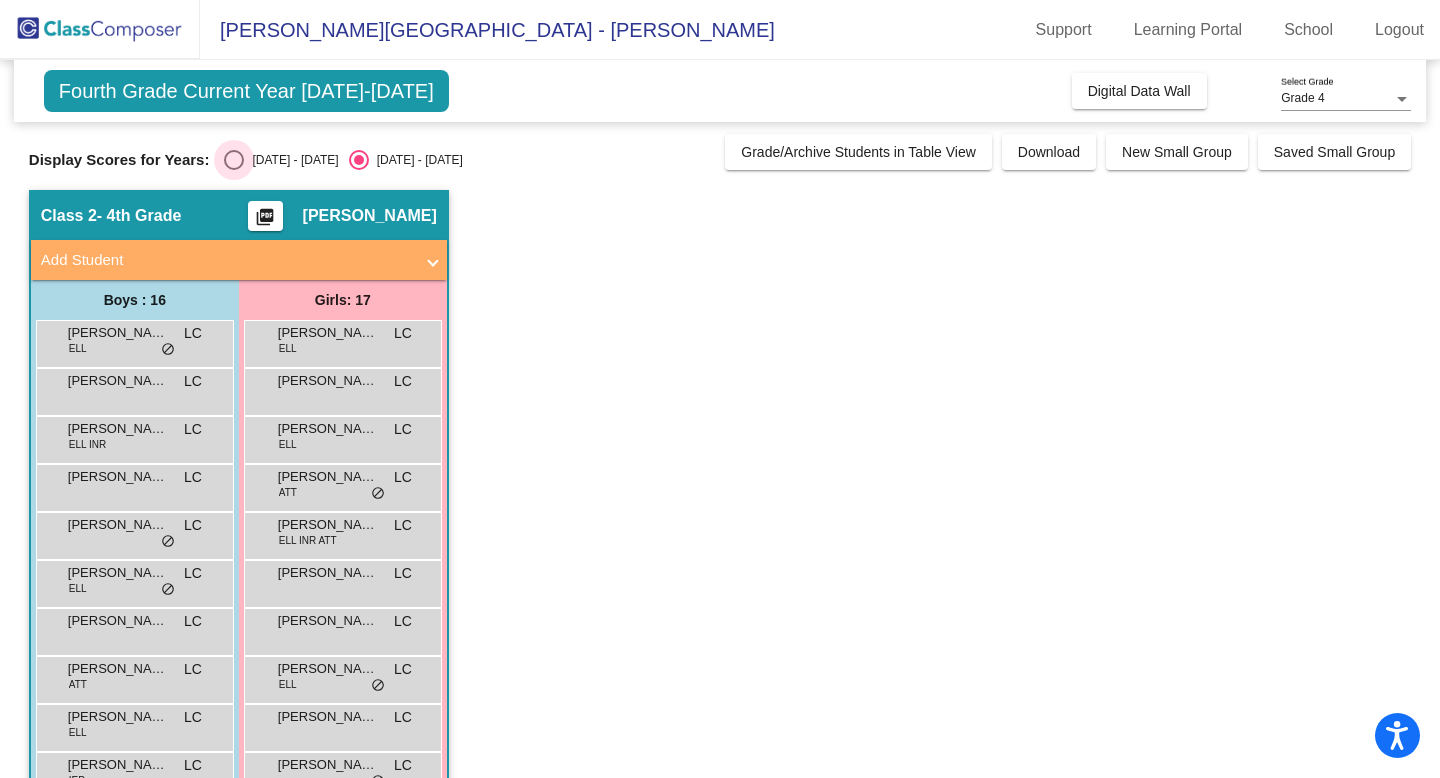 click on "[DATE] - [DATE]" at bounding box center (291, 160) 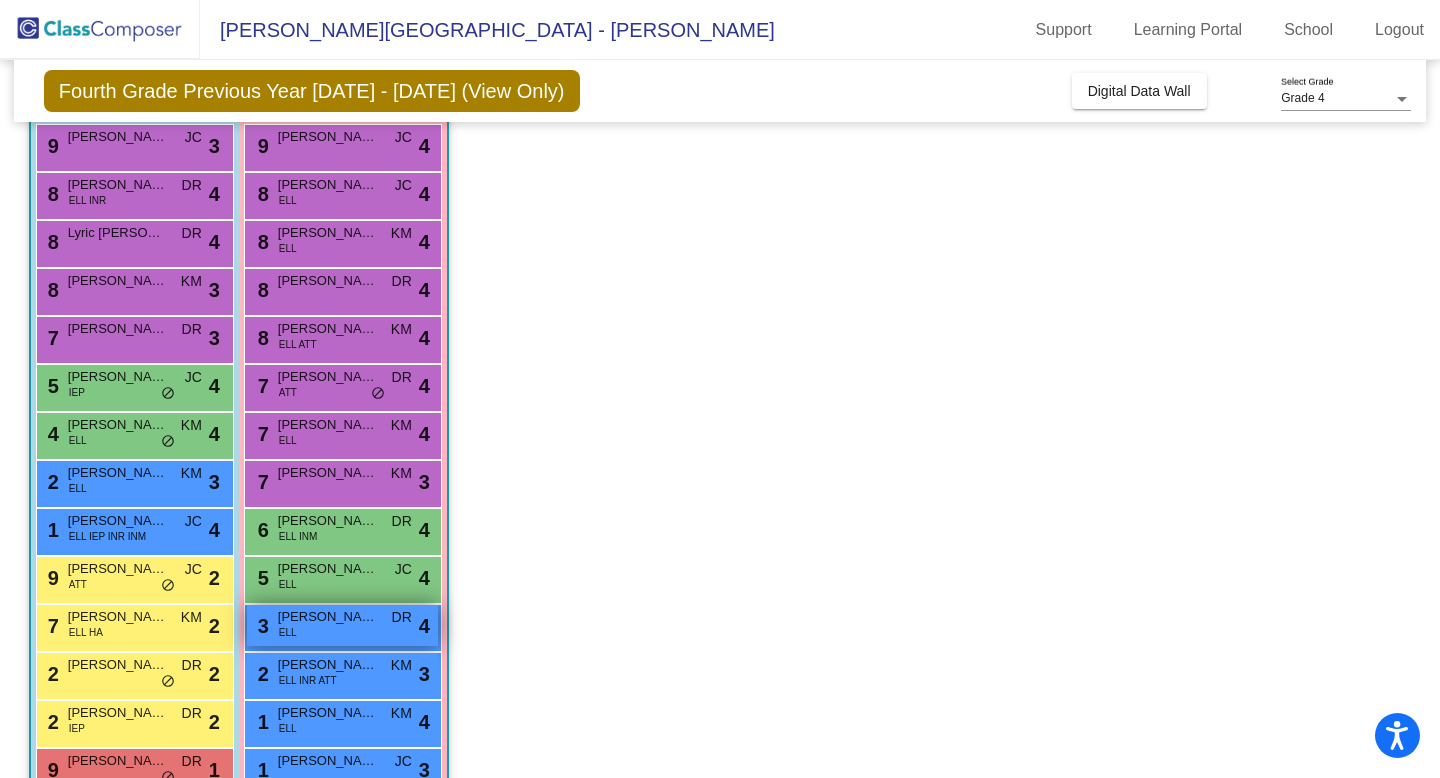 scroll, scrollTop: 348, scrollLeft: 0, axis: vertical 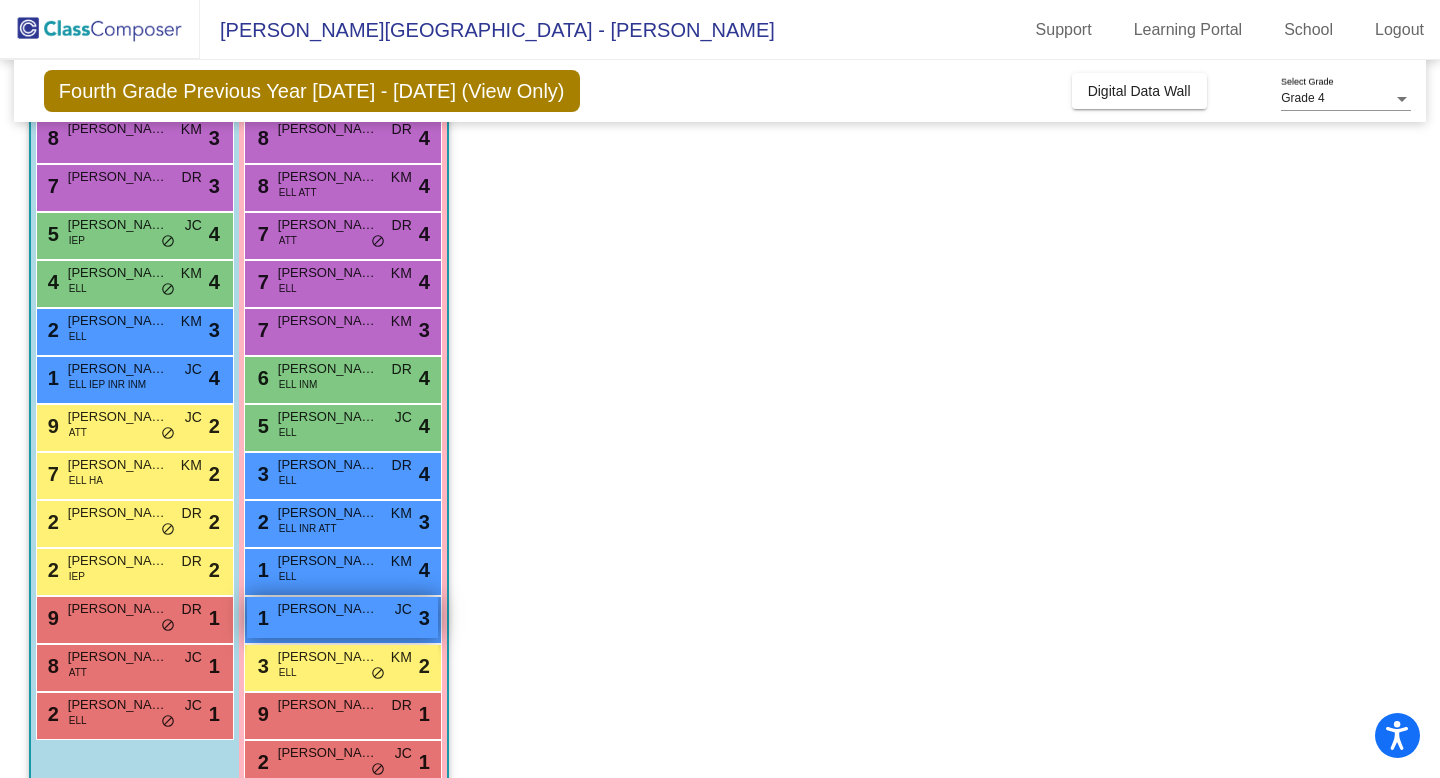 click on "[PERSON_NAME] [PERSON_NAME]" at bounding box center [328, 609] 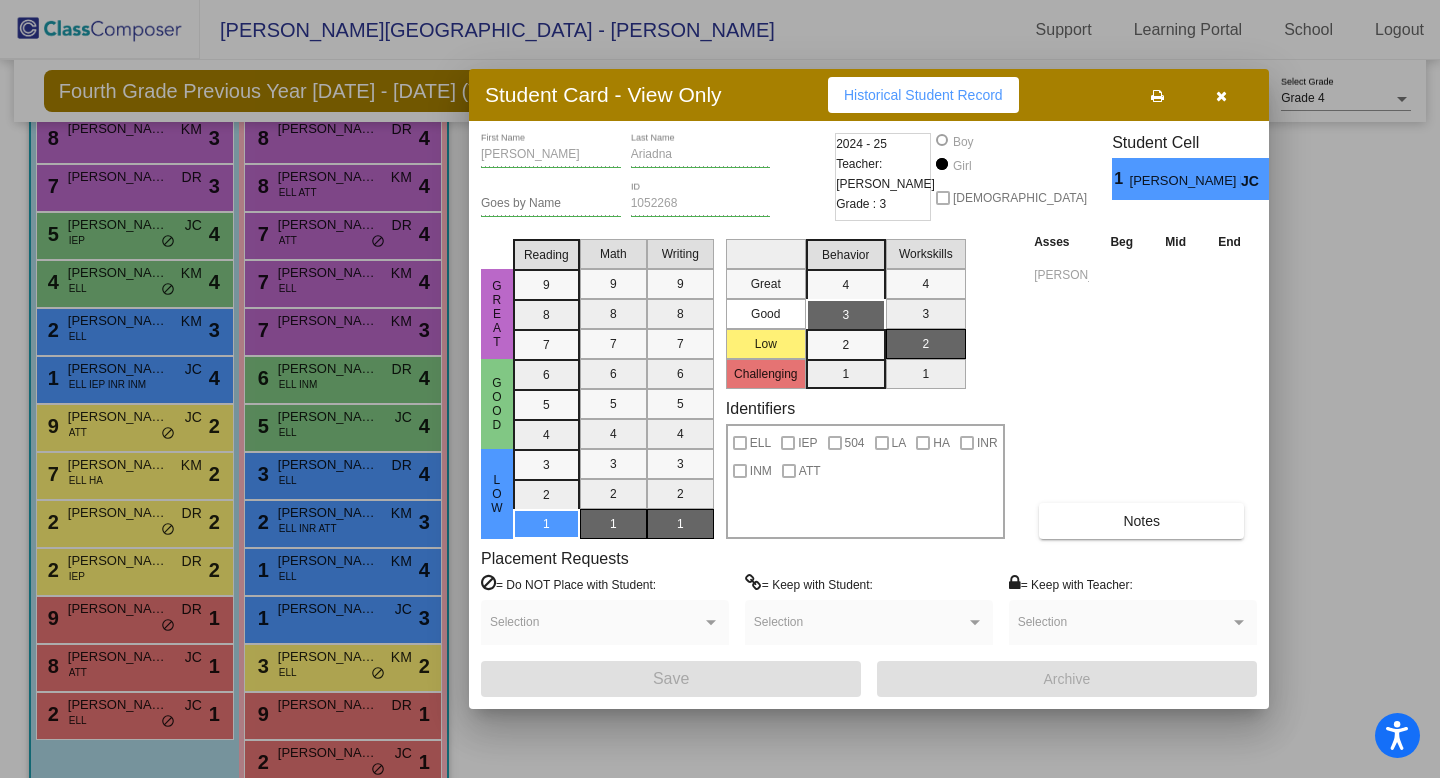 click at bounding box center [1221, 95] 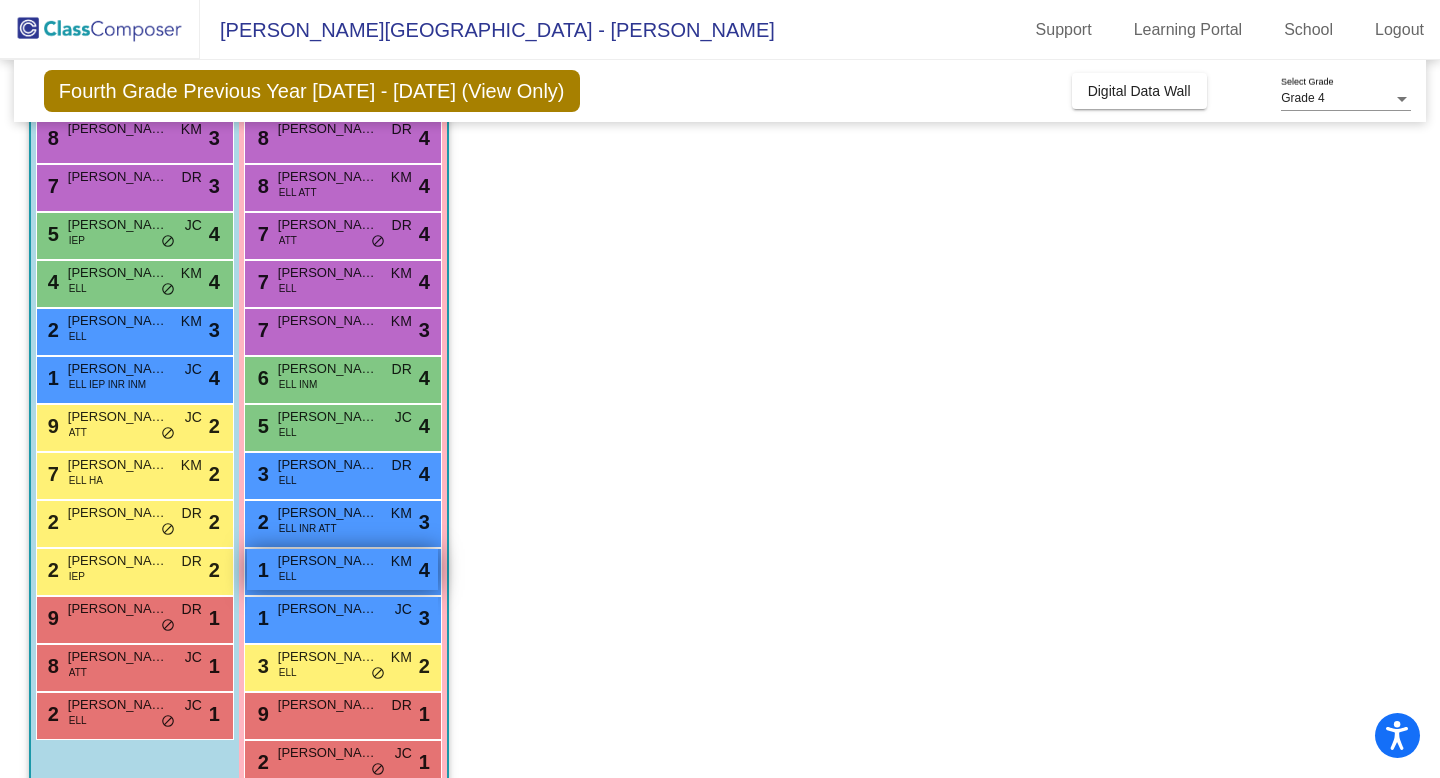 click on "1 [PERSON_NAME] [PERSON_NAME] KM lock do_not_disturb_alt 4" at bounding box center (342, 569) 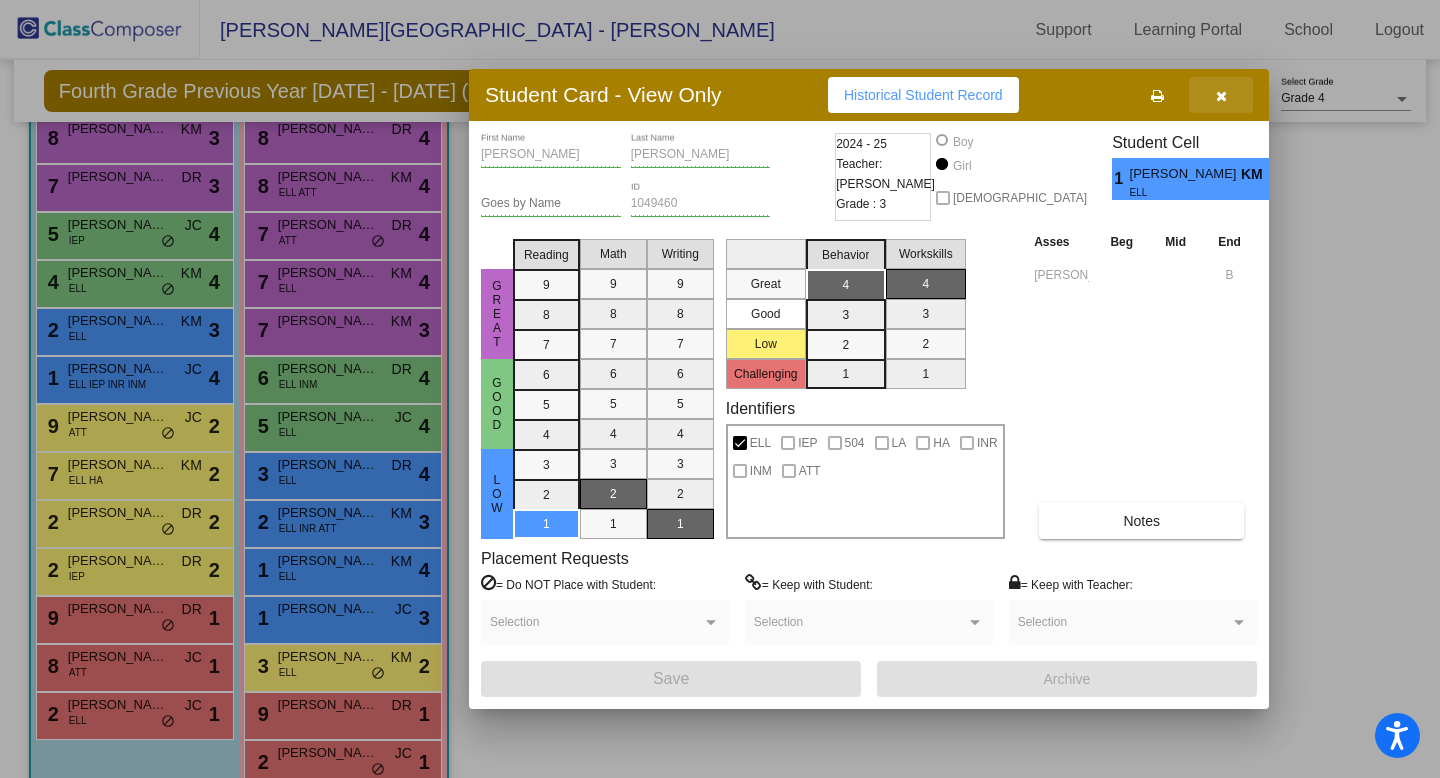 click at bounding box center [1221, 95] 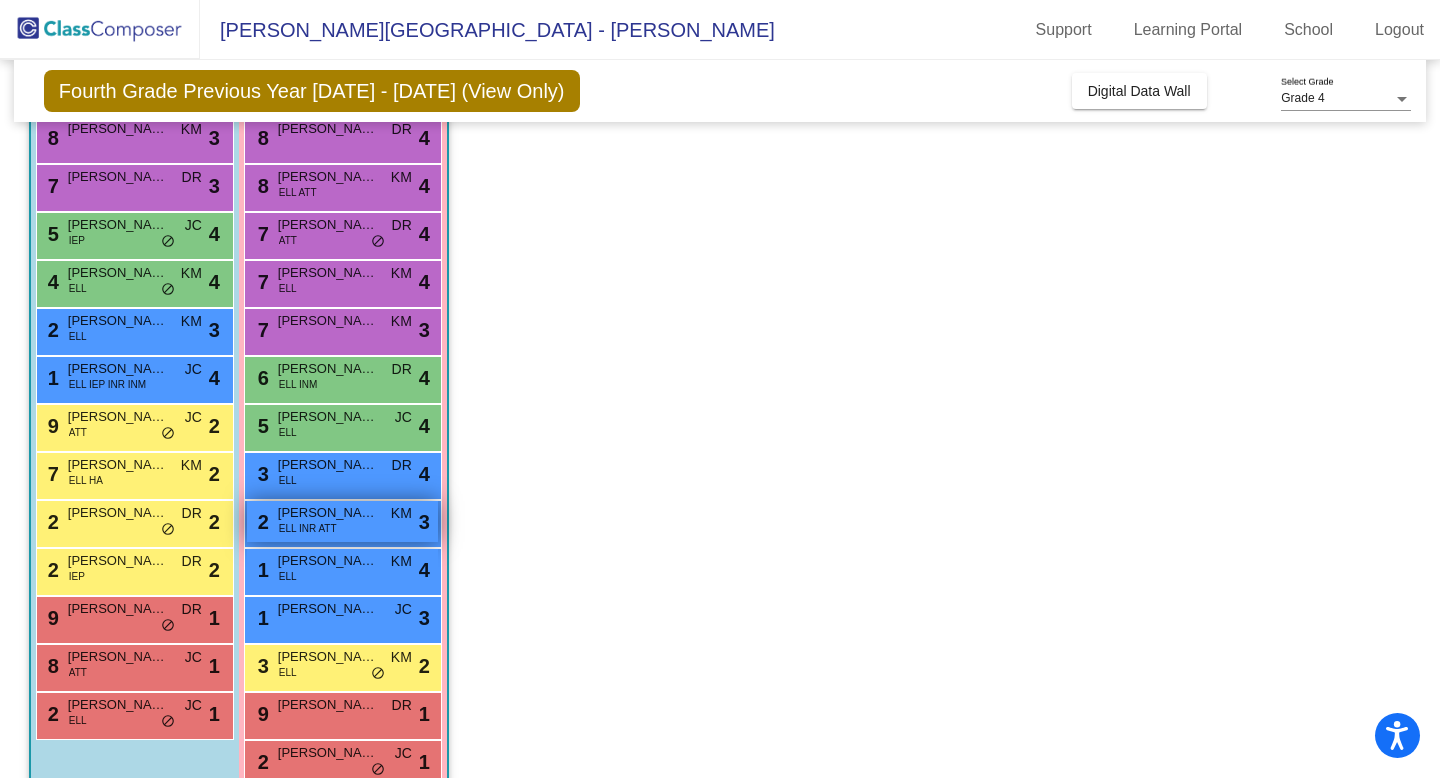 click on "ELL INR ATT" at bounding box center [308, 528] 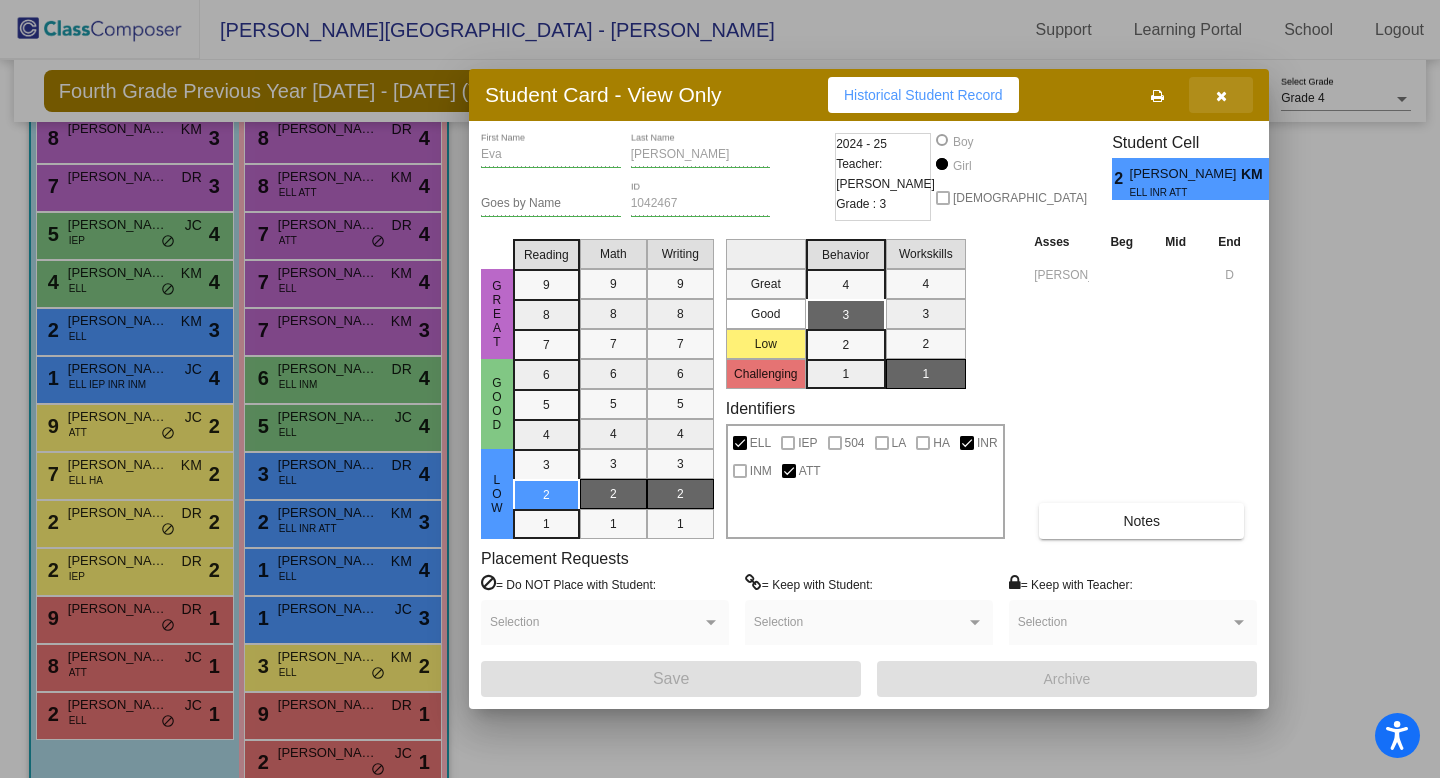 click at bounding box center [1221, 95] 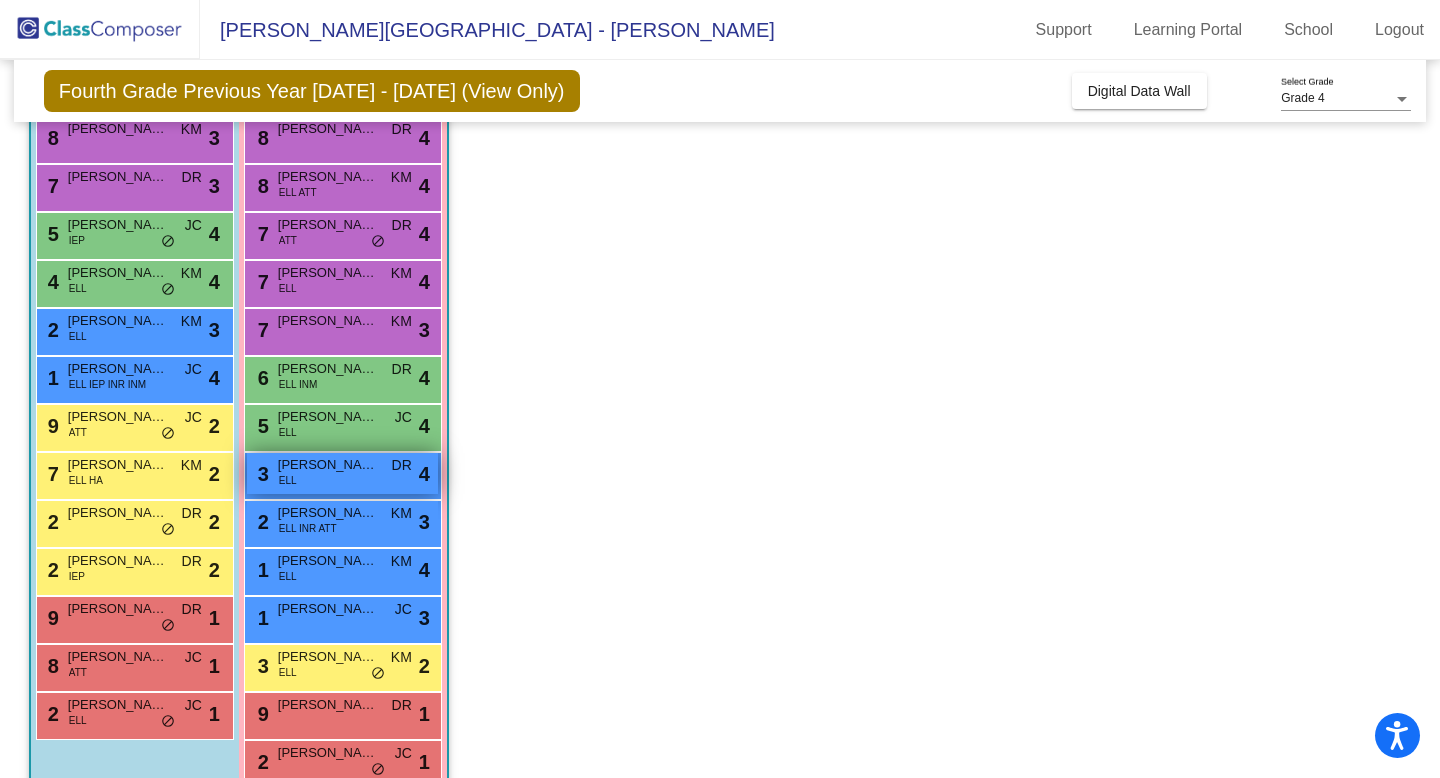 click on "ELL" at bounding box center (288, 480) 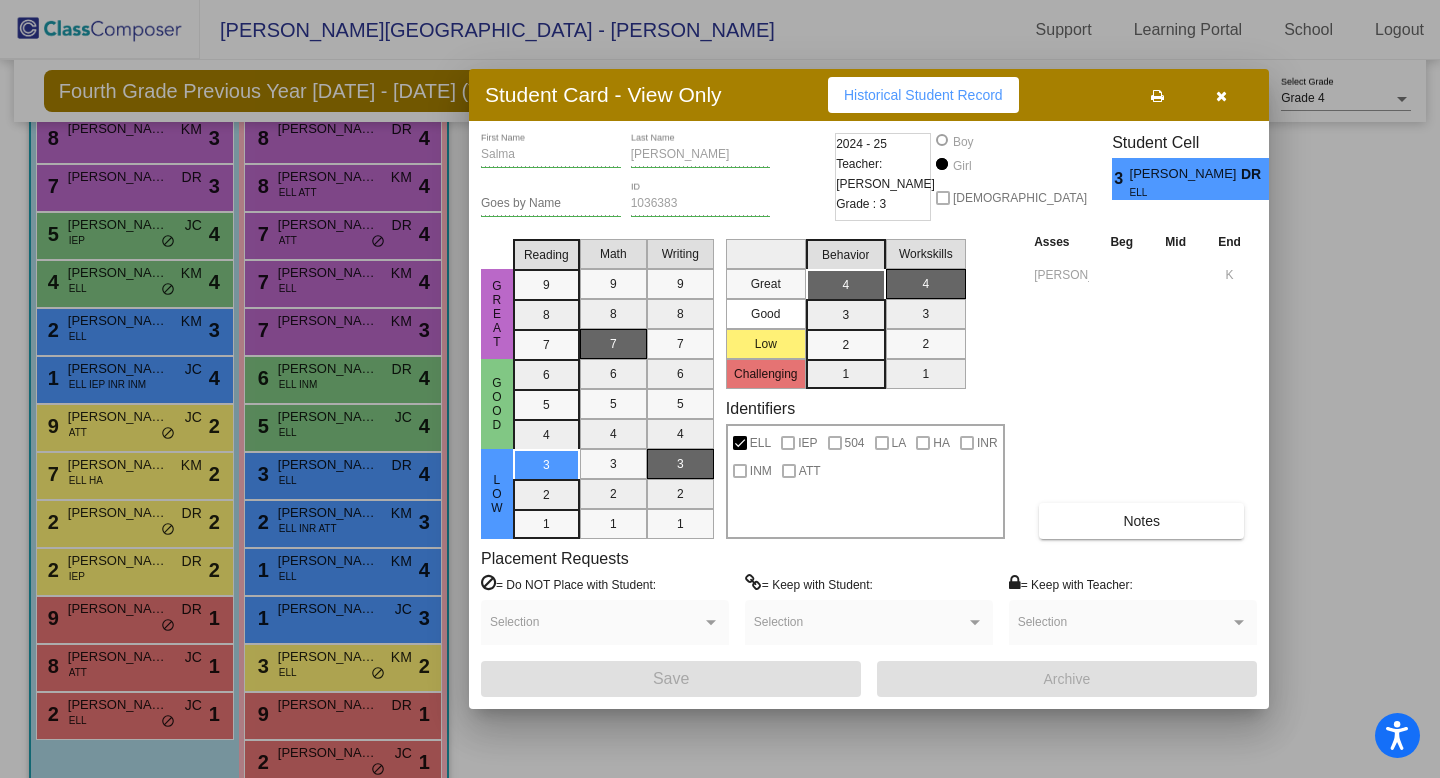 click at bounding box center (1221, 95) 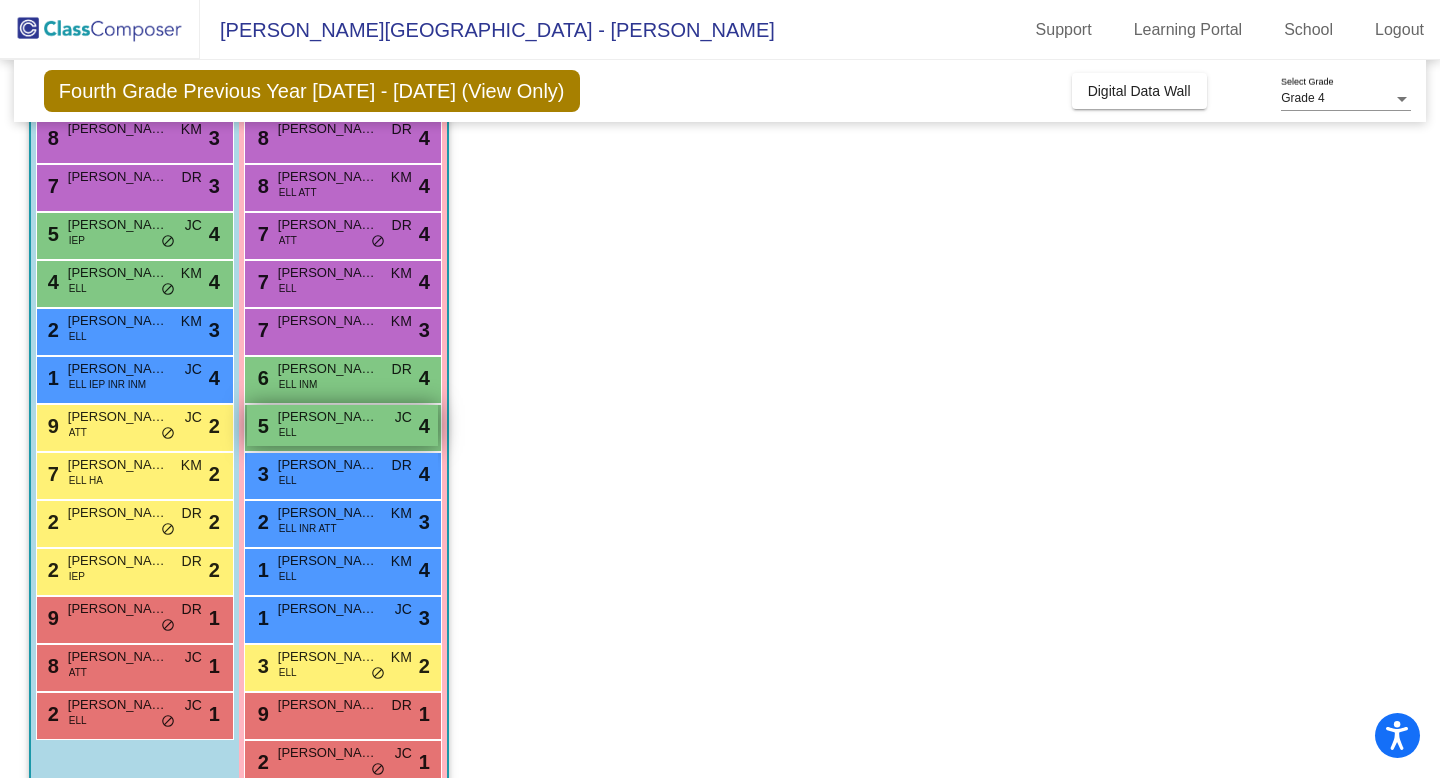 click on "[PERSON_NAME]" at bounding box center [328, 417] 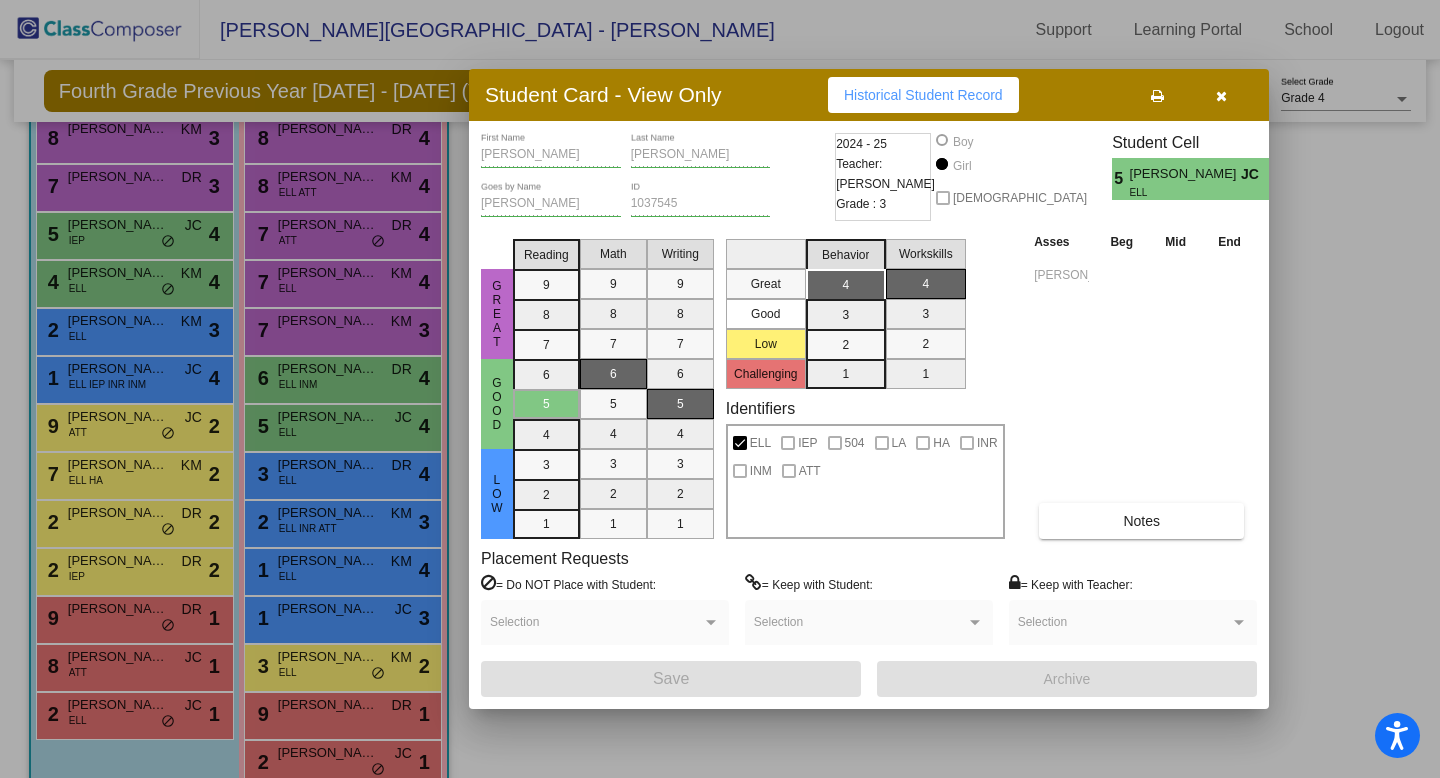click at bounding box center (1221, 95) 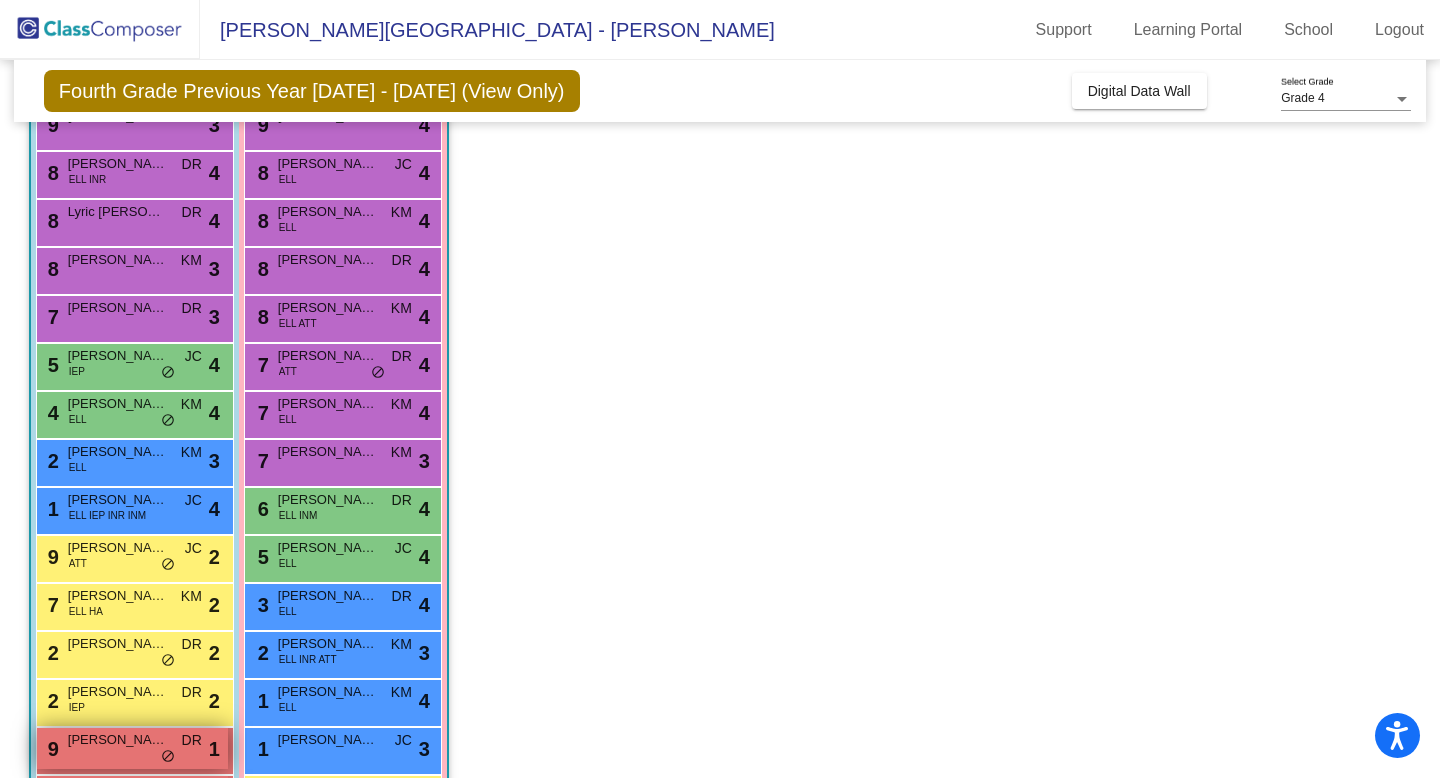 scroll, scrollTop: 97, scrollLeft: 0, axis: vertical 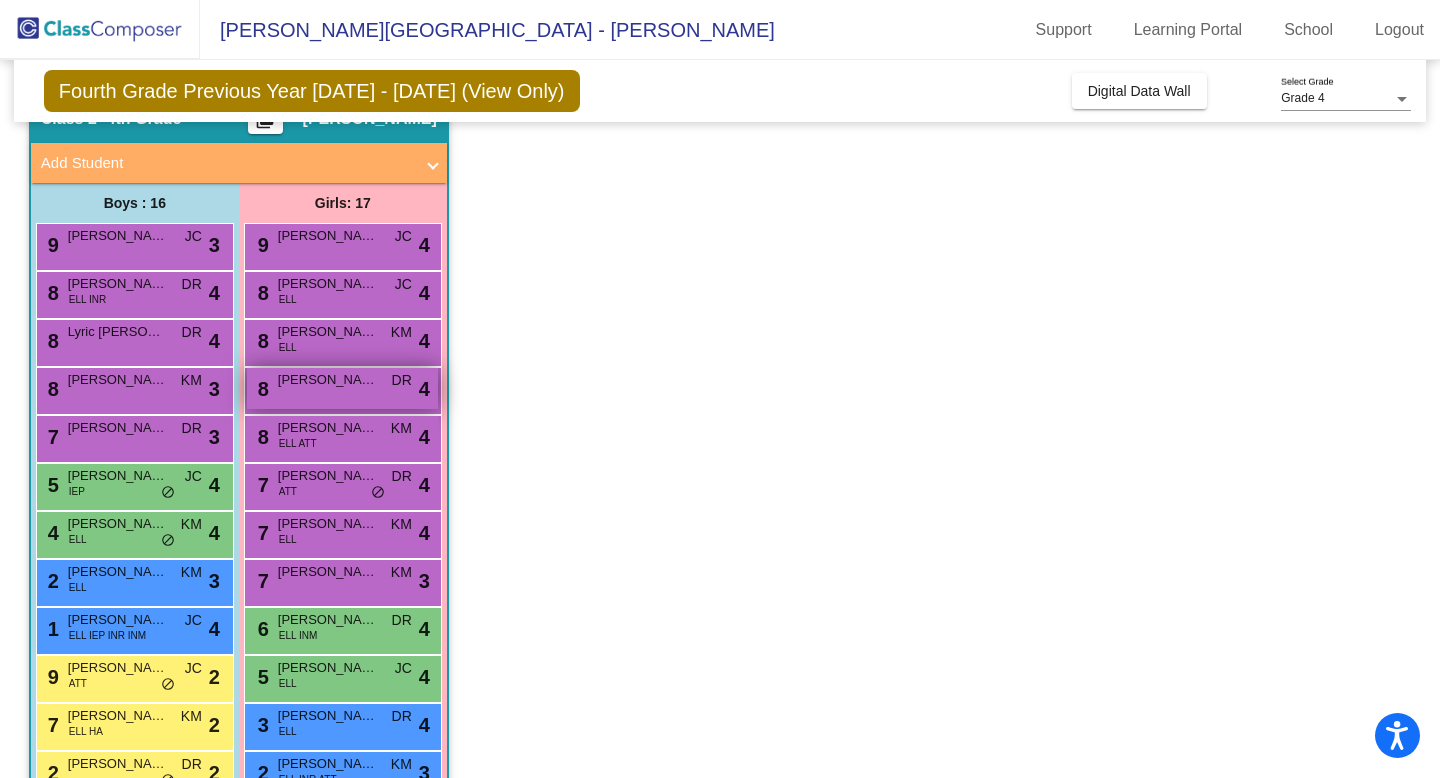 click on "8 [PERSON_NAME] DR lock do_not_disturb_alt 4" at bounding box center [342, 388] 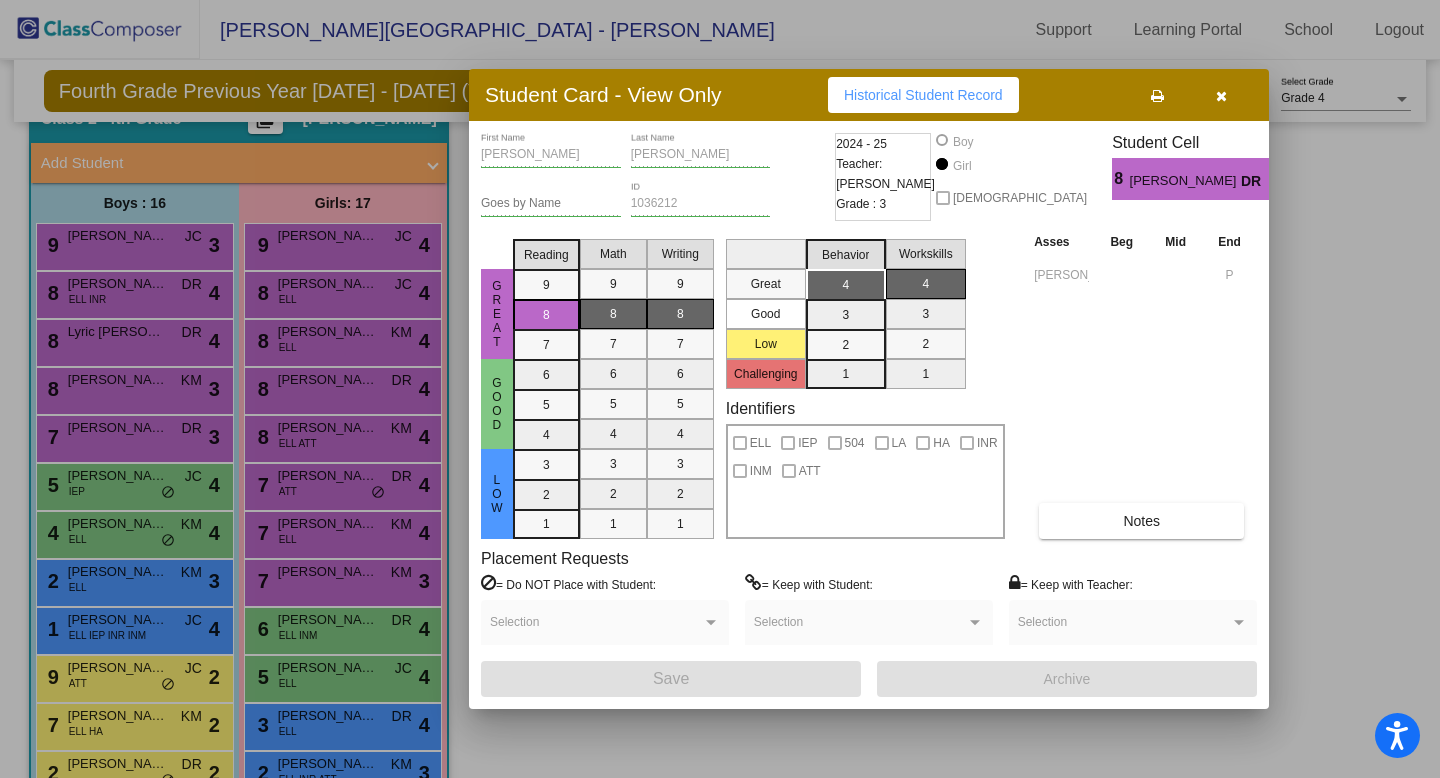 click at bounding box center [1221, 95] 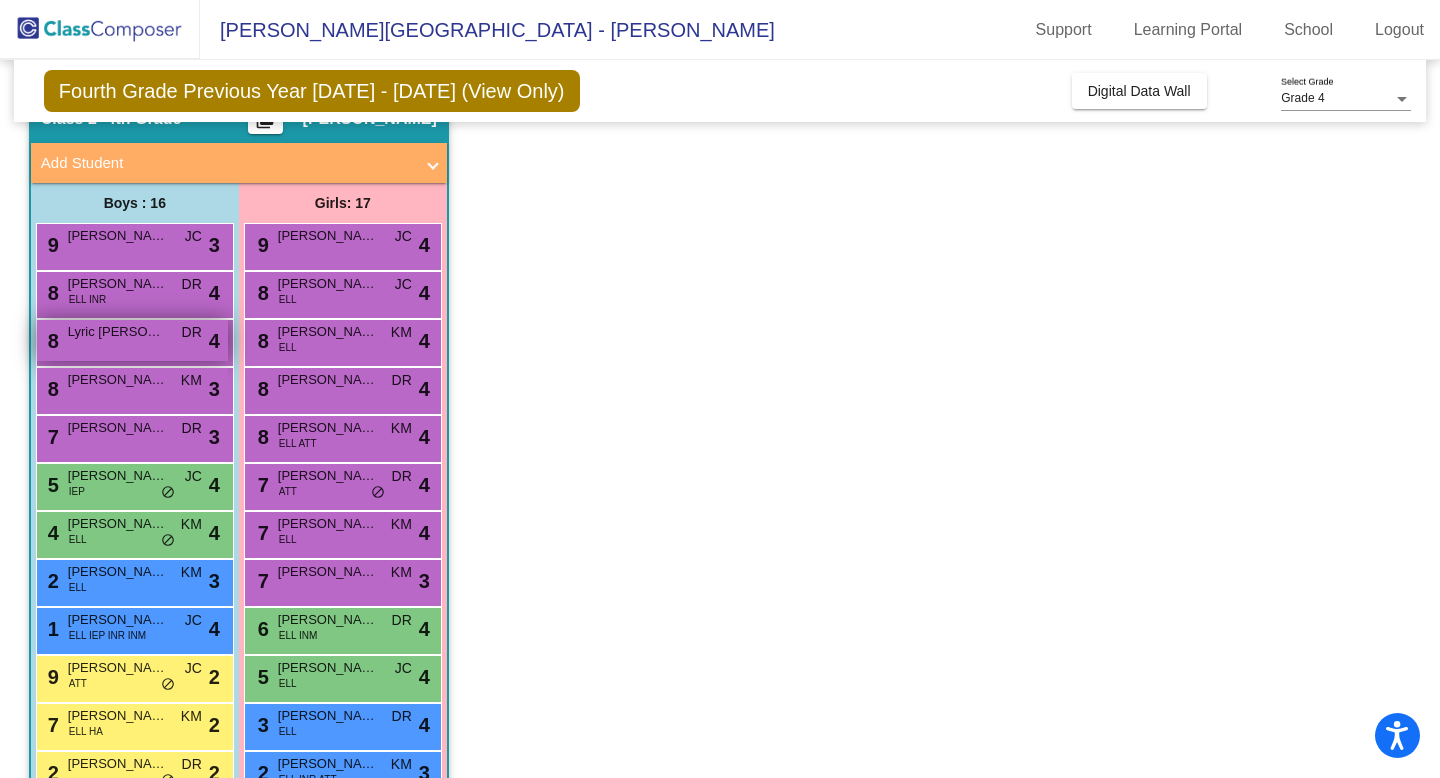 click on "8 Lyric [PERSON_NAME] DR lock do_not_disturb_alt 4" at bounding box center [132, 340] 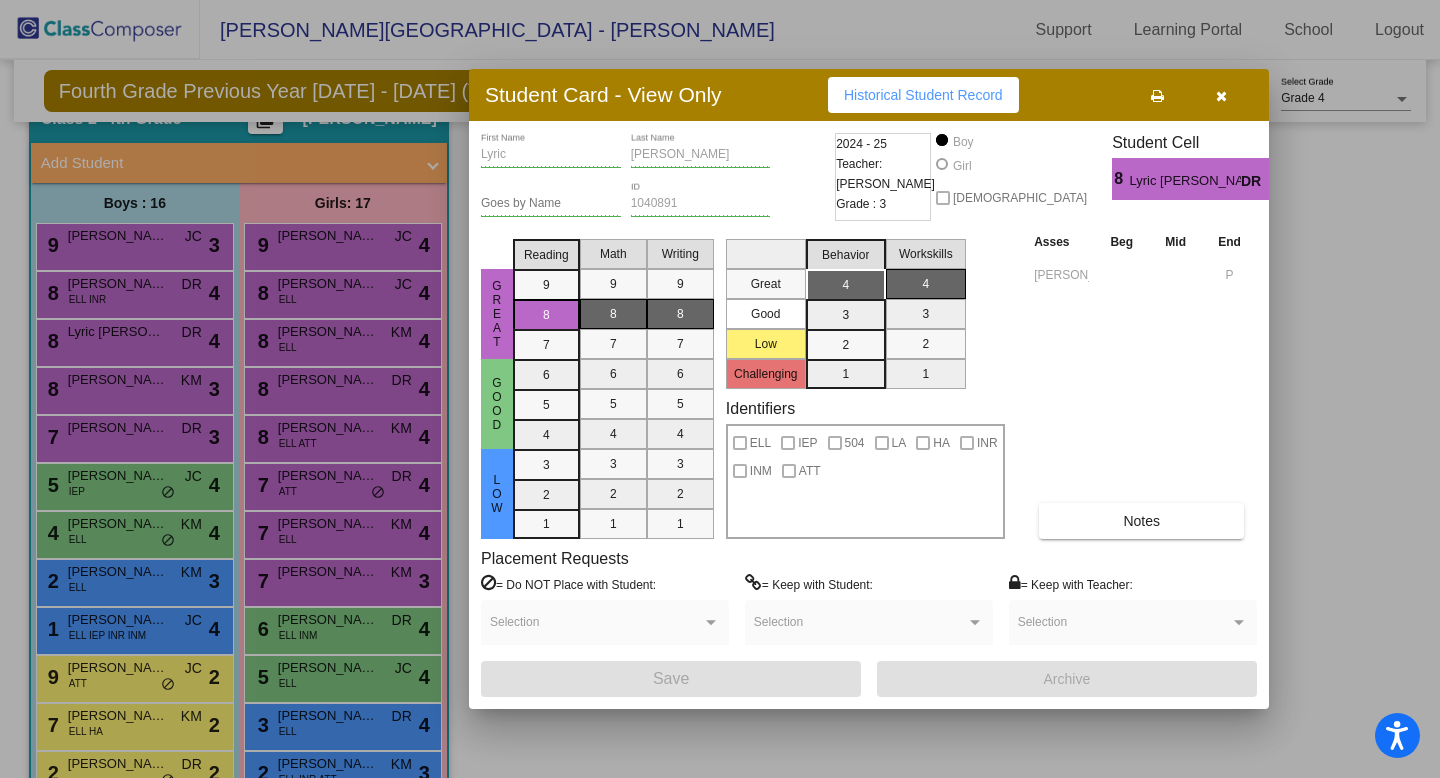 click at bounding box center [1221, 95] 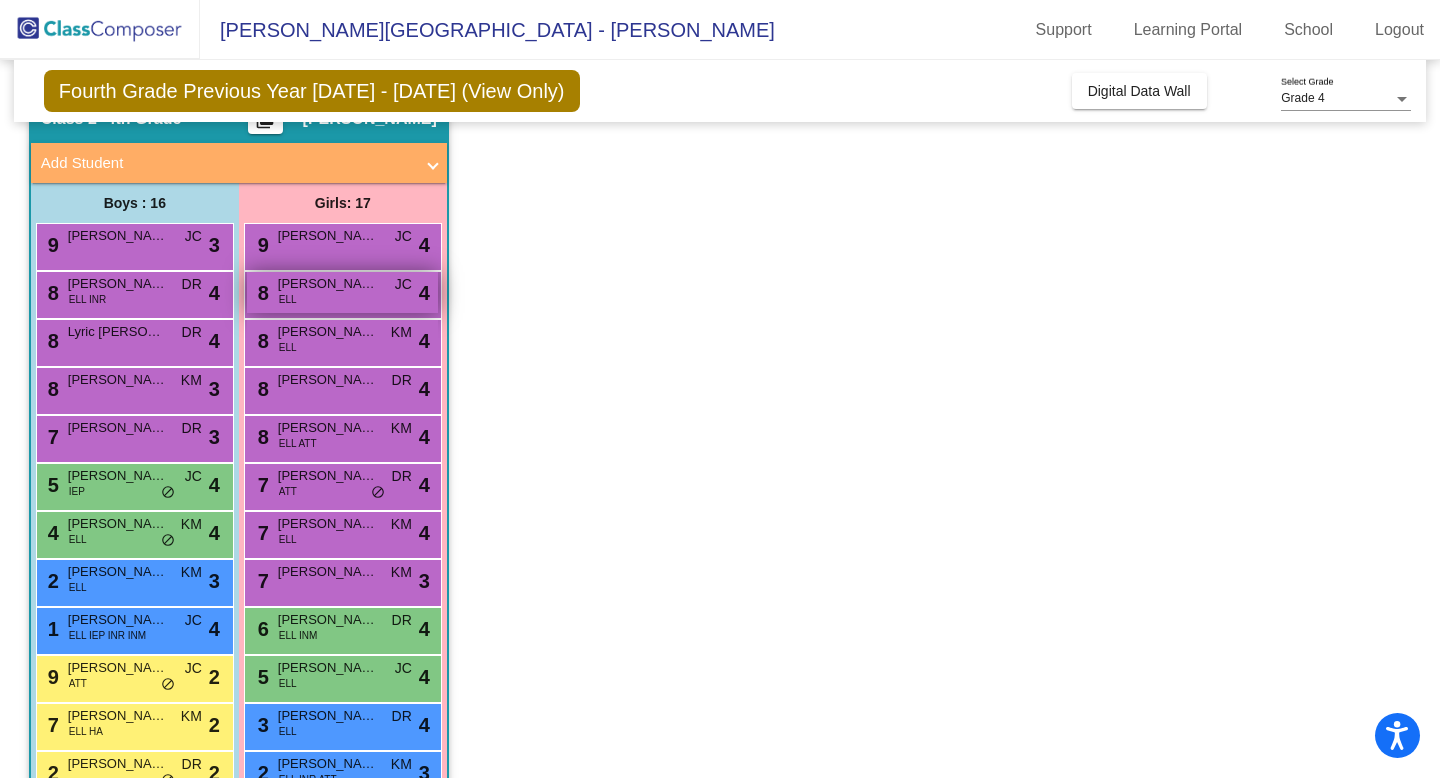 click on "[PERSON_NAME]" at bounding box center (328, 284) 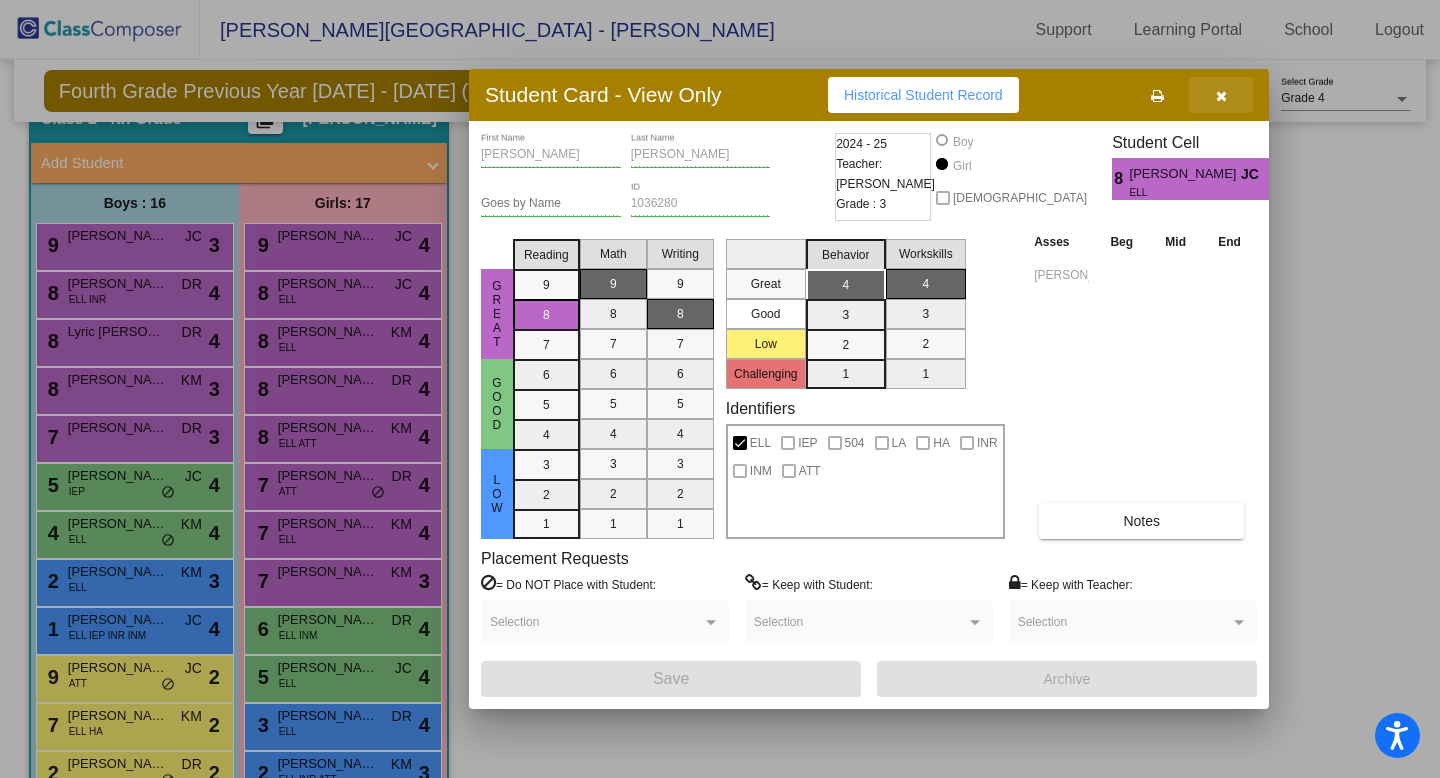 click at bounding box center [1221, 96] 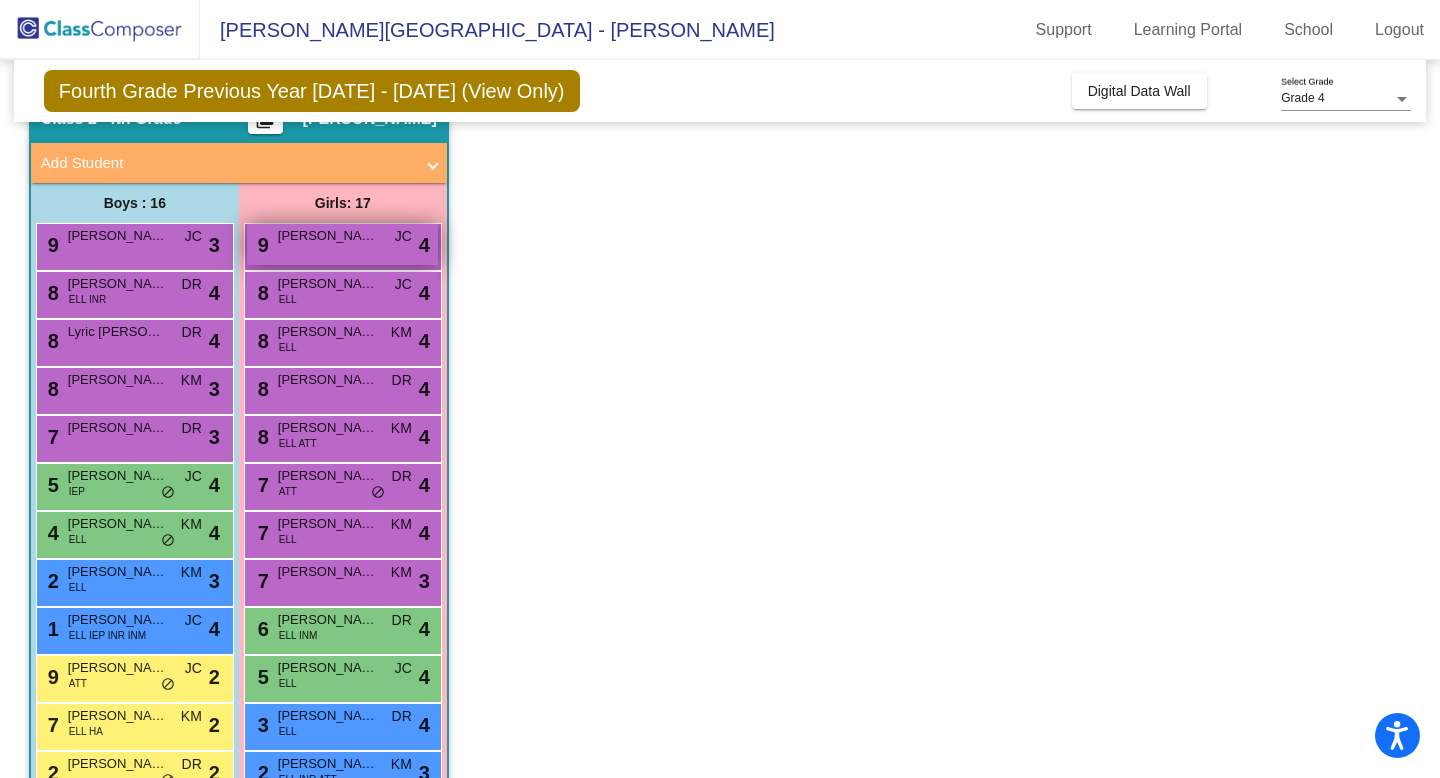 click on "9 [PERSON_NAME] [PERSON_NAME] lock do_not_disturb_alt 4" at bounding box center [342, 244] 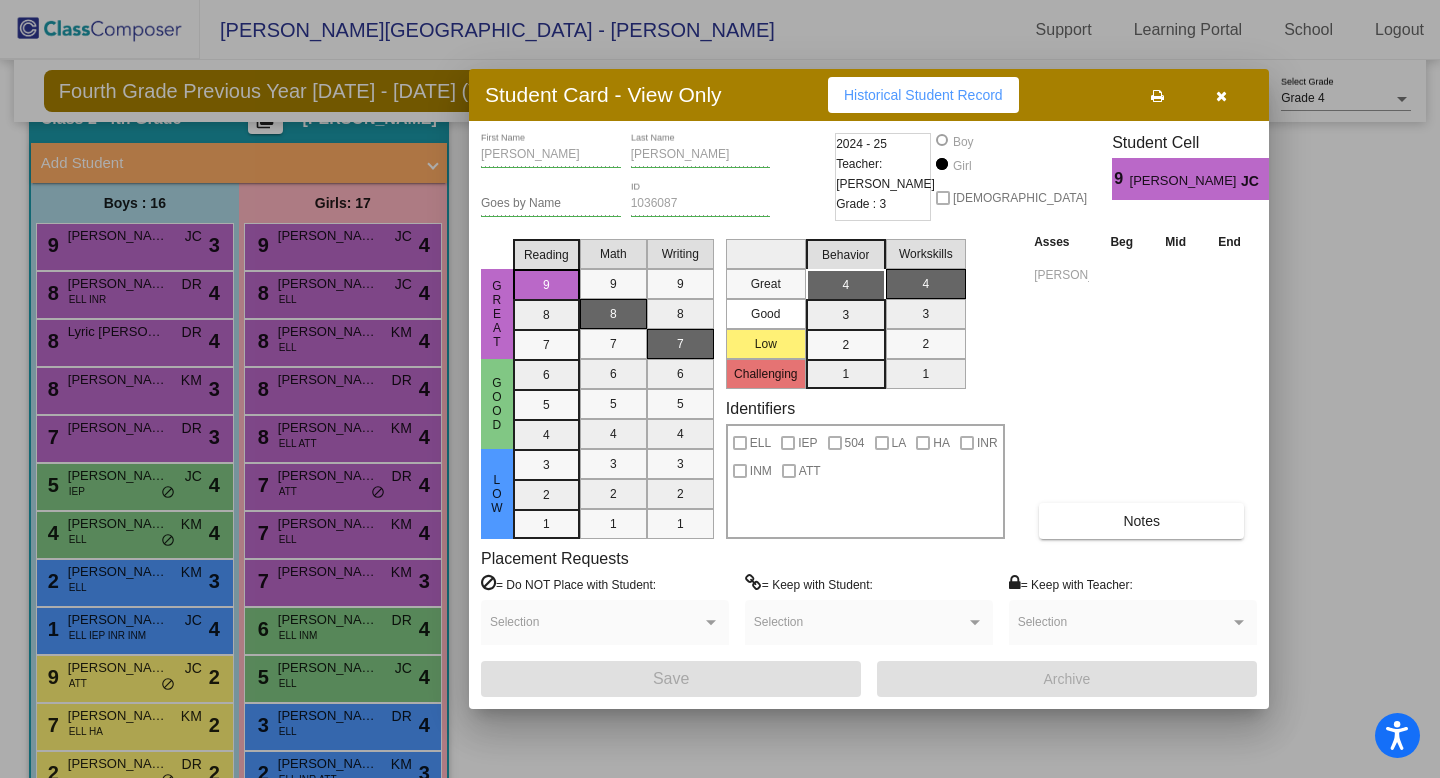 click at bounding box center [1221, 95] 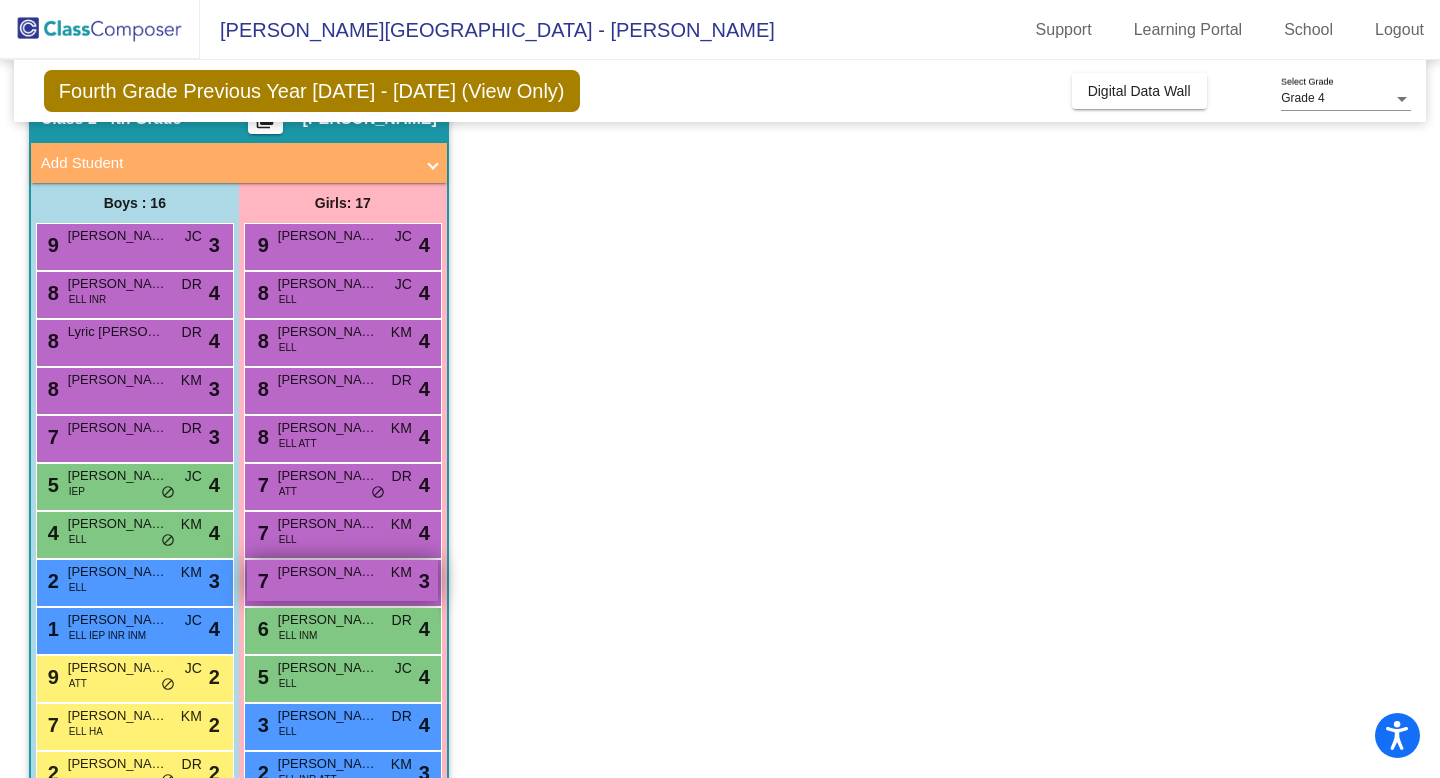 scroll, scrollTop: 148, scrollLeft: 0, axis: vertical 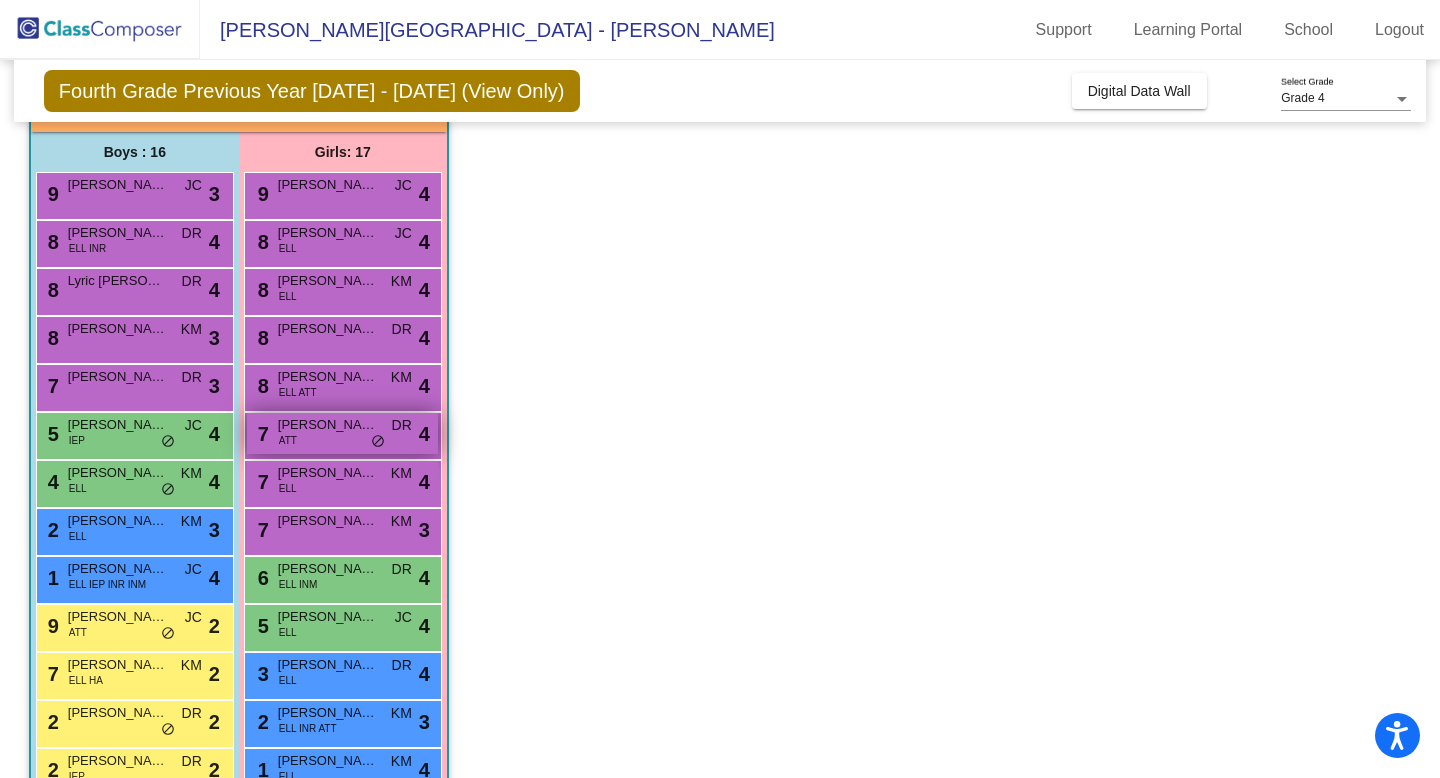 click on "[PERSON_NAME]" at bounding box center (328, 425) 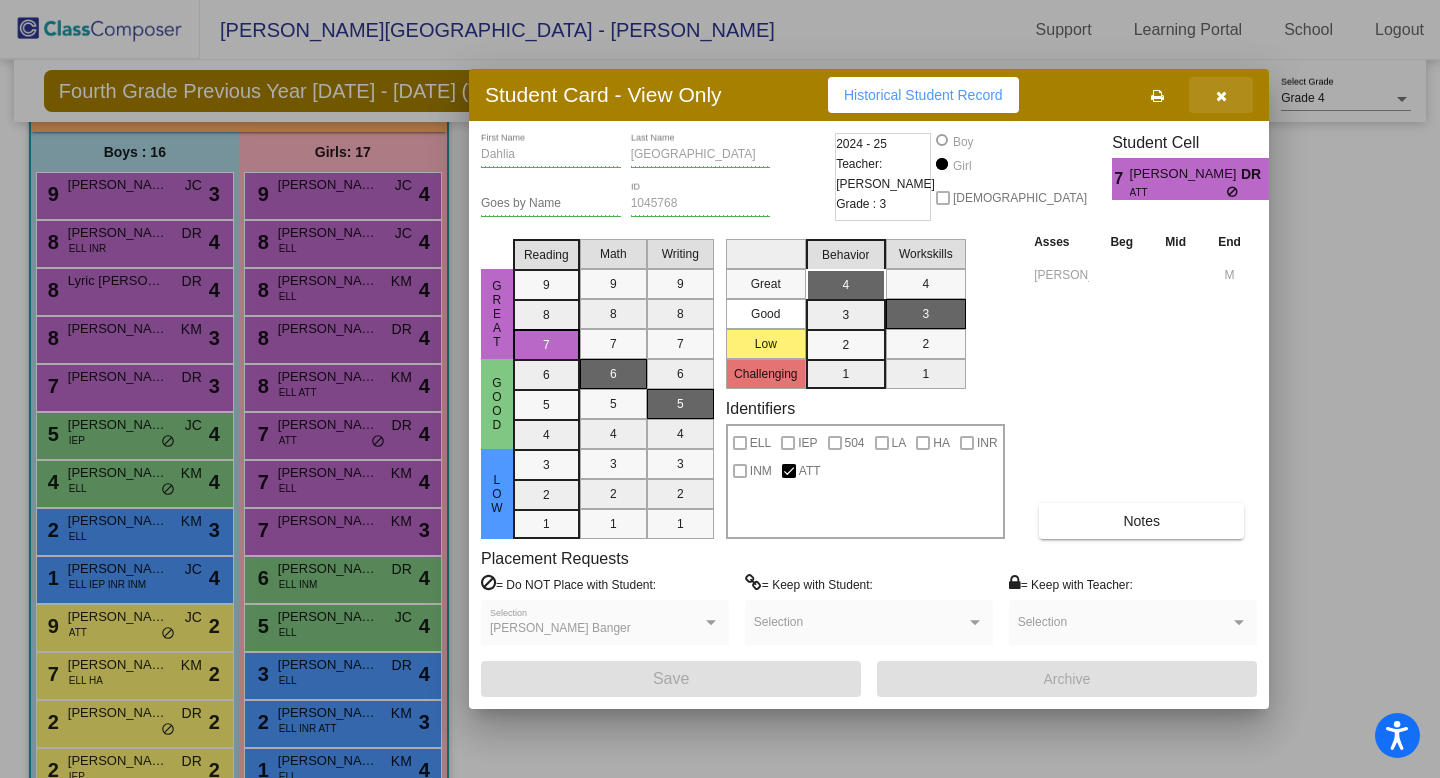 click at bounding box center [1221, 95] 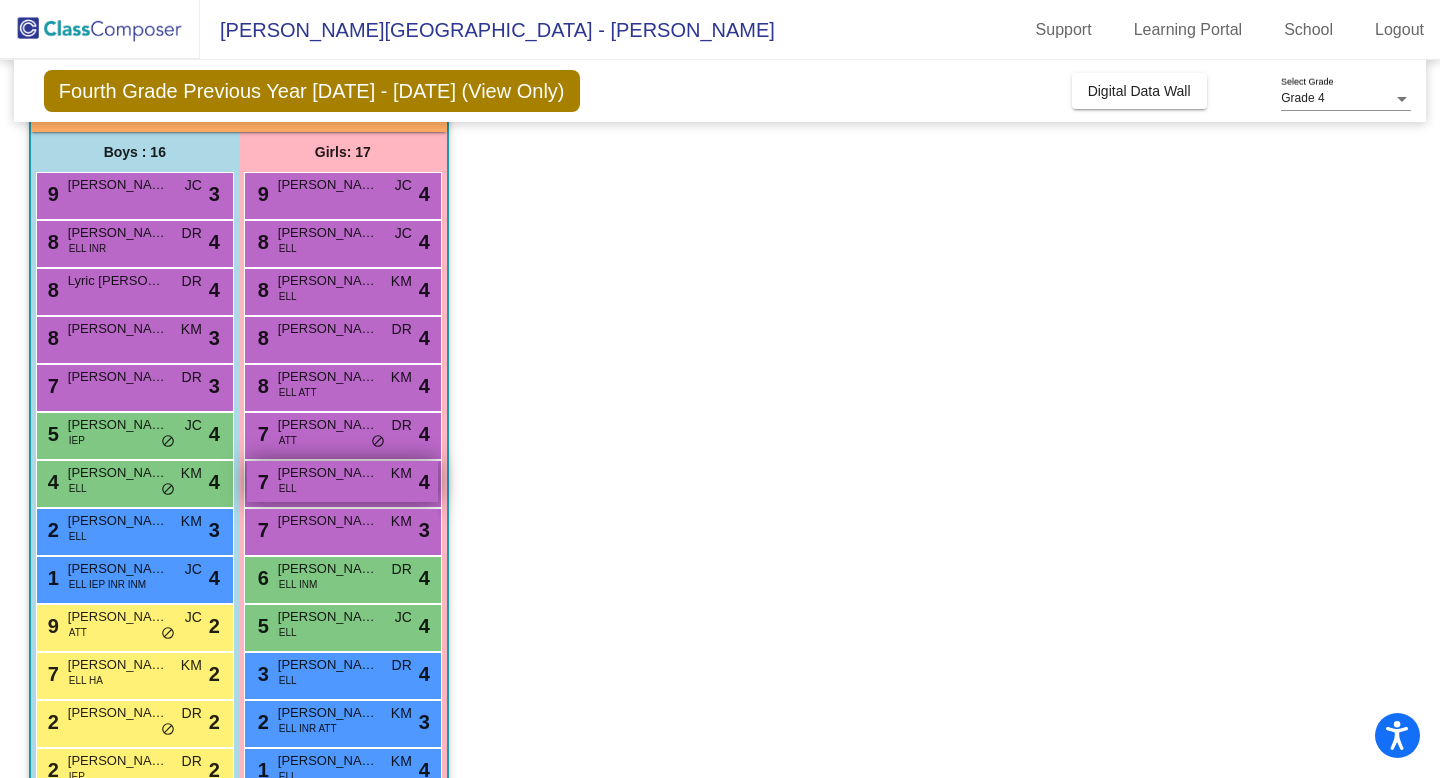 click on "ELL" at bounding box center [288, 488] 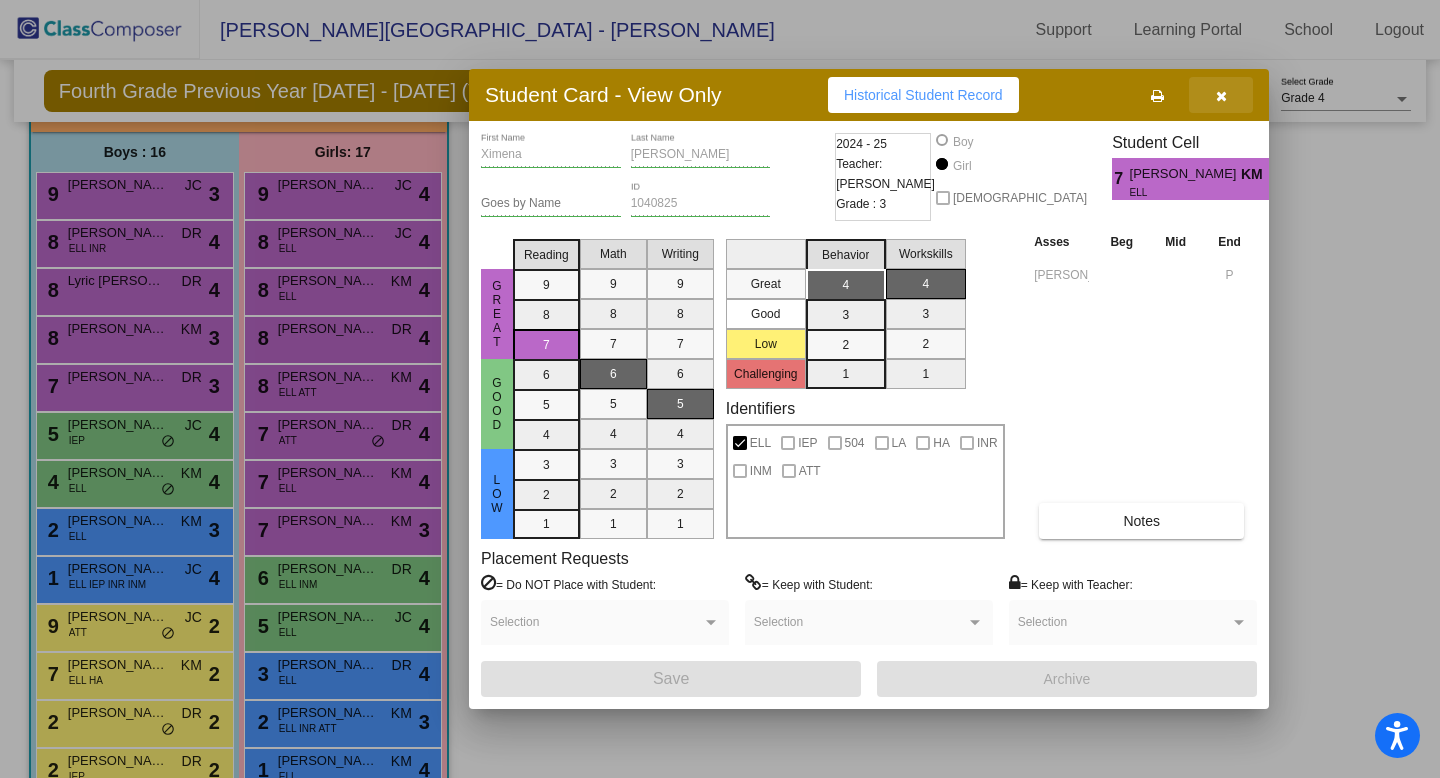 click at bounding box center (1221, 95) 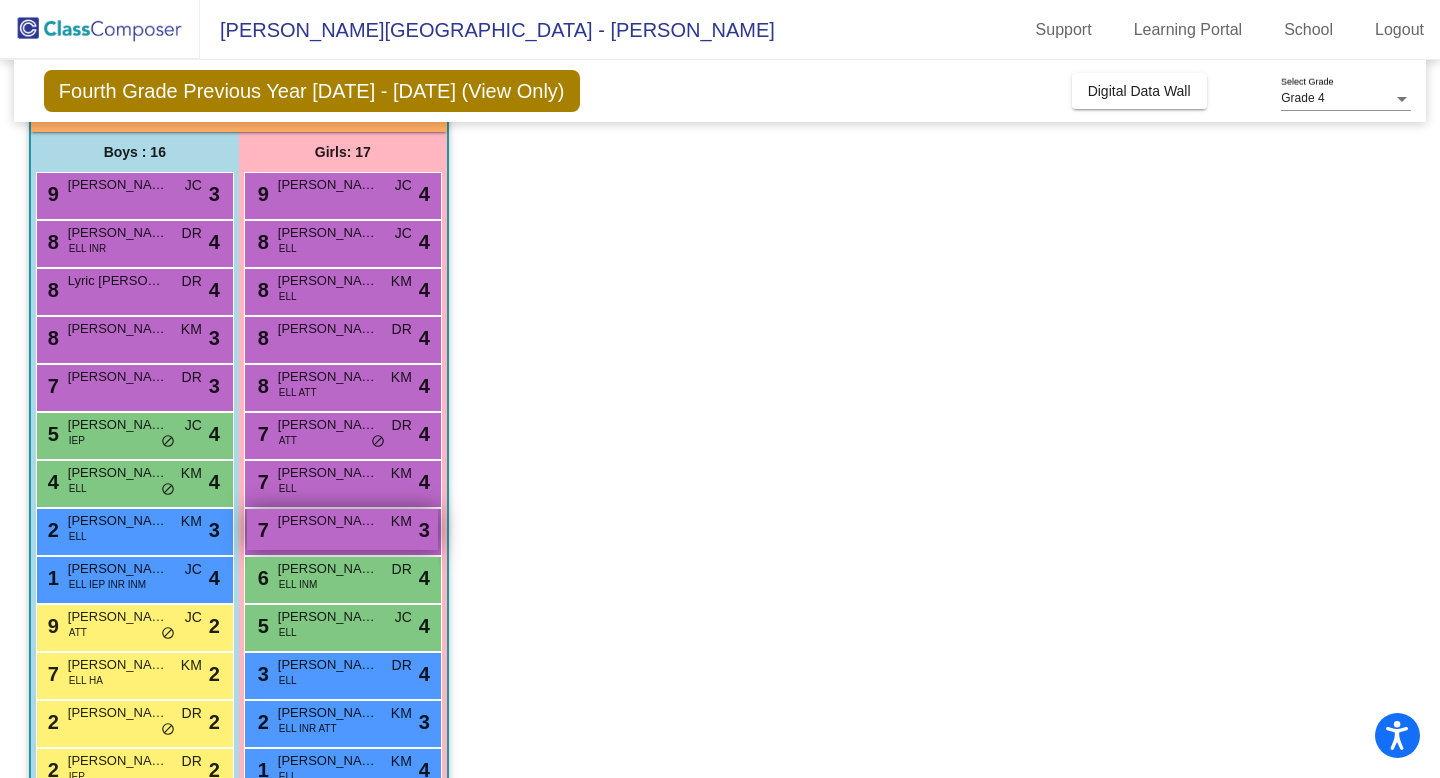 click on "7 [PERSON_NAME] KM lock do_not_disturb_alt 3" at bounding box center [342, 529] 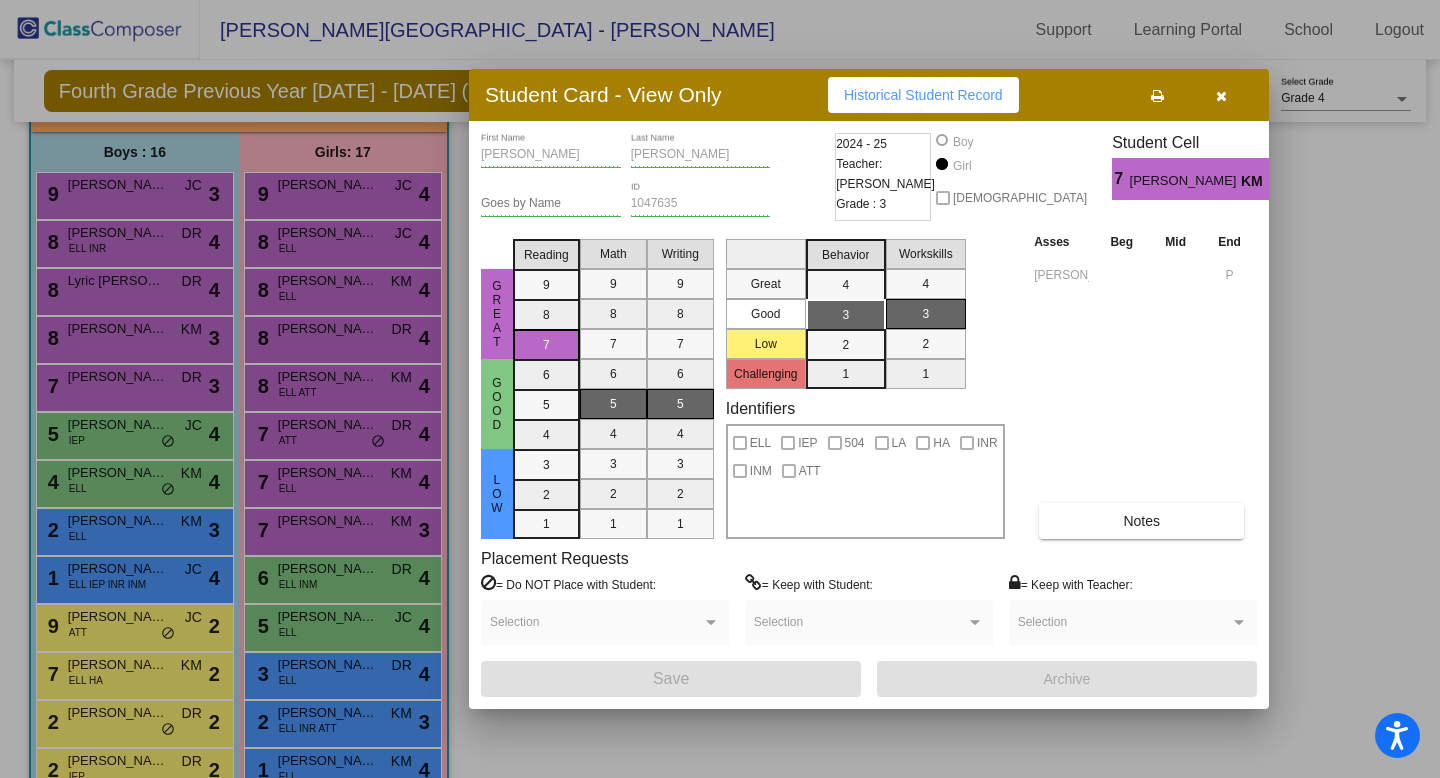 click at bounding box center [1221, 95] 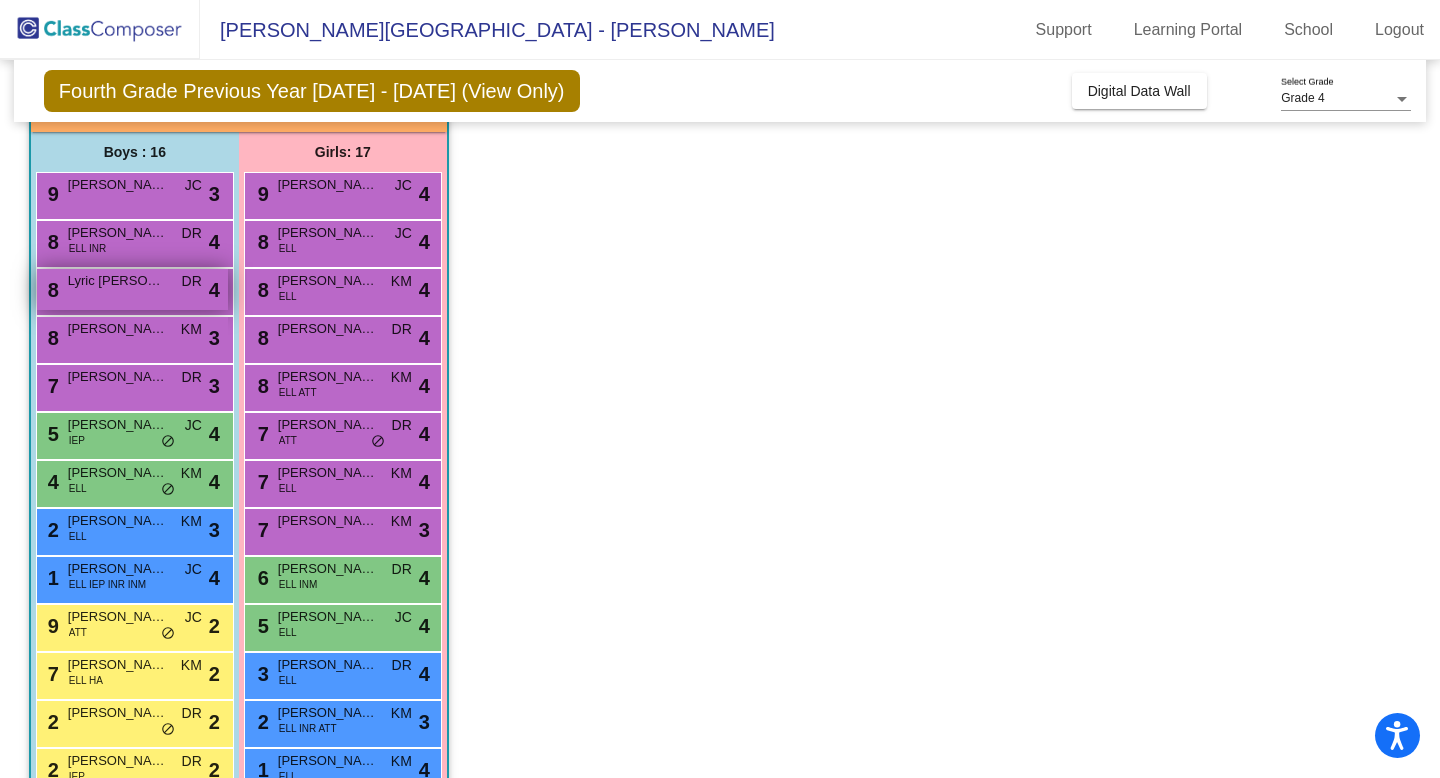 scroll, scrollTop: 0, scrollLeft: 0, axis: both 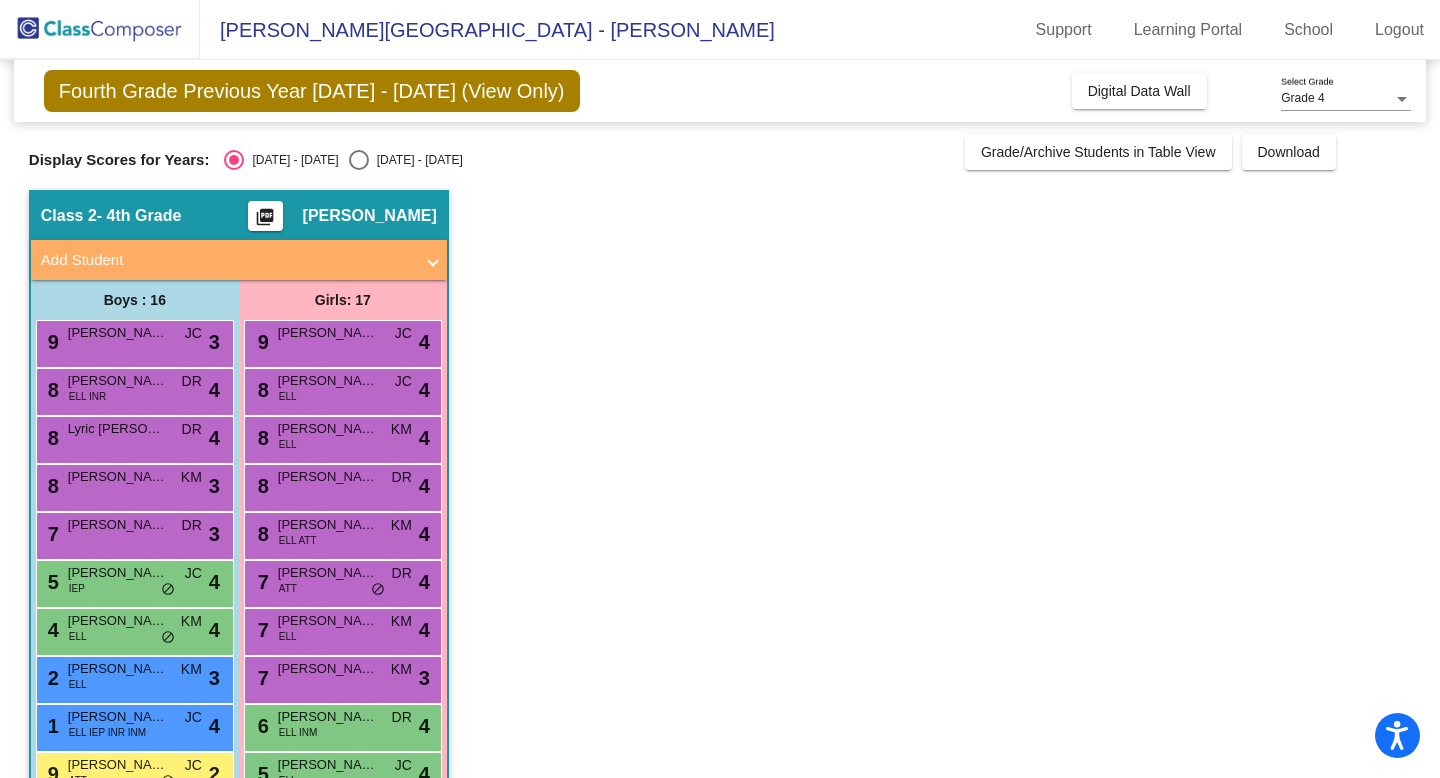 click at bounding box center [359, 160] 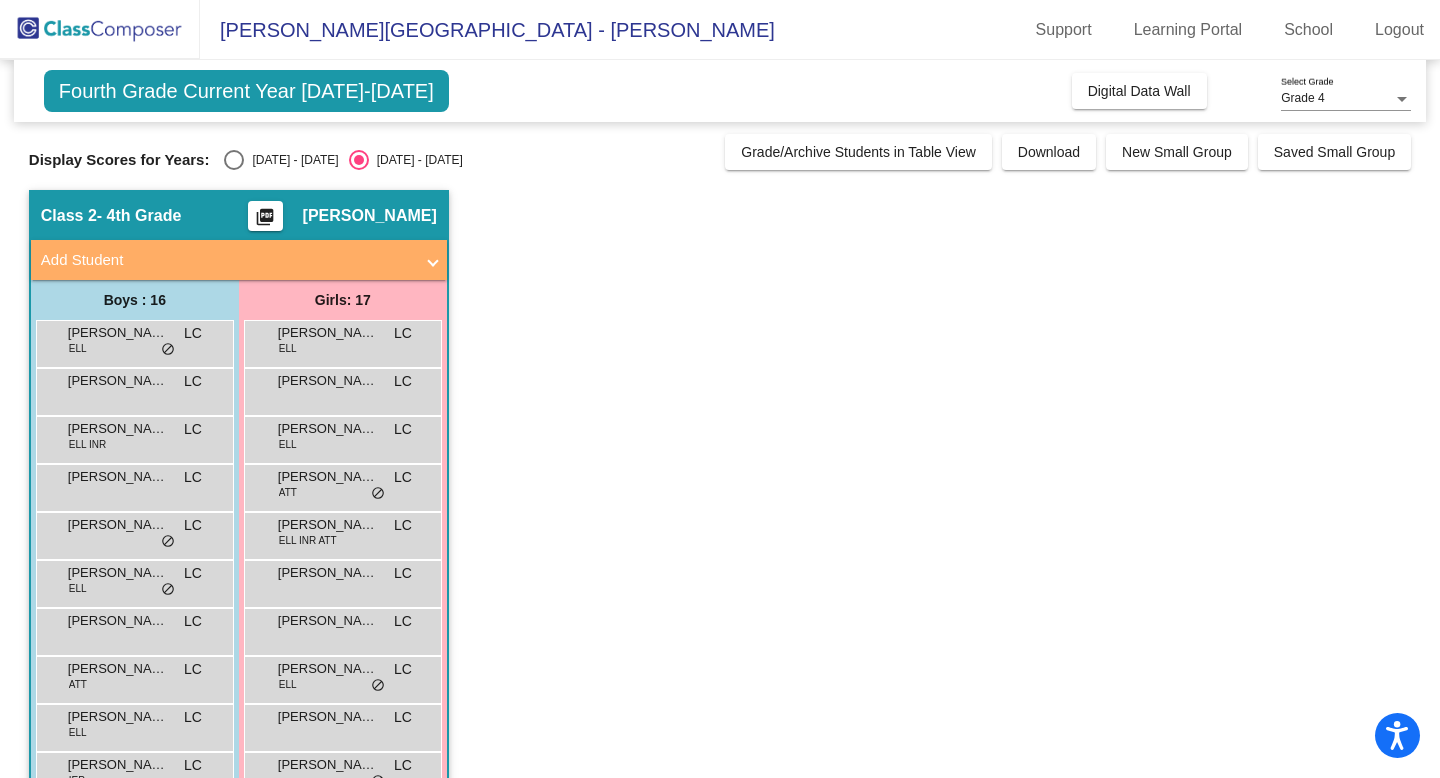 click on "[DATE] - [DATE]" at bounding box center (291, 160) 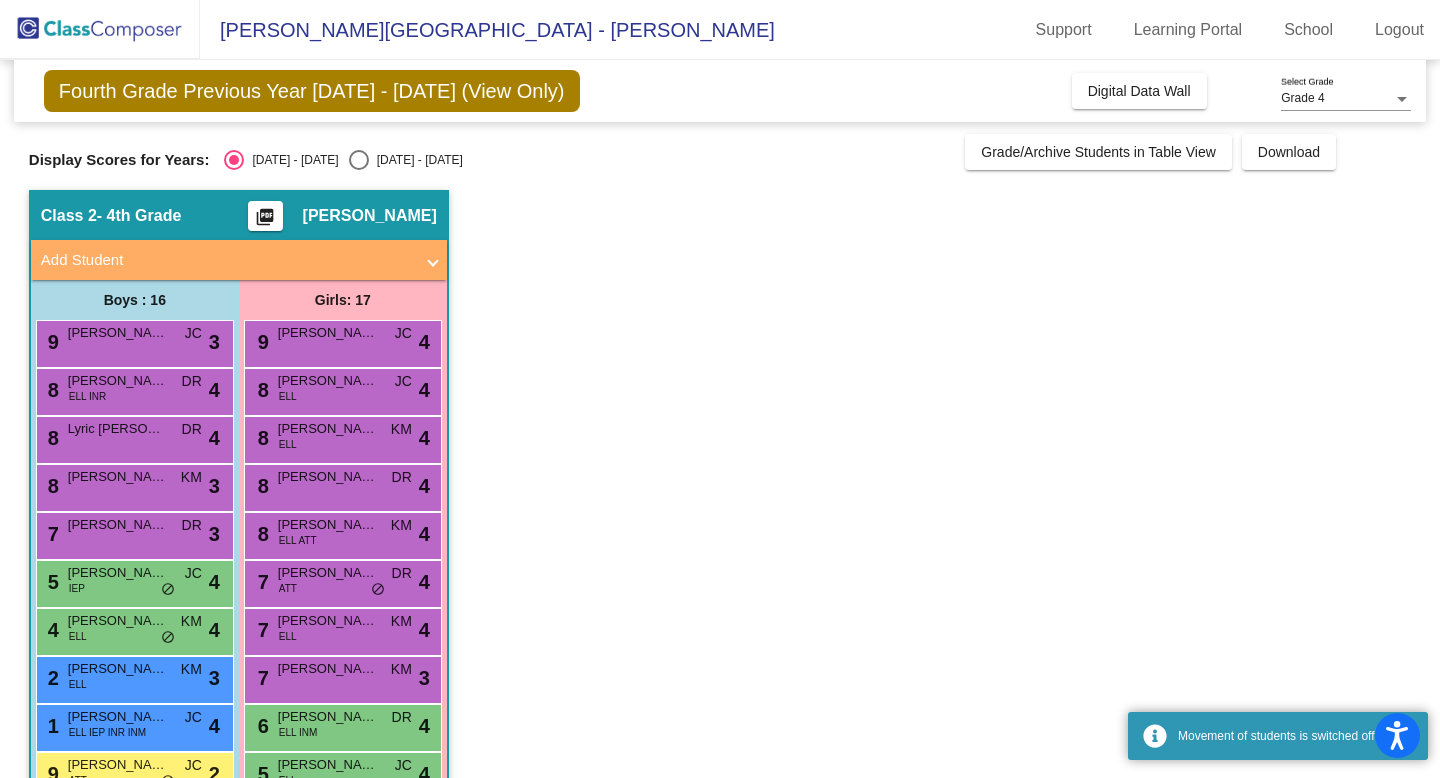 scroll, scrollTop: 390, scrollLeft: 0, axis: vertical 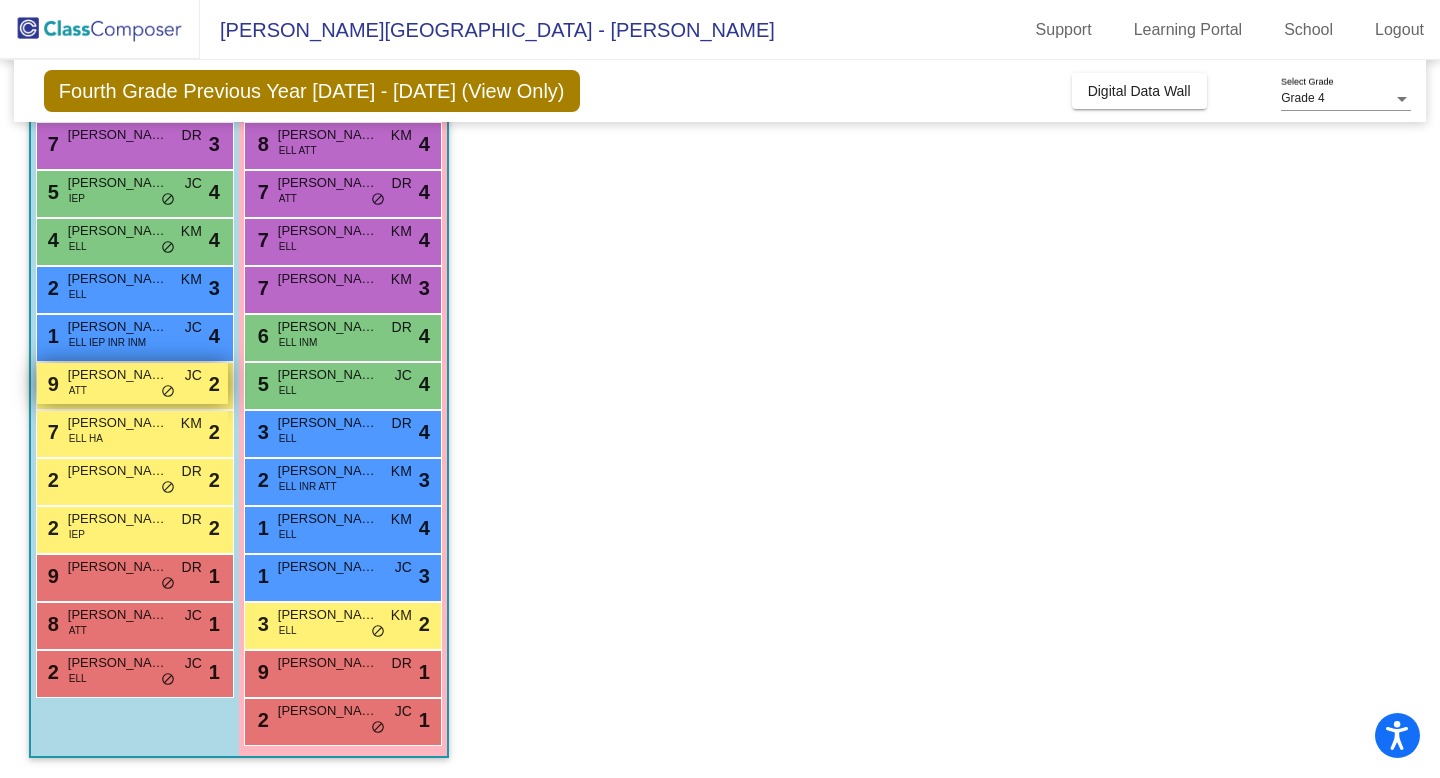 click on "[PERSON_NAME]" at bounding box center (118, 375) 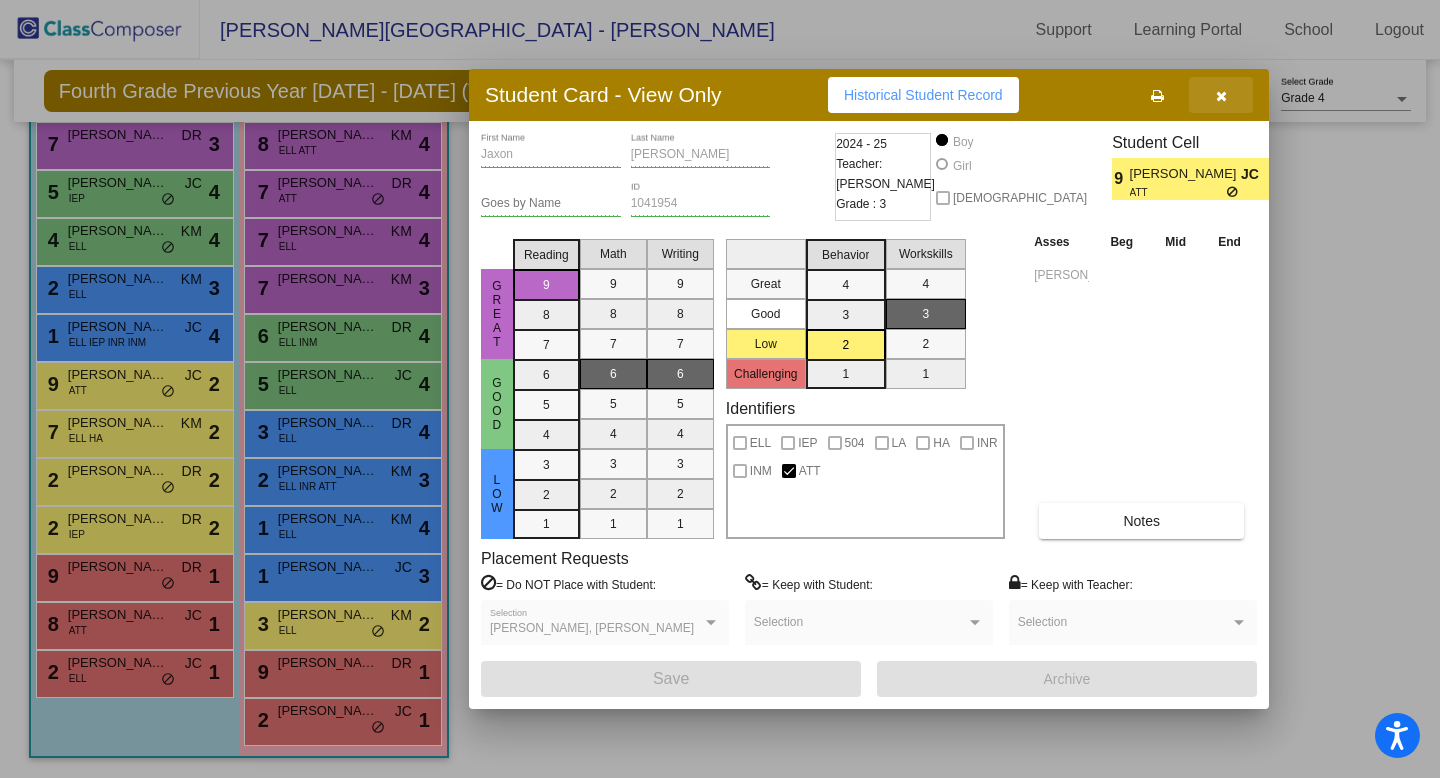 click at bounding box center [1221, 95] 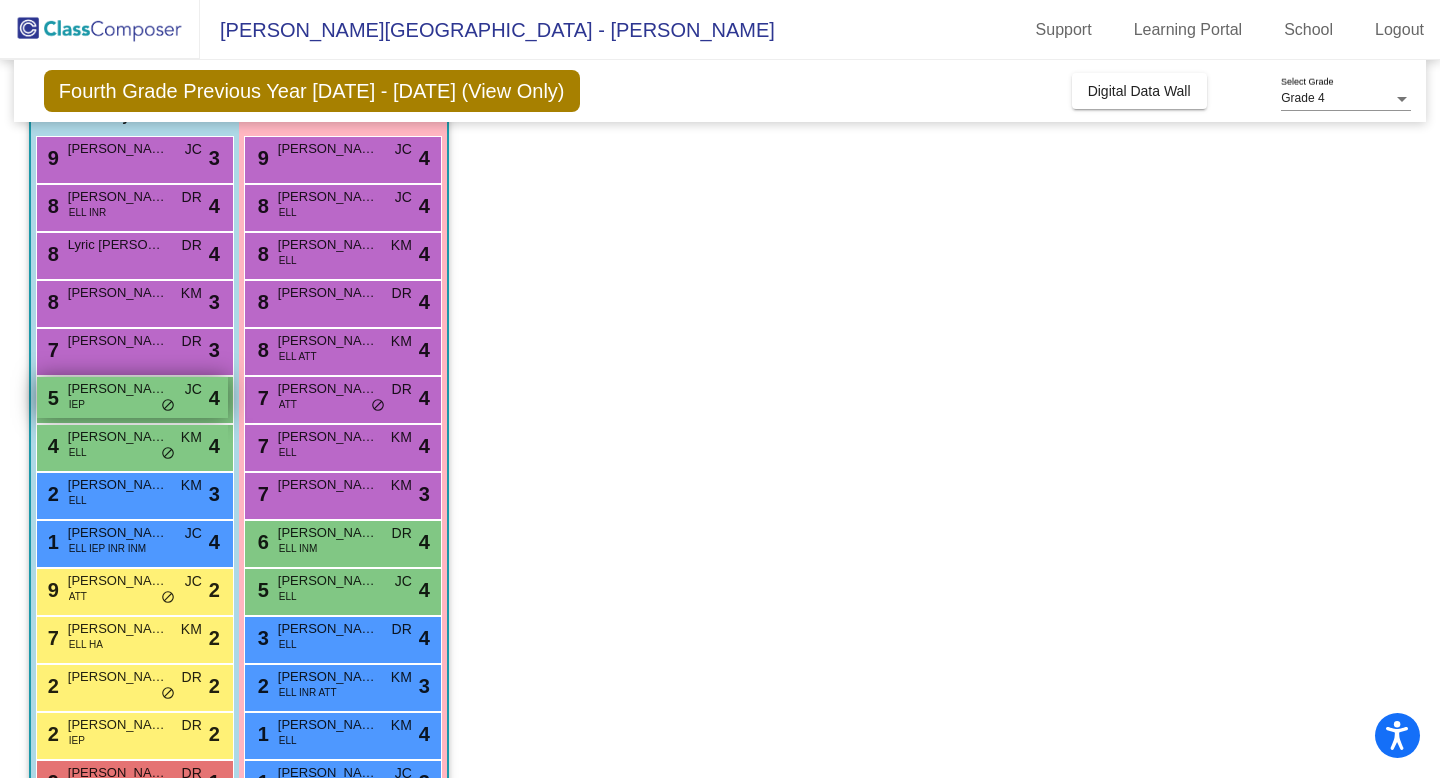 scroll, scrollTop: 183, scrollLeft: 0, axis: vertical 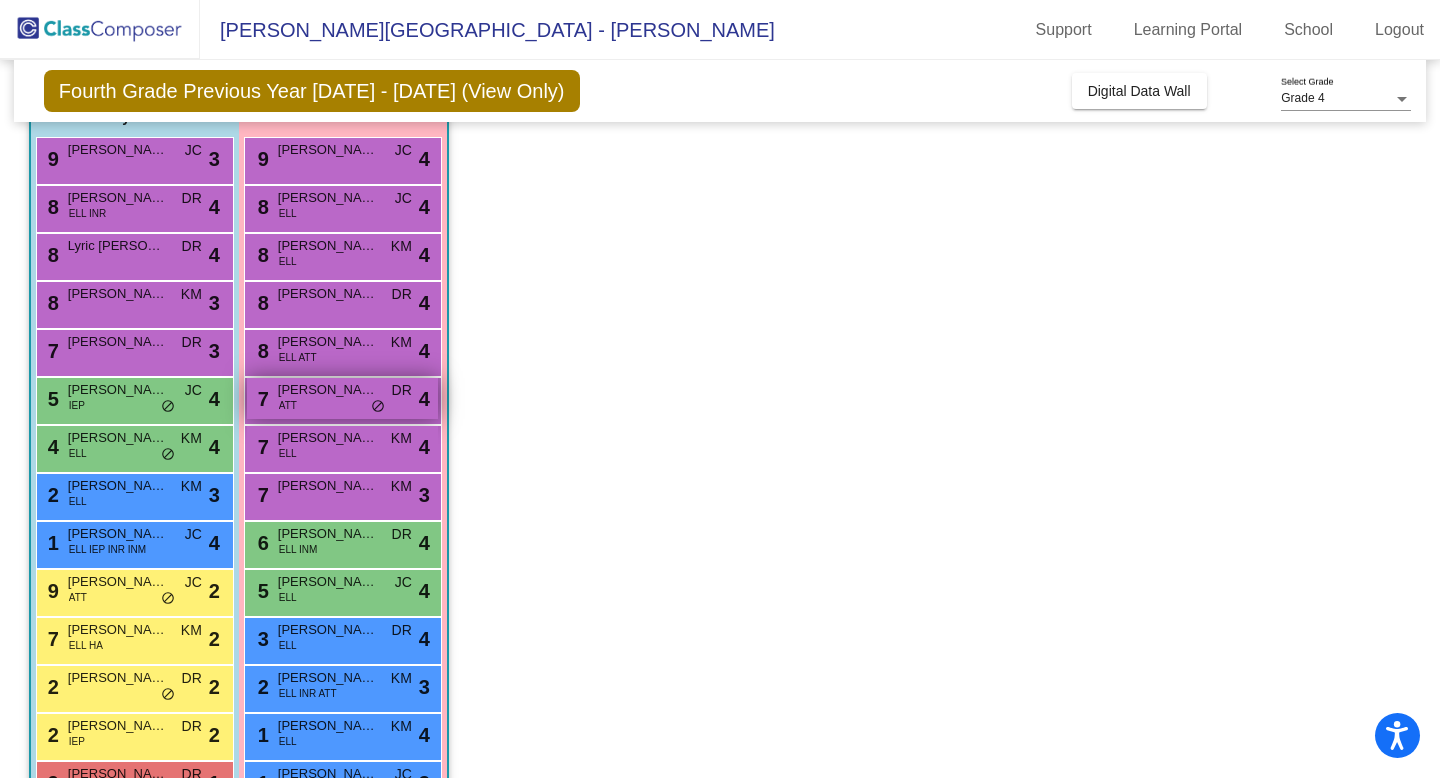 click on "[PERSON_NAME]" at bounding box center [328, 390] 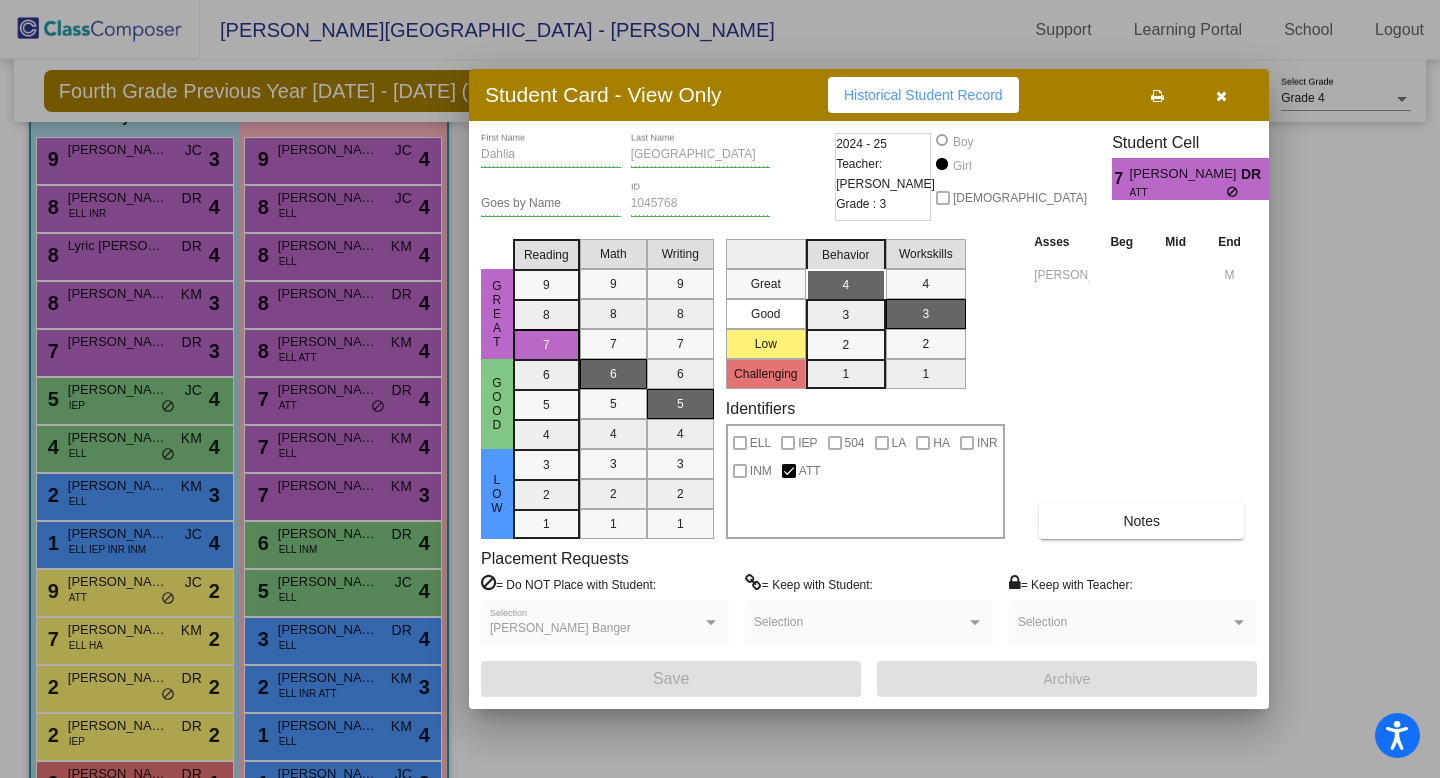 click on "[PERSON_NAME]" at bounding box center [1185, 174] 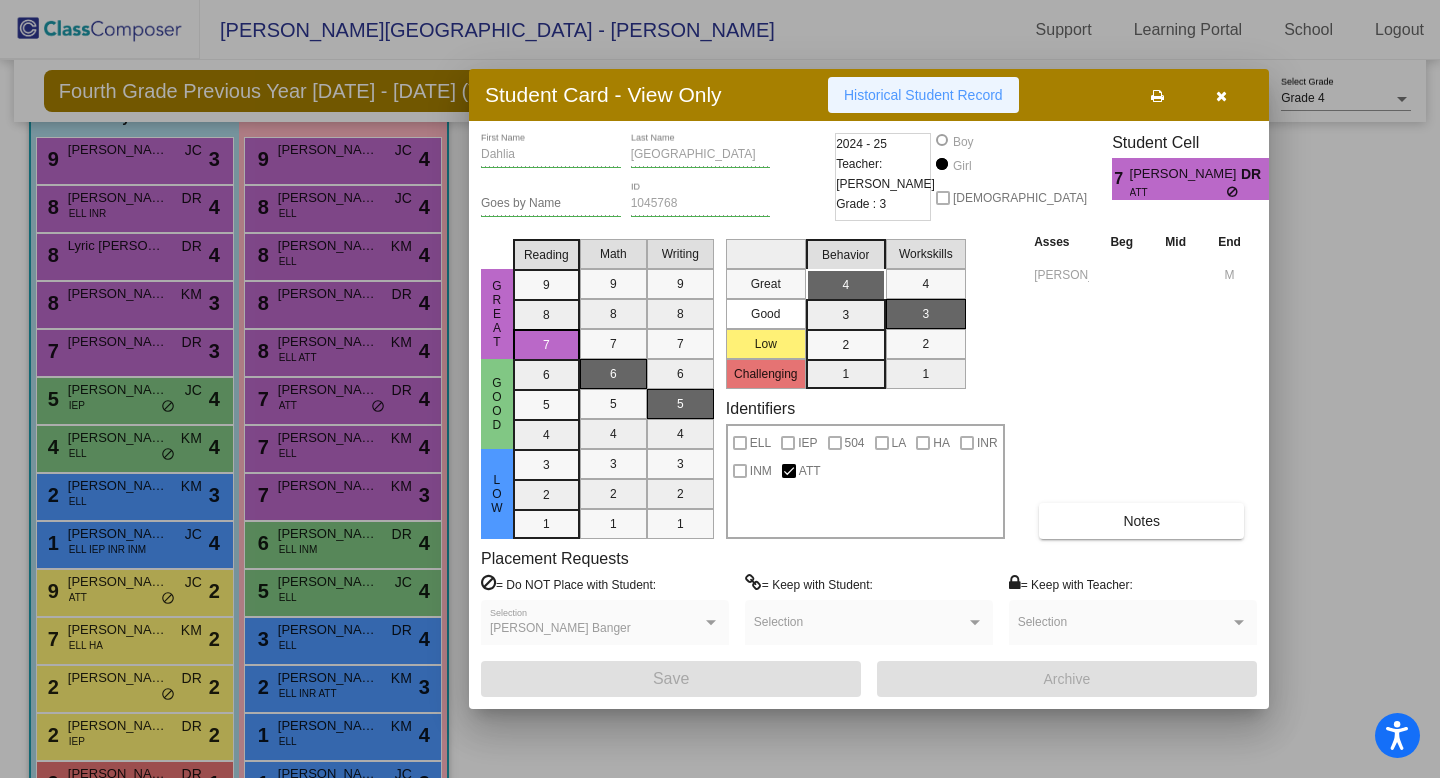 click on "Historical Student Record" at bounding box center (923, 95) 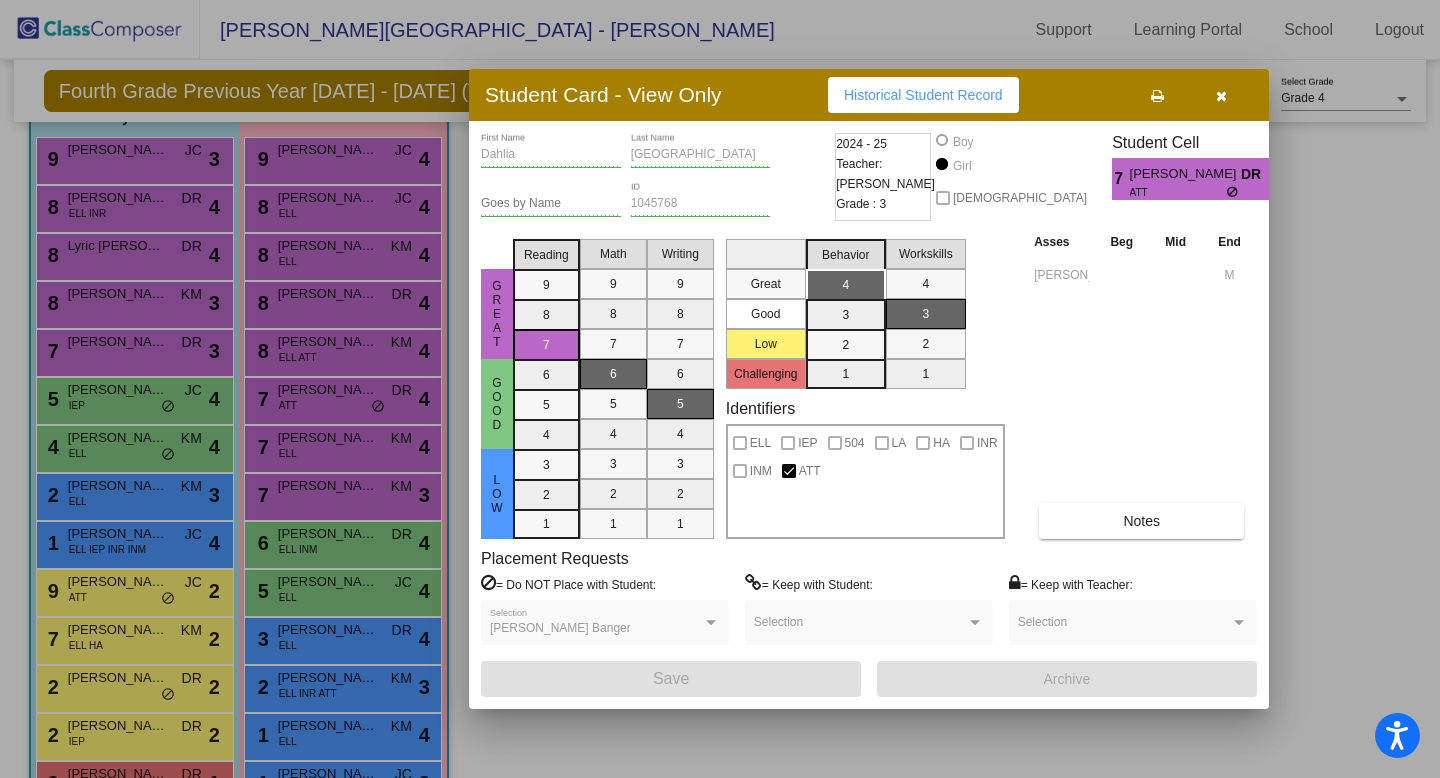 click at bounding box center [1221, 96] 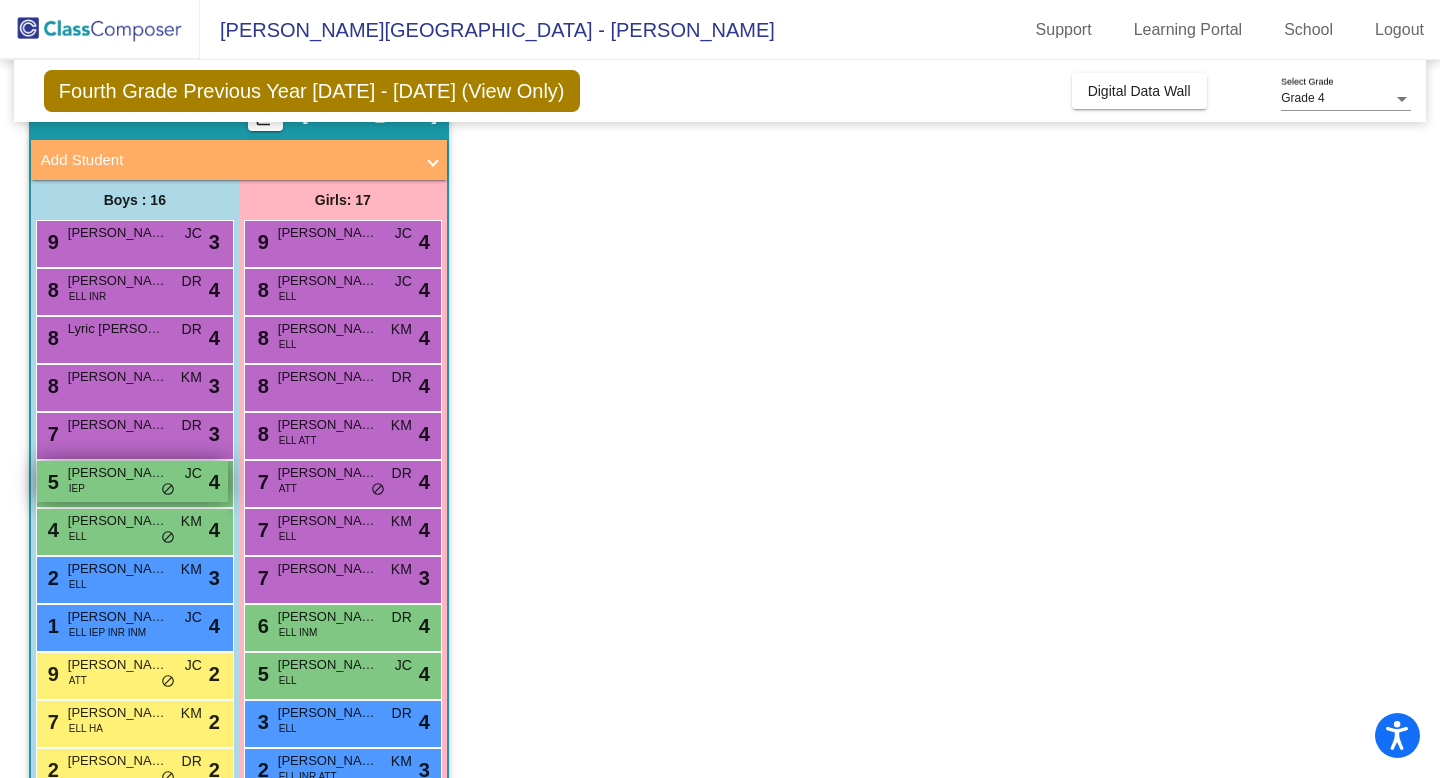 scroll, scrollTop: 97, scrollLeft: 0, axis: vertical 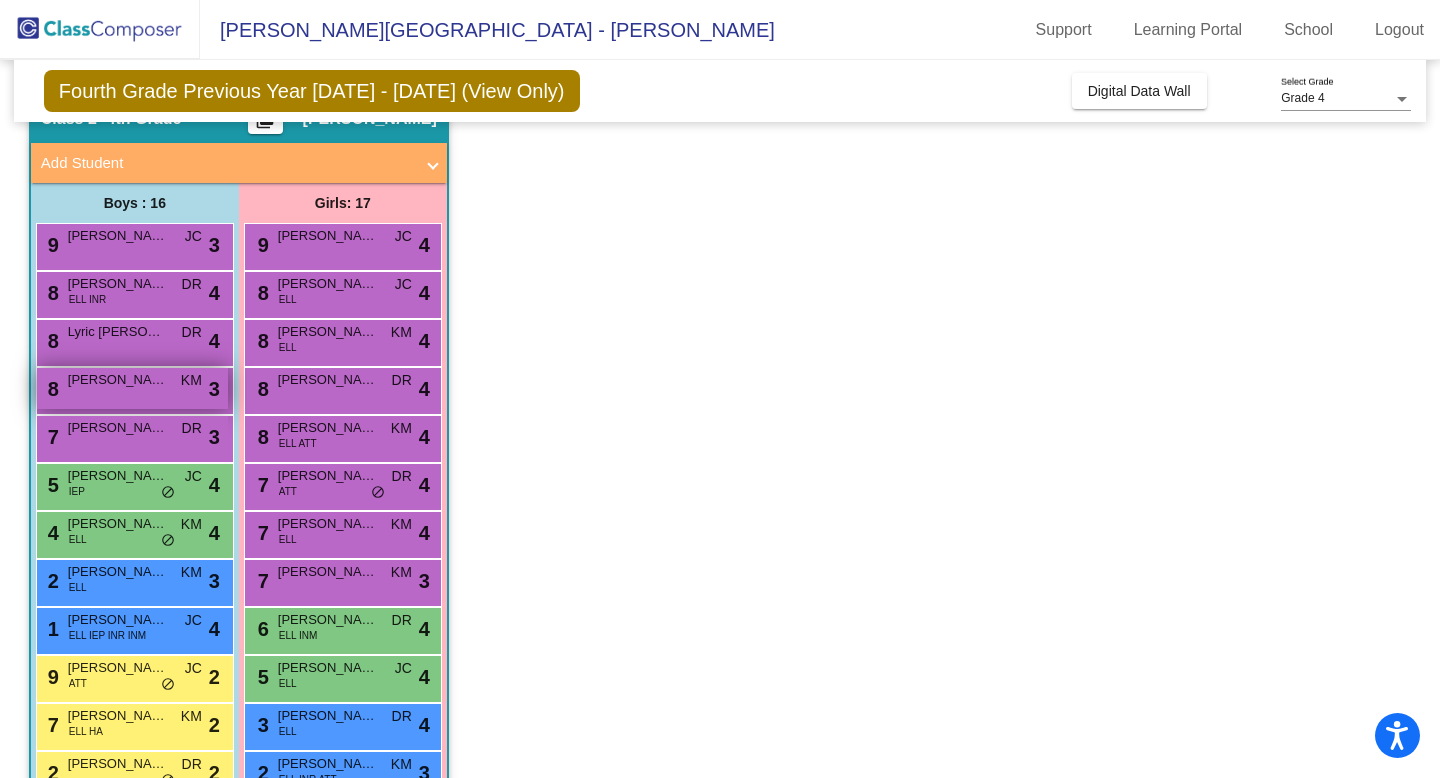 click on "8 [PERSON_NAME] KM lock do_not_disturb_alt 3" at bounding box center (132, 388) 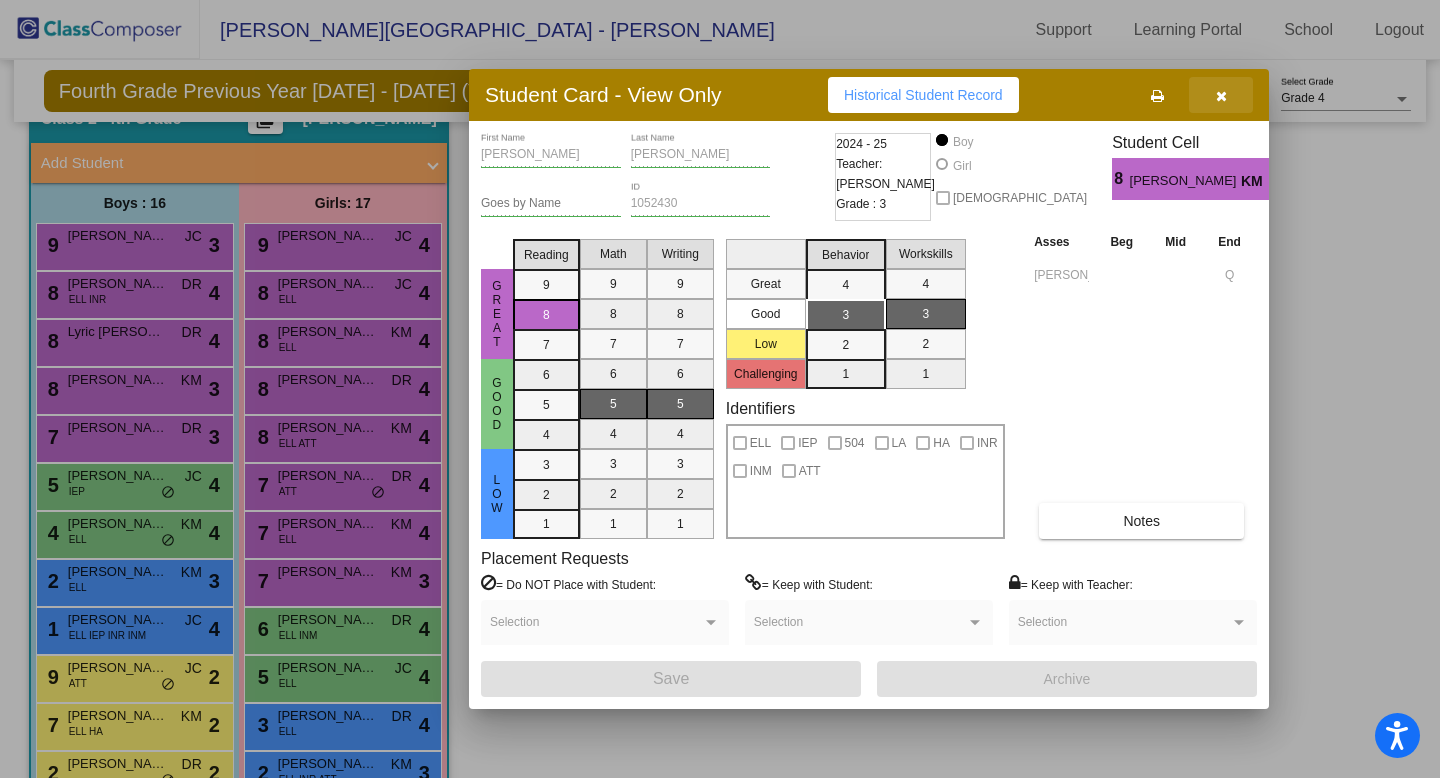 click at bounding box center [1221, 95] 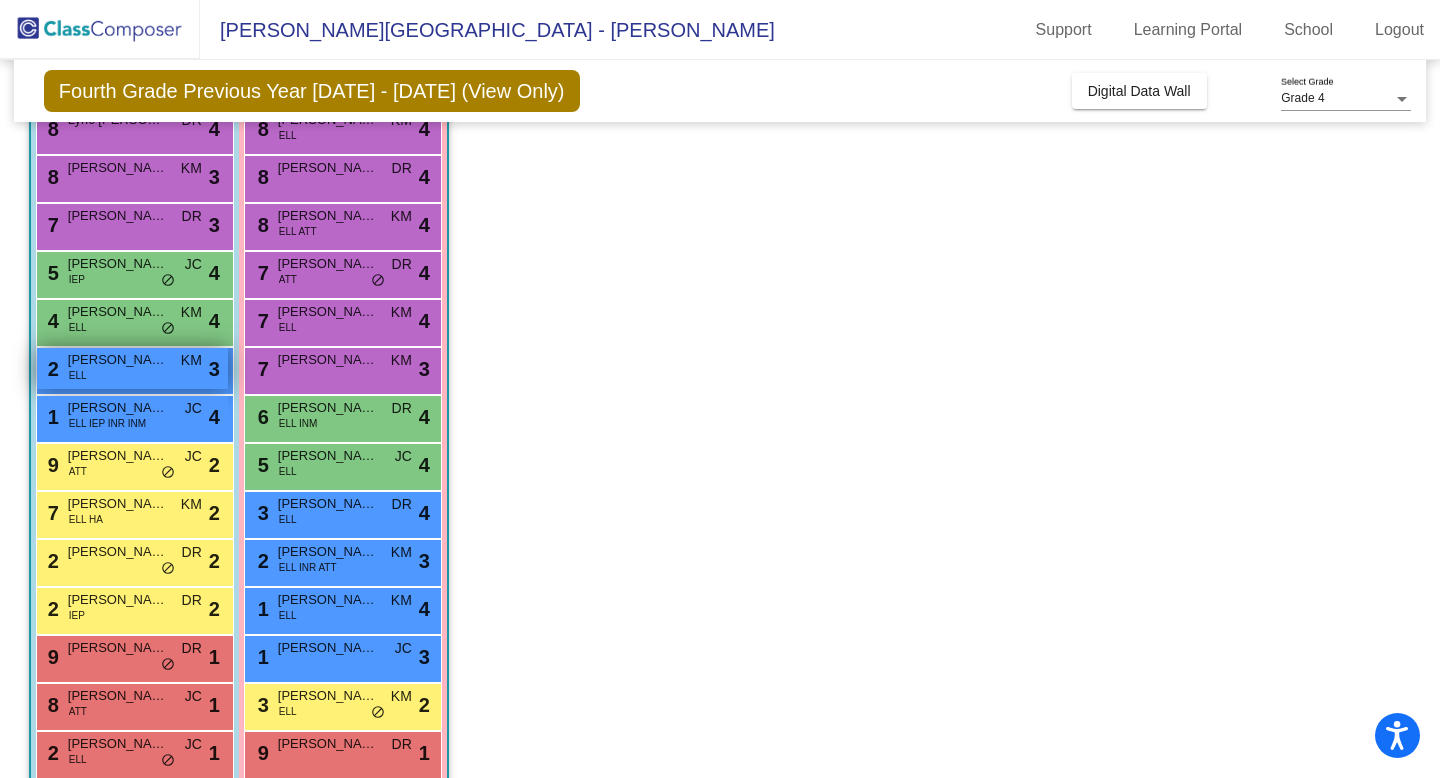 scroll, scrollTop: 317, scrollLeft: 0, axis: vertical 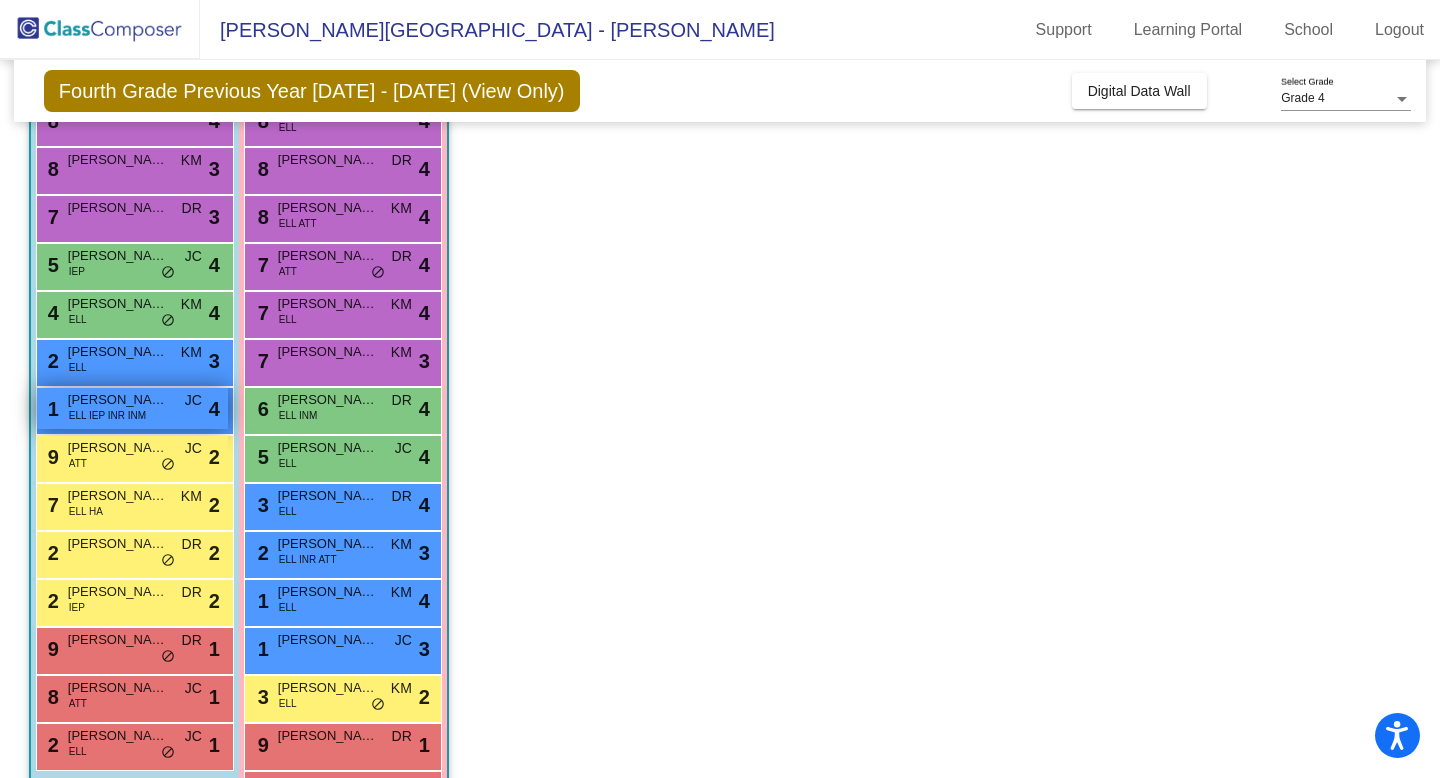 click on "ELL IEP INR INM" at bounding box center (107, 415) 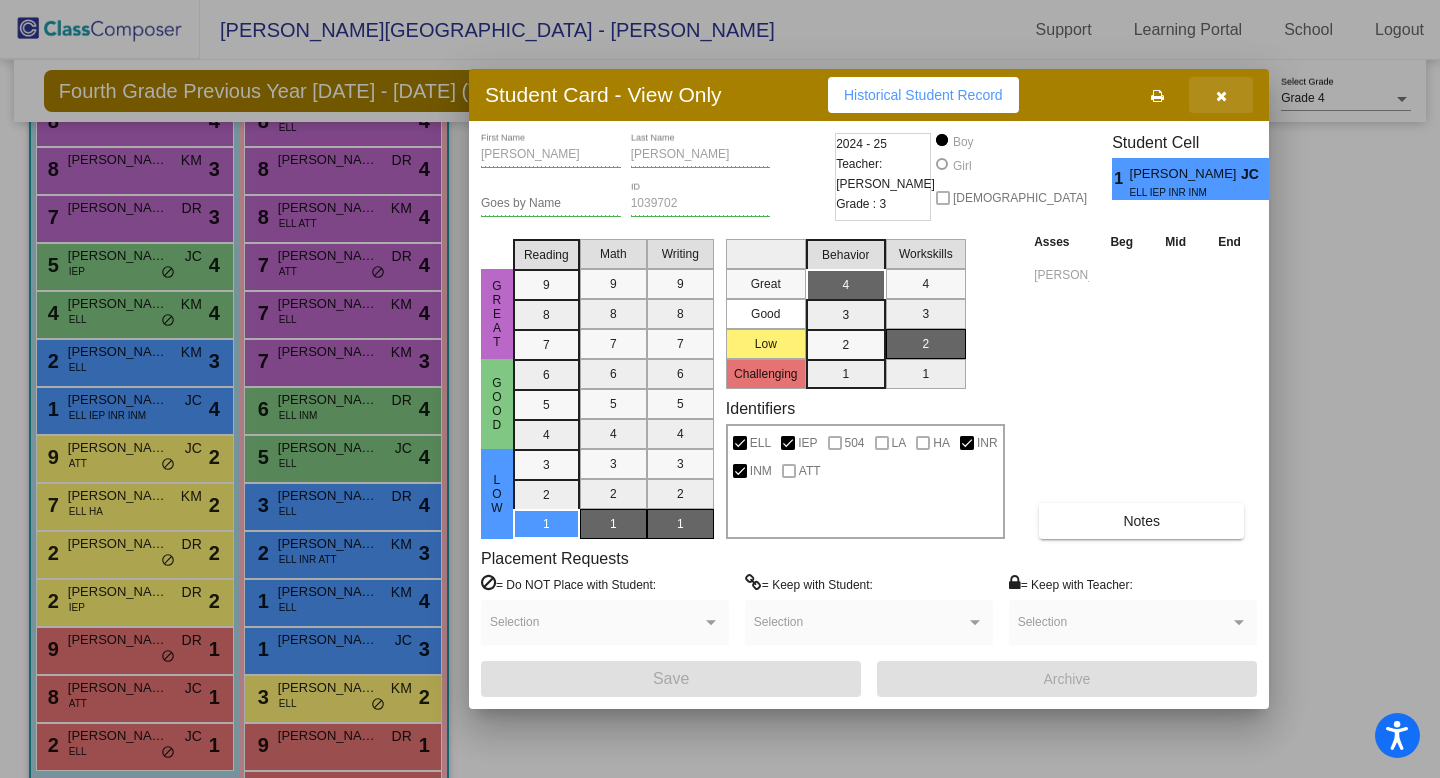 click at bounding box center (1221, 95) 